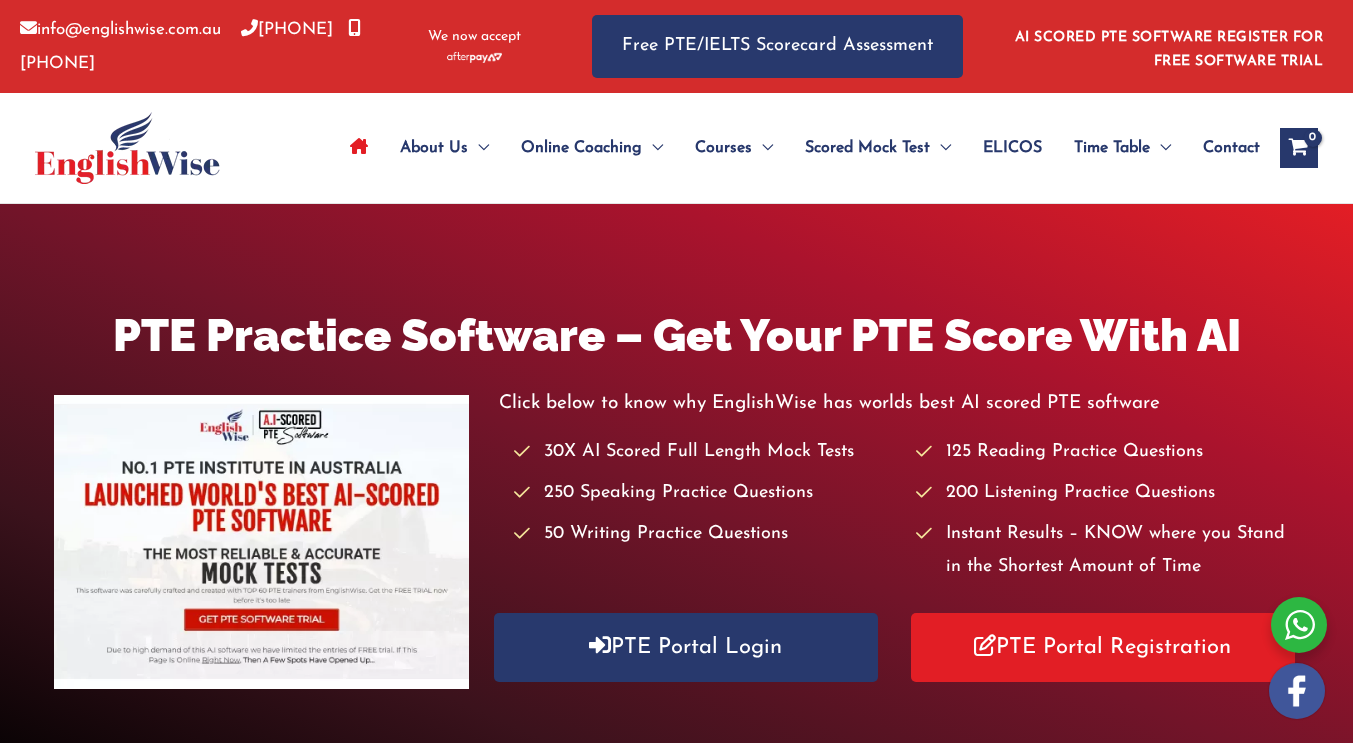 scroll, scrollTop: 0, scrollLeft: 0, axis: both 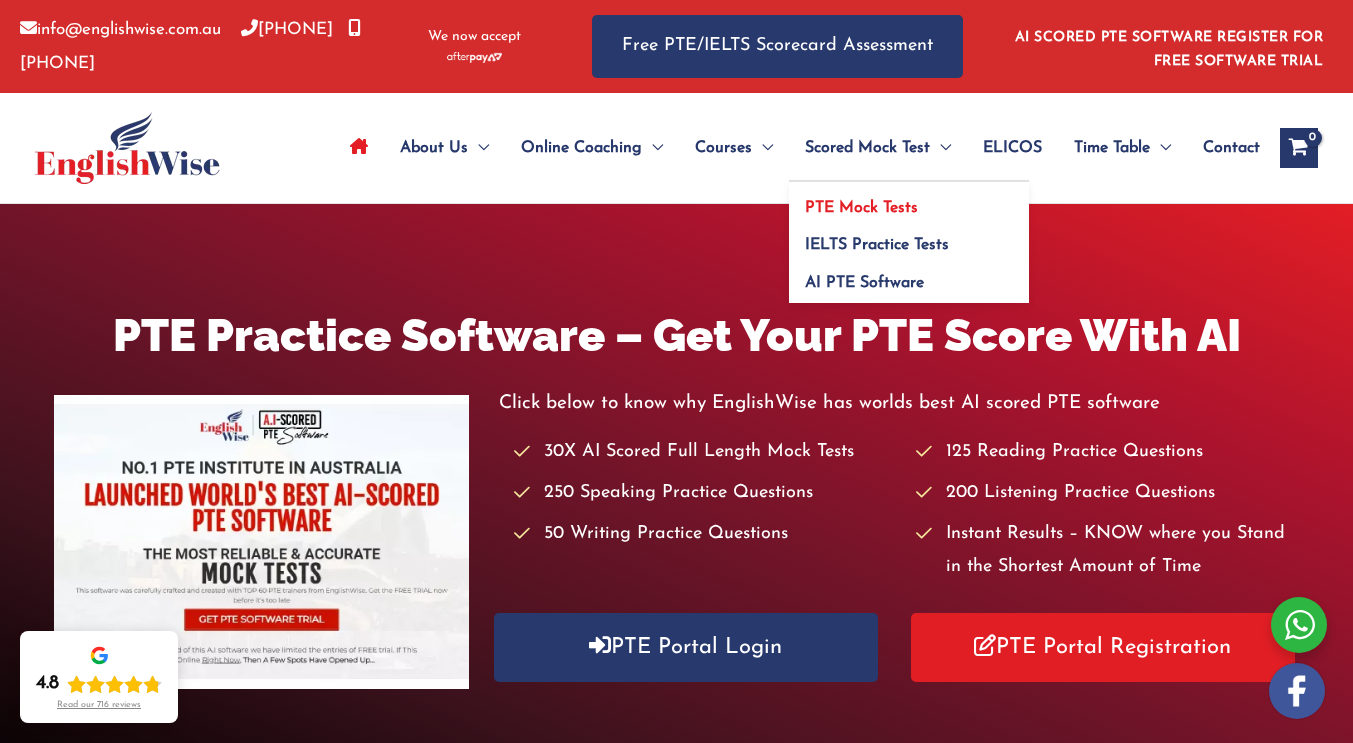 click on "PTE Mock Tests" at bounding box center (861, 208) 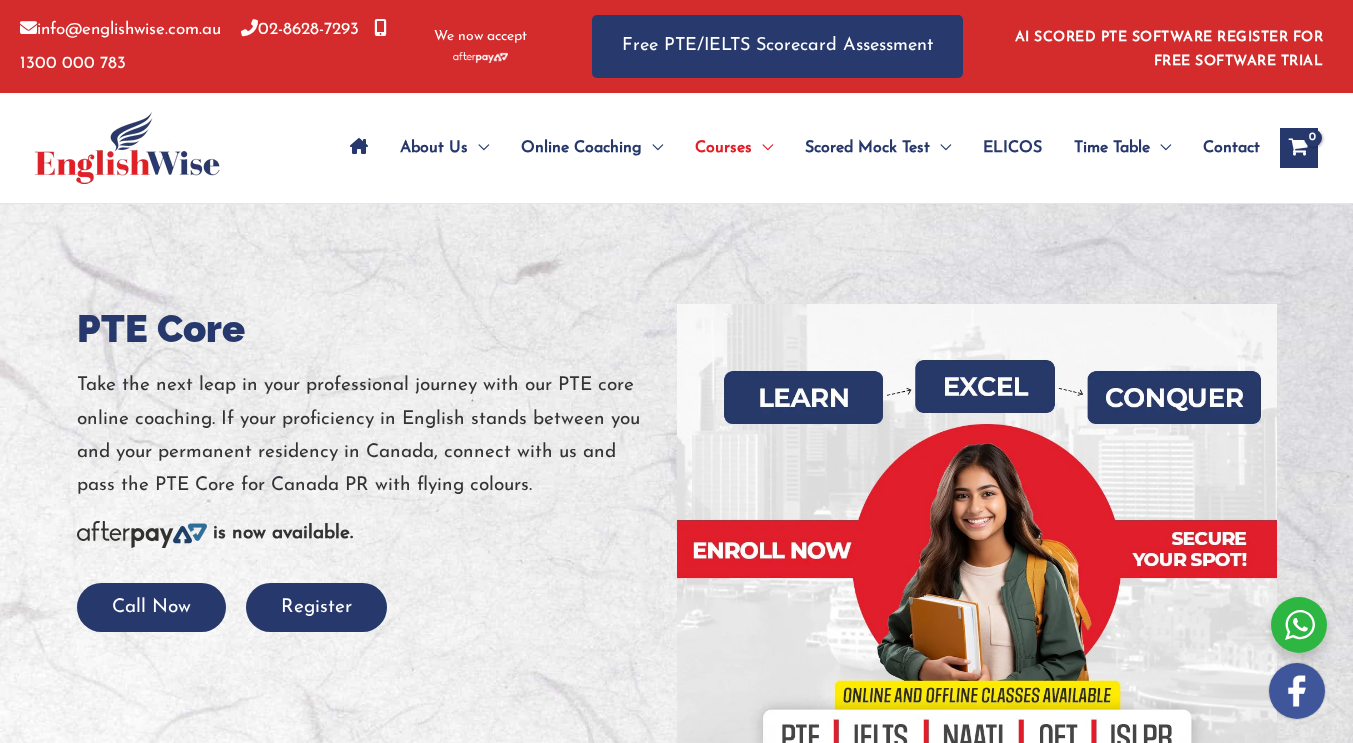 scroll, scrollTop: 0, scrollLeft: 0, axis: both 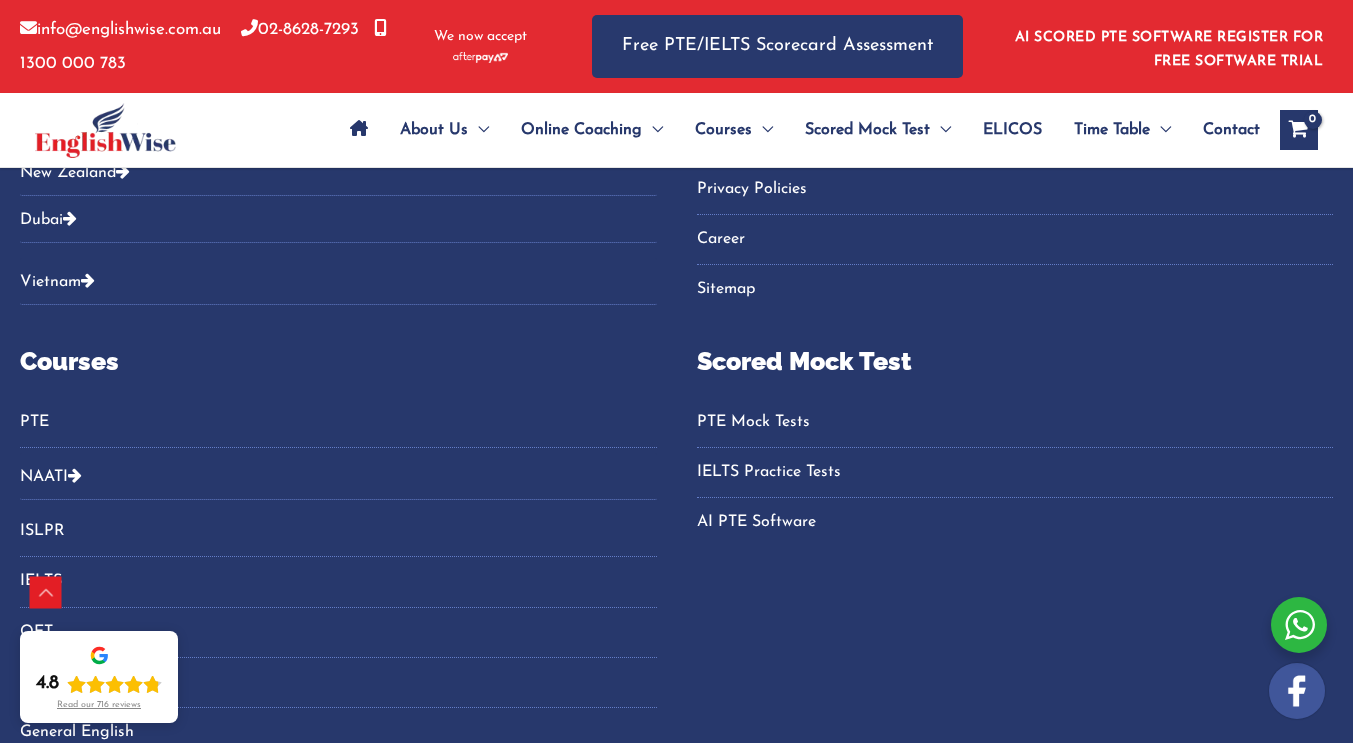 click 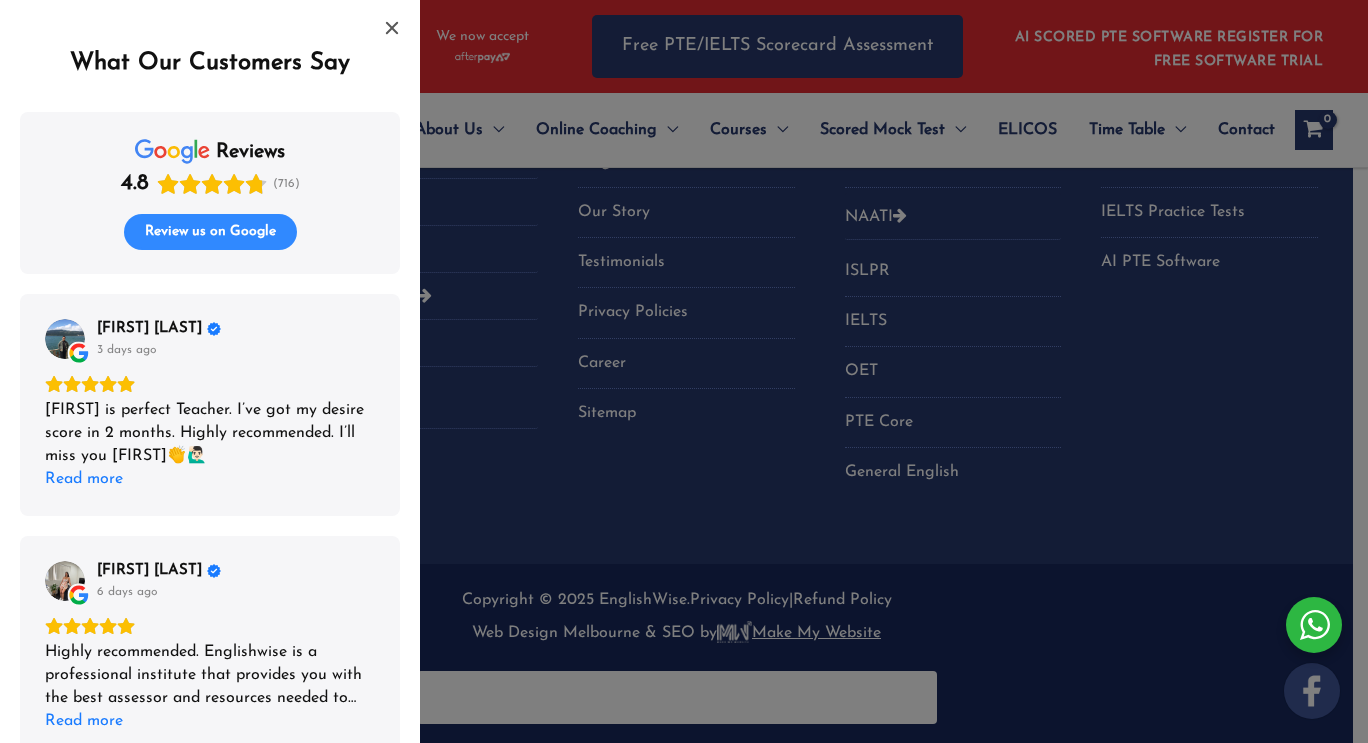 click on "Review us on Google" at bounding box center [210, 232] 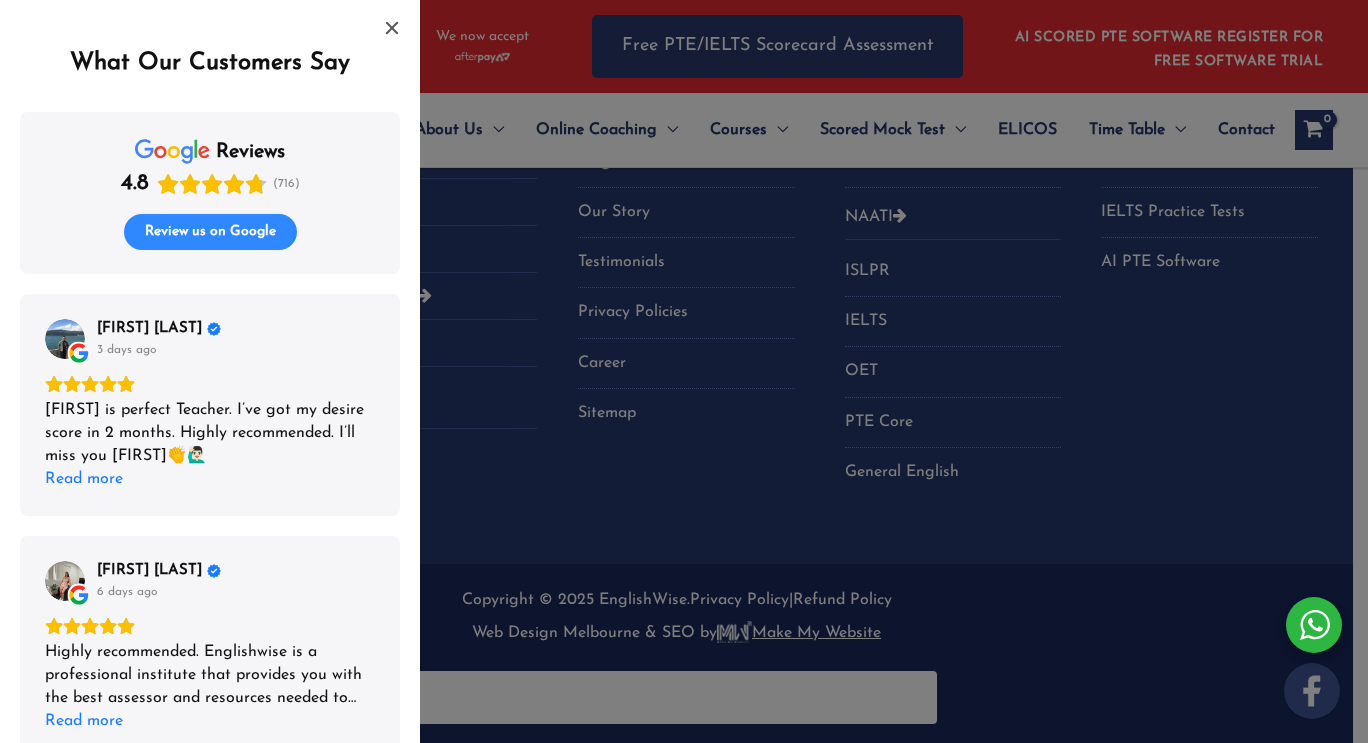 click on "Review us on Google" at bounding box center (210, 232) 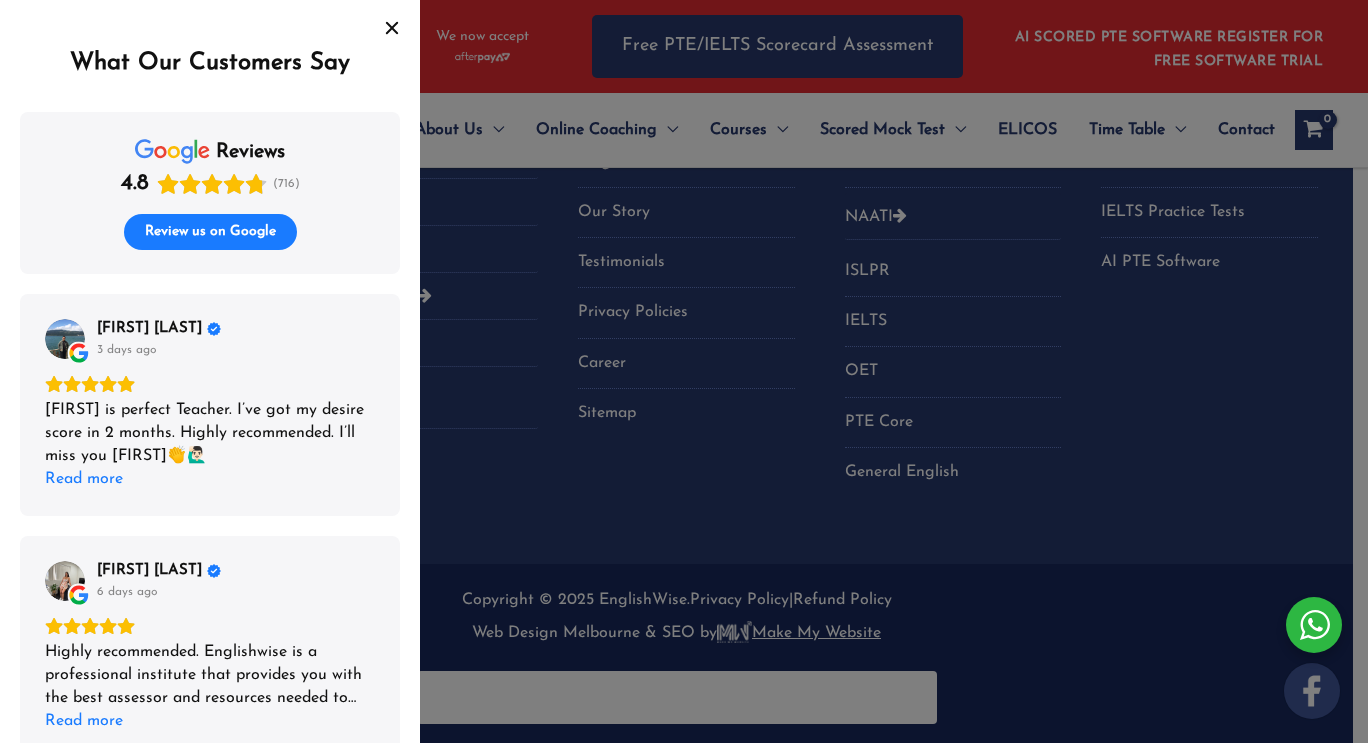click 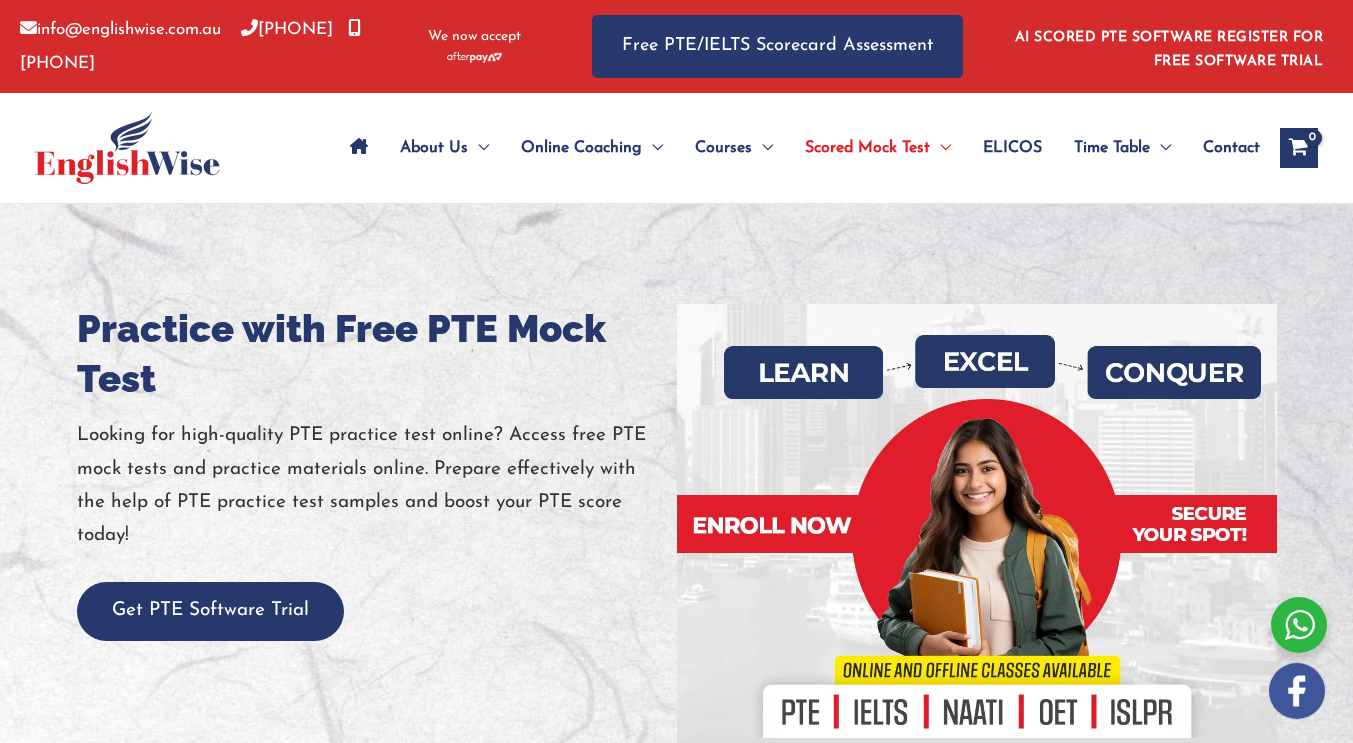 scroll, scrollTop: 0, scrollLeft: 0, axis: both 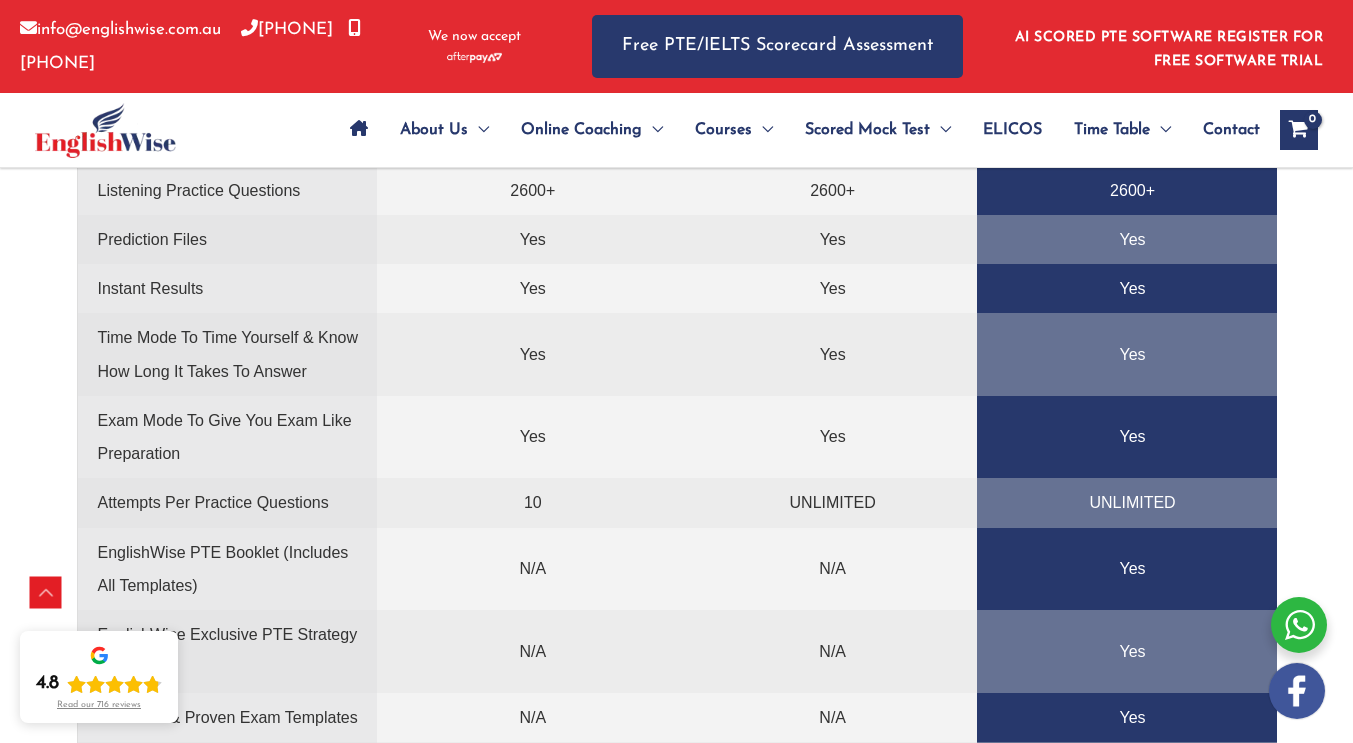 click on "N/A" at bounding box center [827, 569] 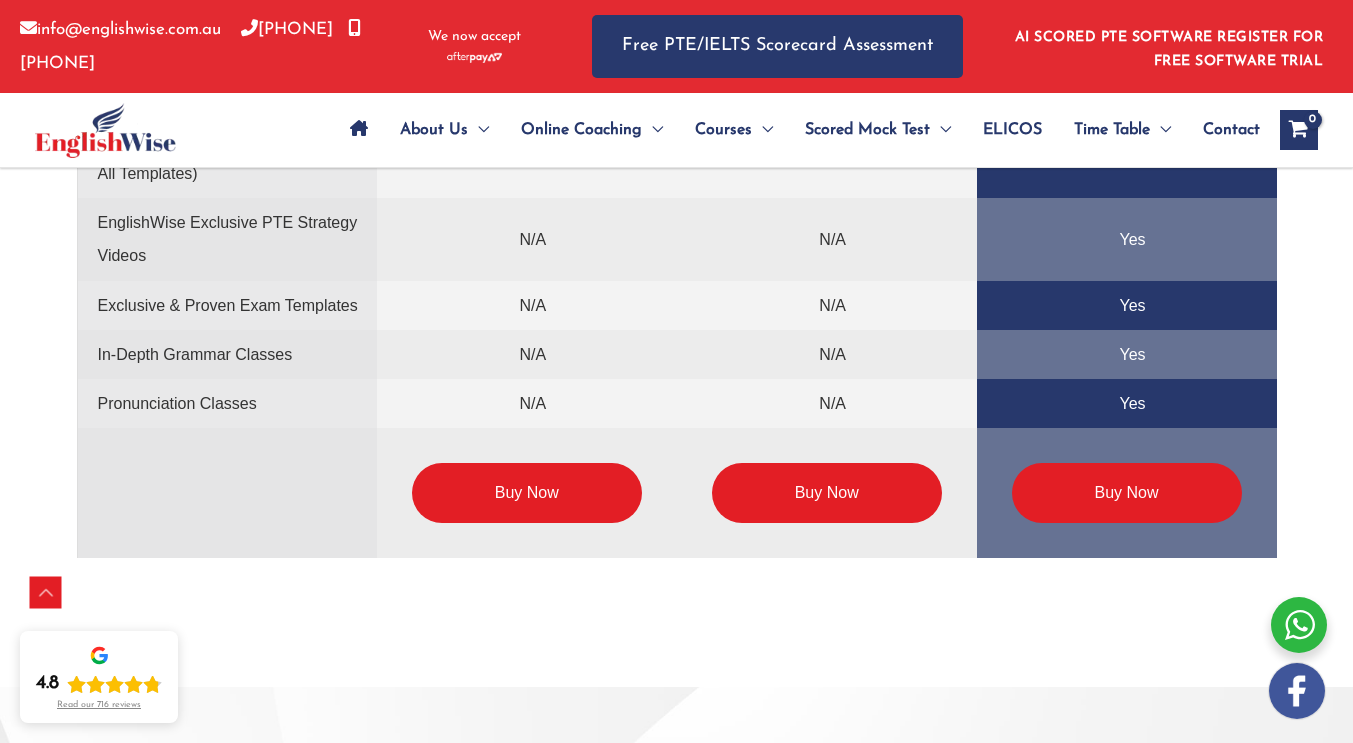 scroll, scrollTop: 4972, scrollLeft: 0, axis: vertical 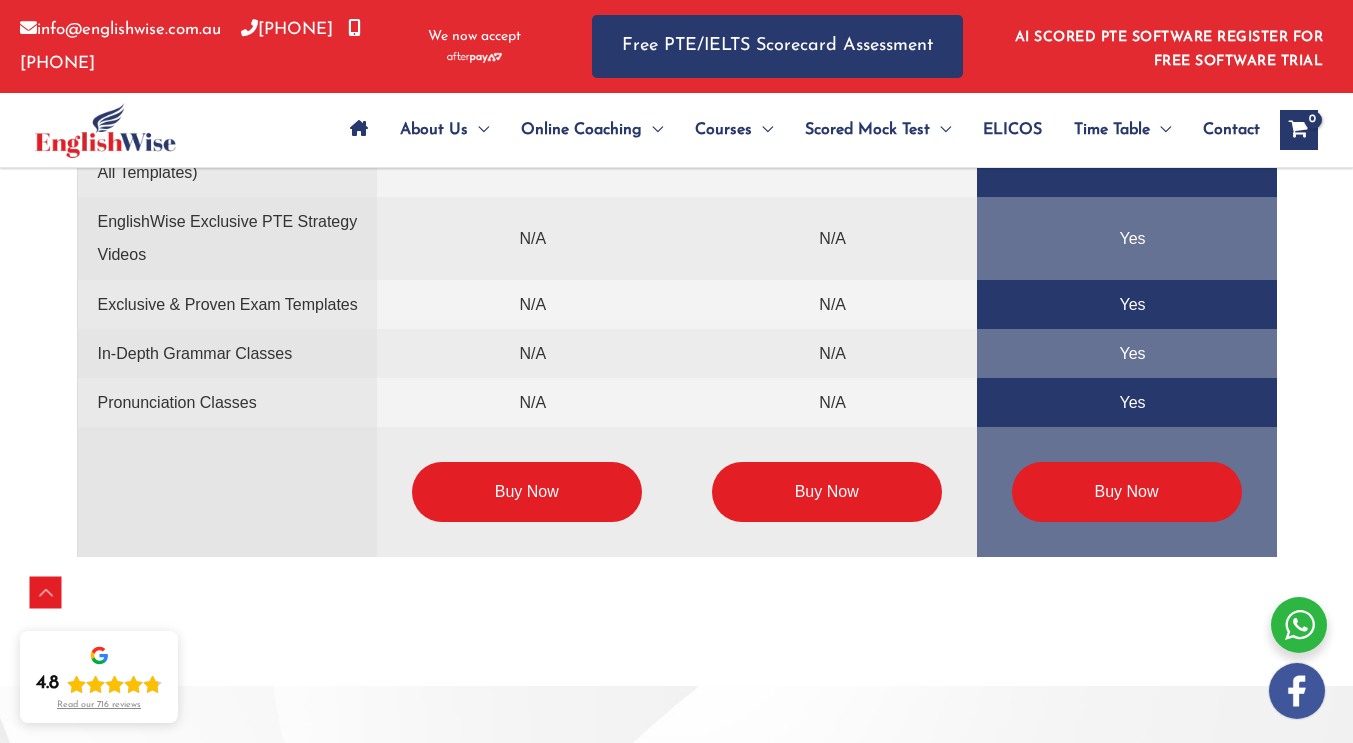 click on "Buy Now" at bounding box center [527, 492] 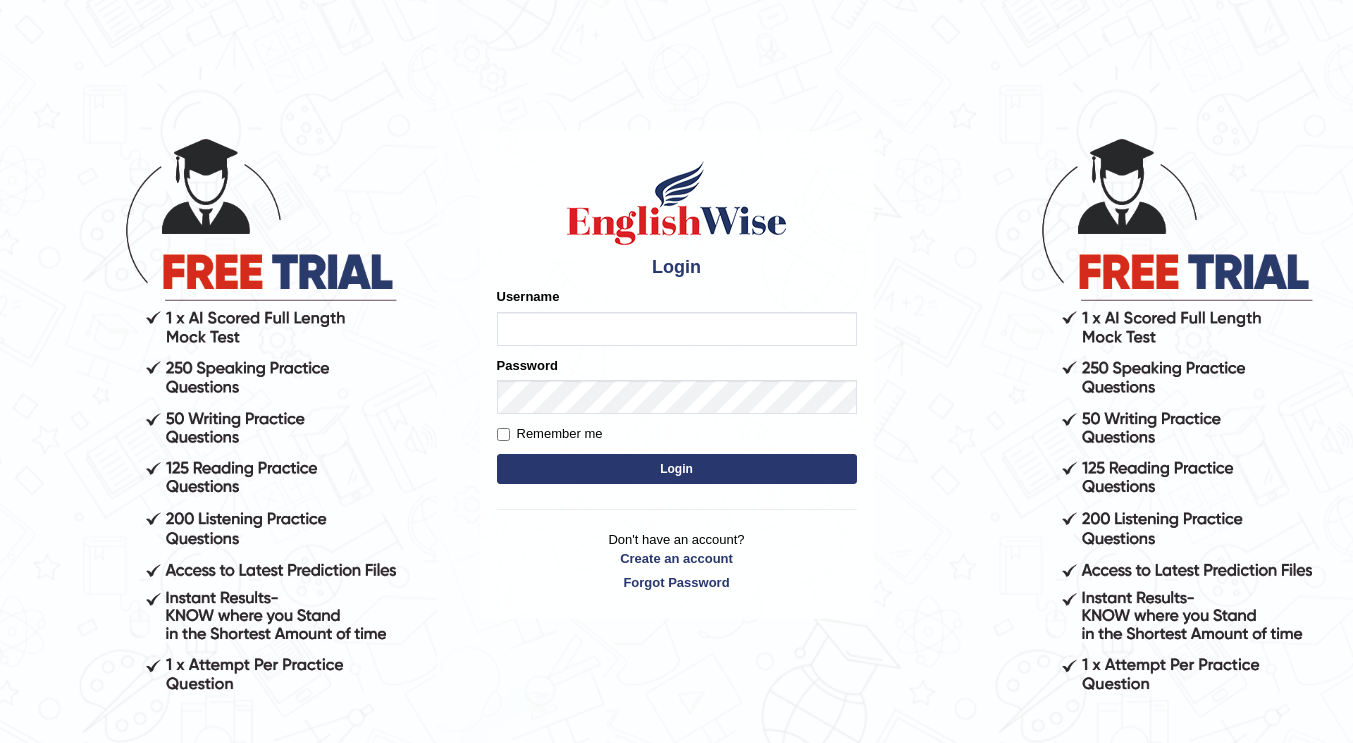 scroll, scrollTop: 0, scrollLeft: 0, axis: both 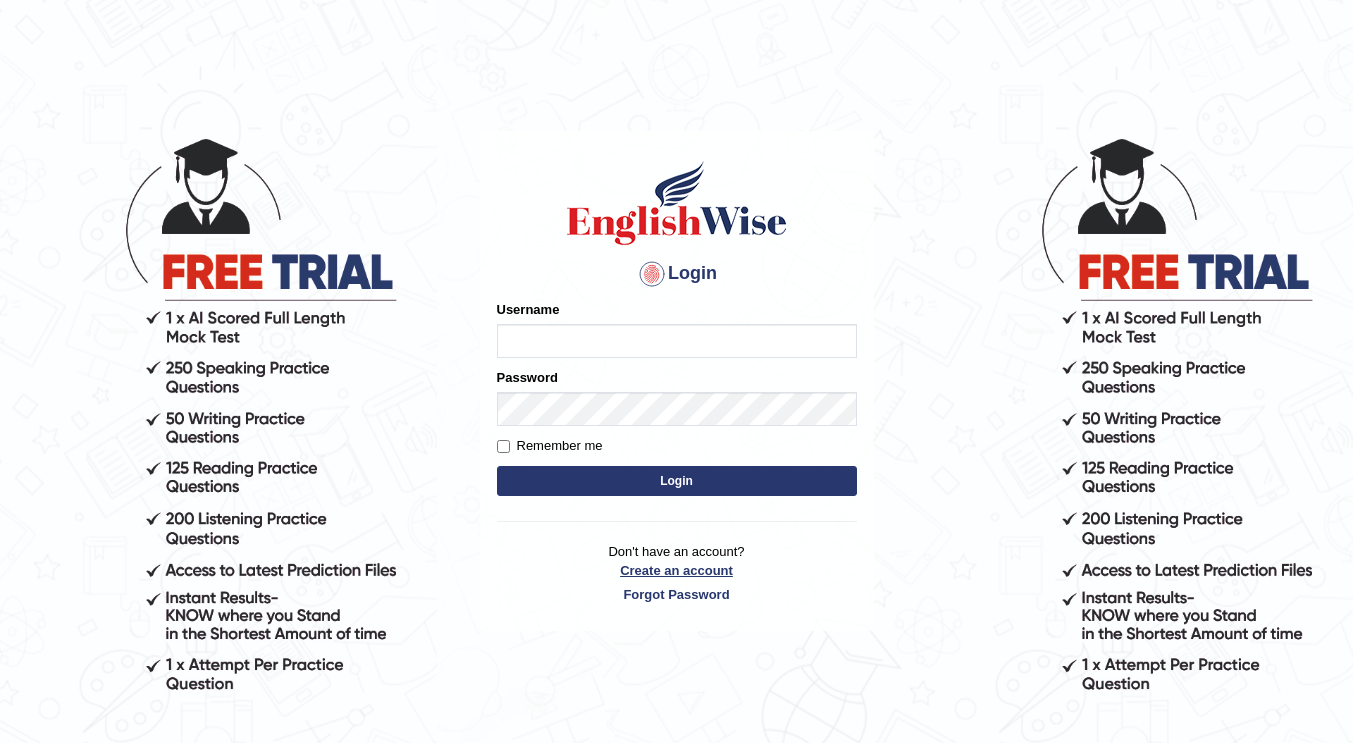 click on "Don't have an account?
Create an account
Forgot Password" at bounding box center [677, 573] 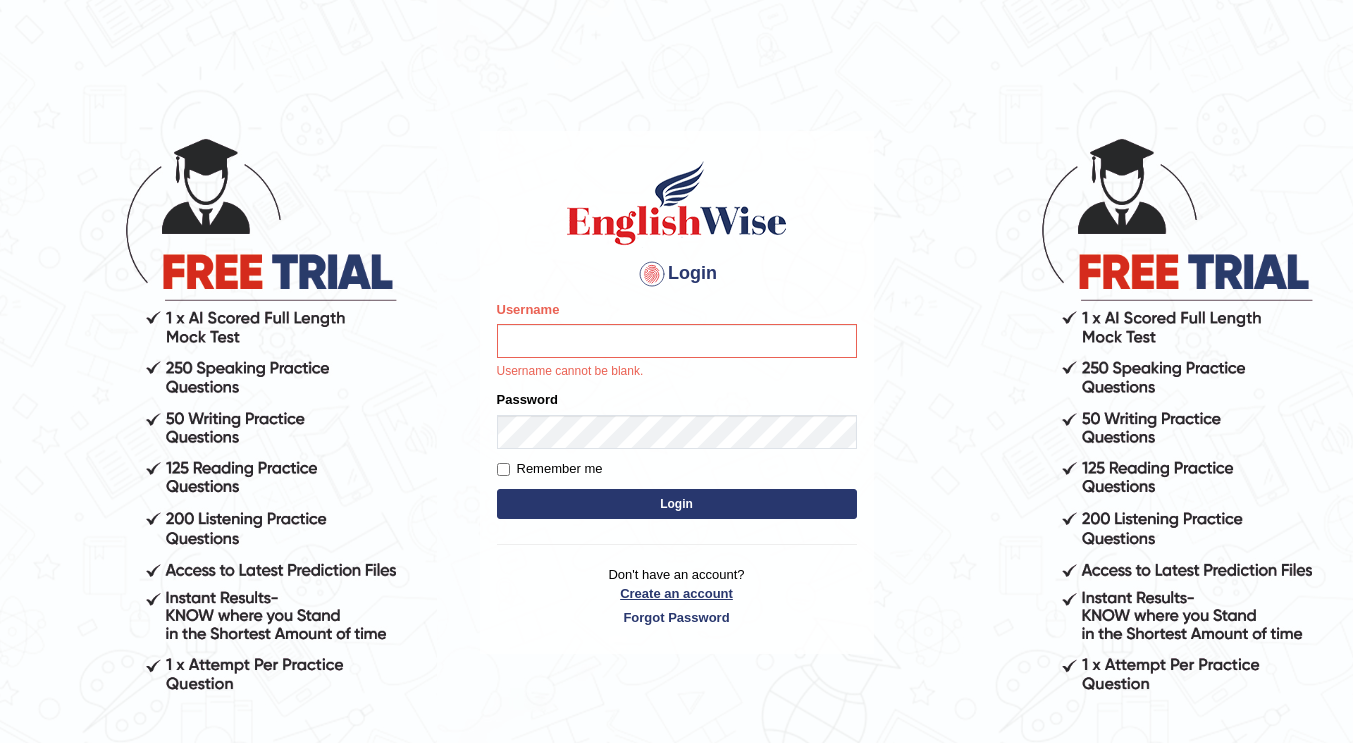 click on "Create an account" at bounding box center (677, 593) 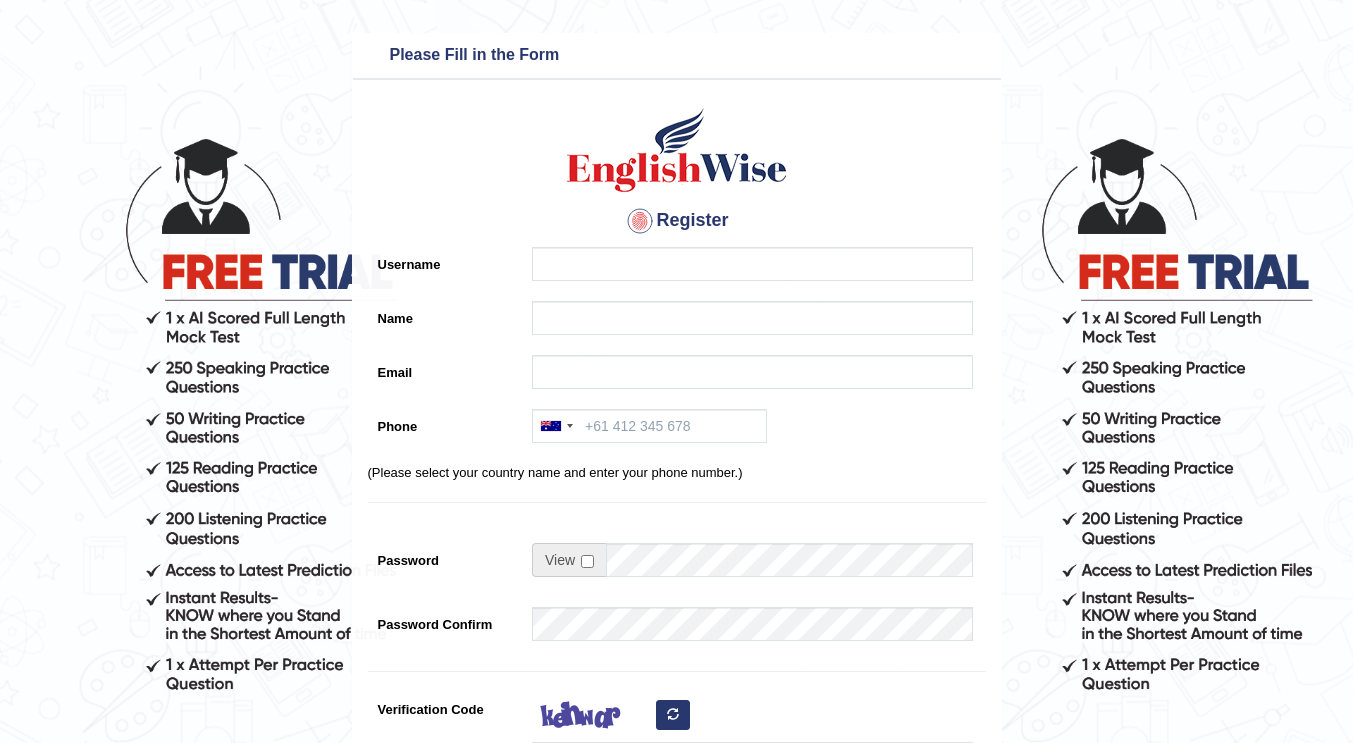 scroll, scrollTop: 0, scrollLeft: 0, axis: both 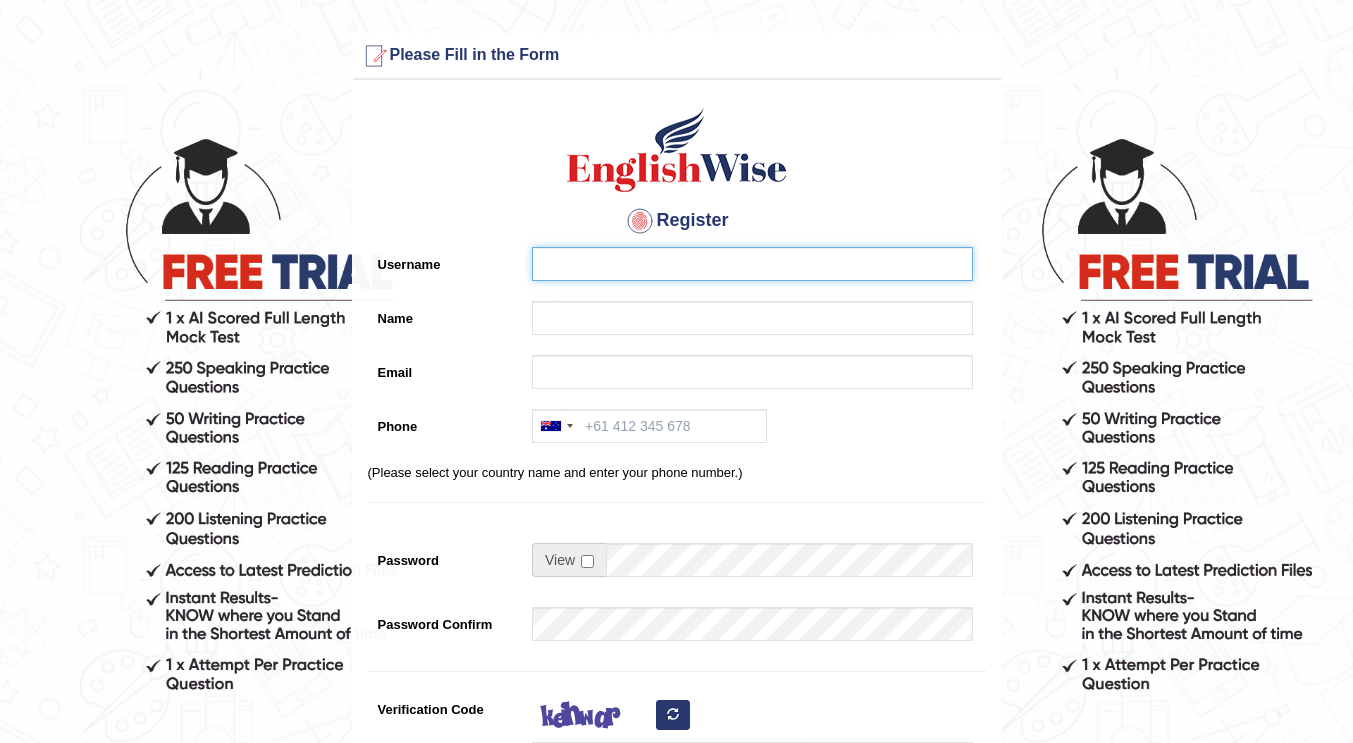 click on "Username" at bounding box center [752, 264] 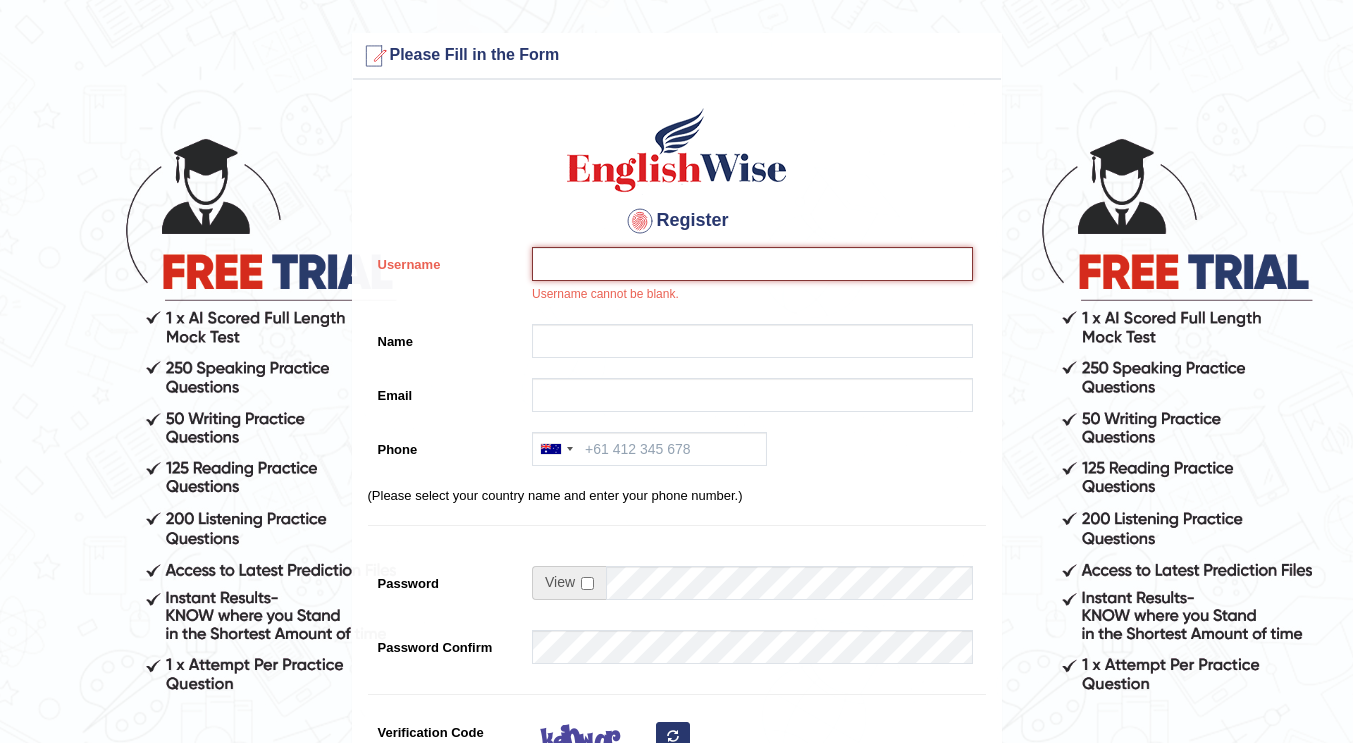 click on "Username" at bounding box center (752, 264) 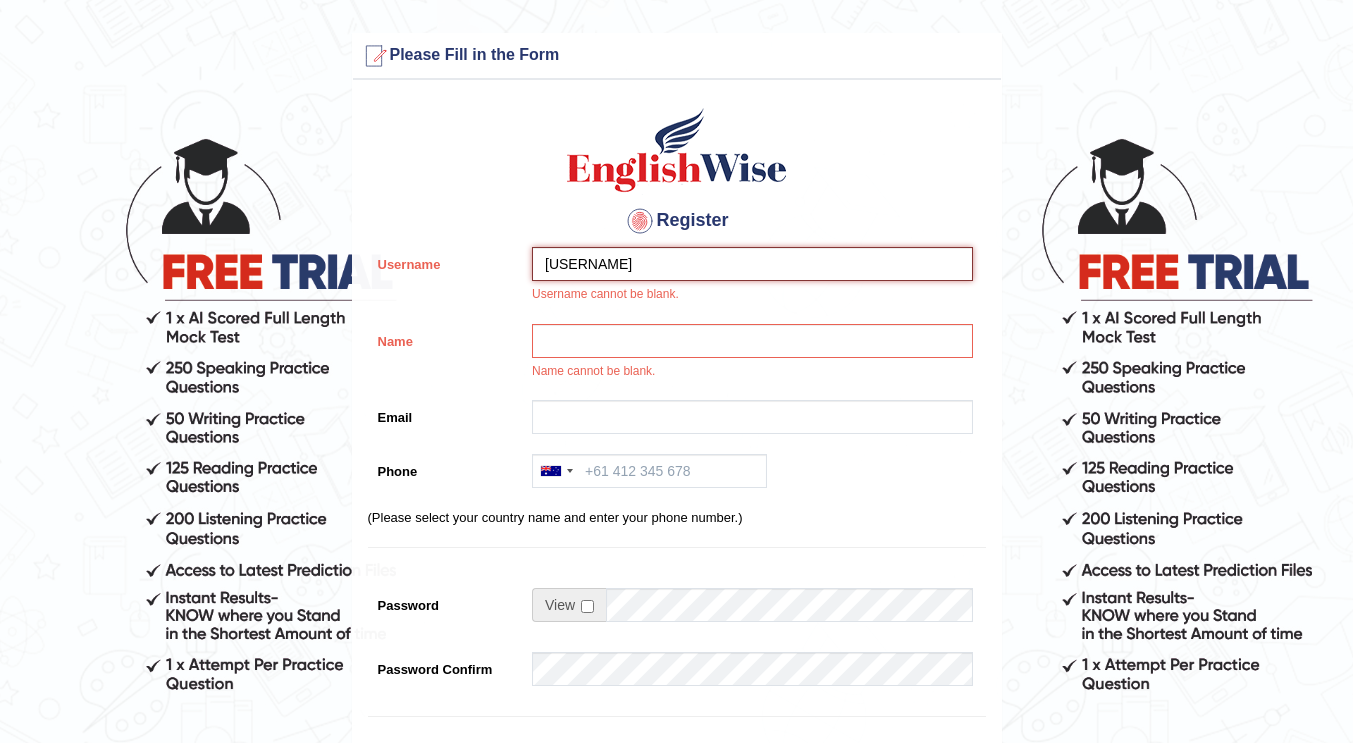 click on "Sami_PTE" at bounding box center (752, 264) 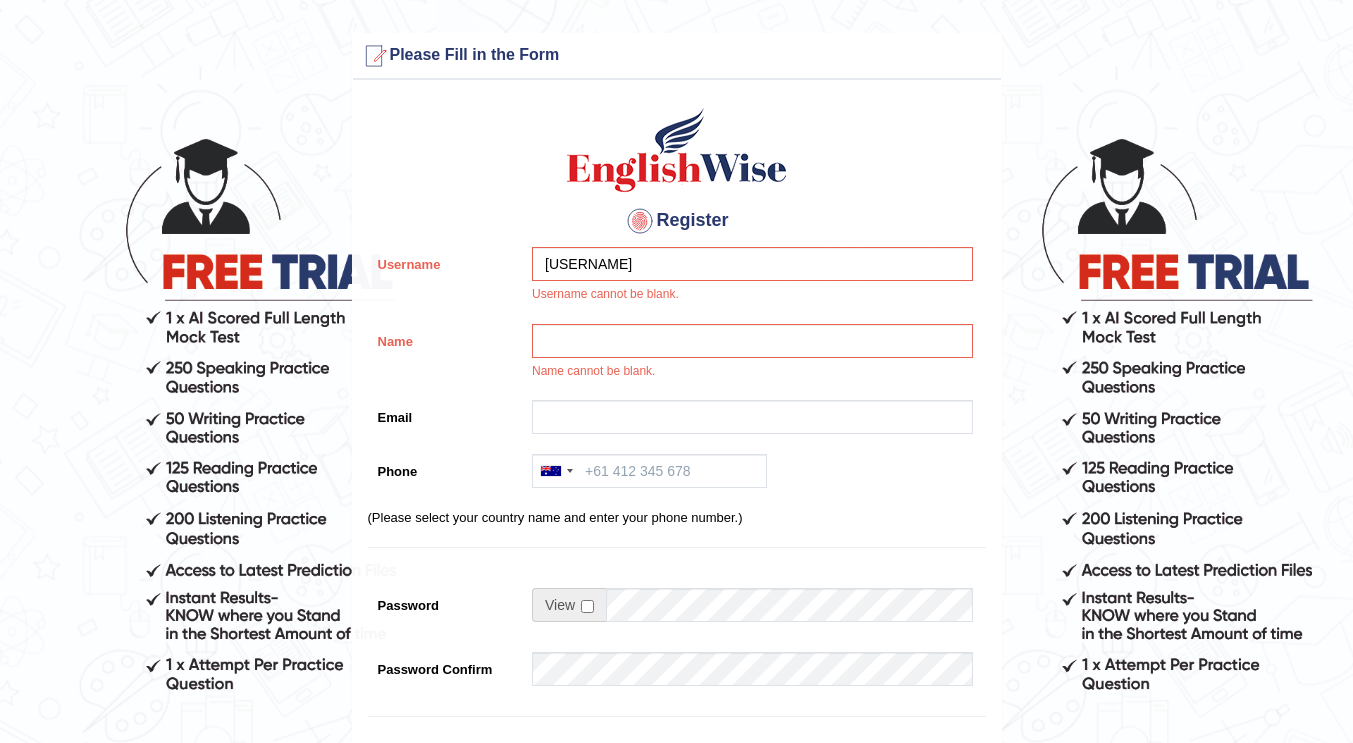 click on "Register
Username
Sam_PTE
Username cannot be blank.
Name
Name cannot be blank.
Email
Phone
Australia +61 India (भारत) +91 New Zealand +64 United States +1 Canada +1 United Arab Emirates (‫الإمارات العربية المتحدة‬‎) +971 Saudi Arabia (‫المملكة العربية السعودية‬‎) +966 Bahrain (‫البحرين‬‎) +973 Afghanistan (‫افغانستان‬‎) +93 Albania (Shqipëri) +355 Algeria (‫الجزائر‬‎) +213 American Samoa +1 Andorra +376 Angola +244 Anguilla +1 Antigua and Barbuda +1 Argentina +54 Armenia (Հայաստան) +374 Aruba +297 Australia +61 Austria (Österreich) +43 Azerbaijan (Azərbaycan) +994 Bahamas +1 Bahrain (‫البحرين‬‎) +973 Bangladesh (বাংলাদেশ) +880 Barbados +1 Belarus (Беларусь) +375 Belgium (België) +32 Belize +501 Benin (Bénin) +229 Bermuda +1 Bhutan (འབྲུག) +975 Bolivia +591 +387 Botswana +267 Brazil (Brasil) +55 +246 +1" at bounding box center [677, 530] 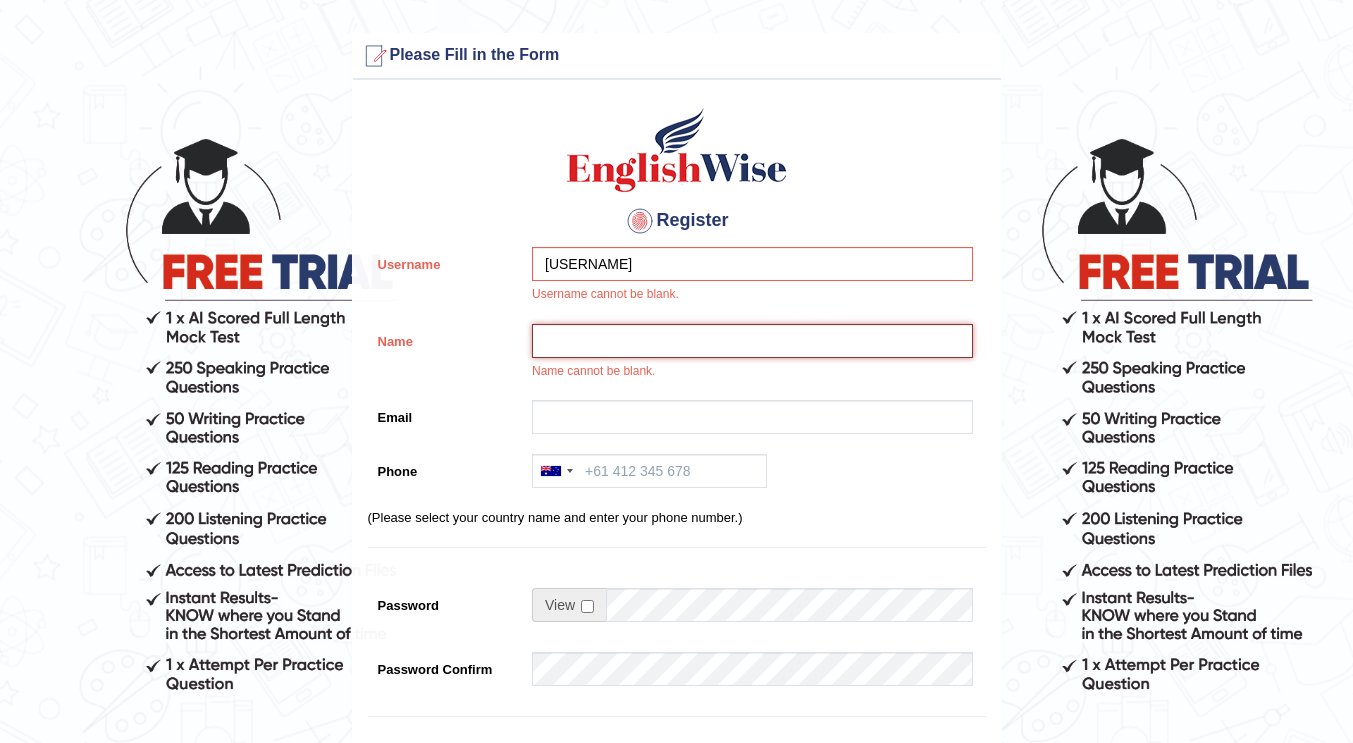 click on "Name" at bounding box center (752, 341) 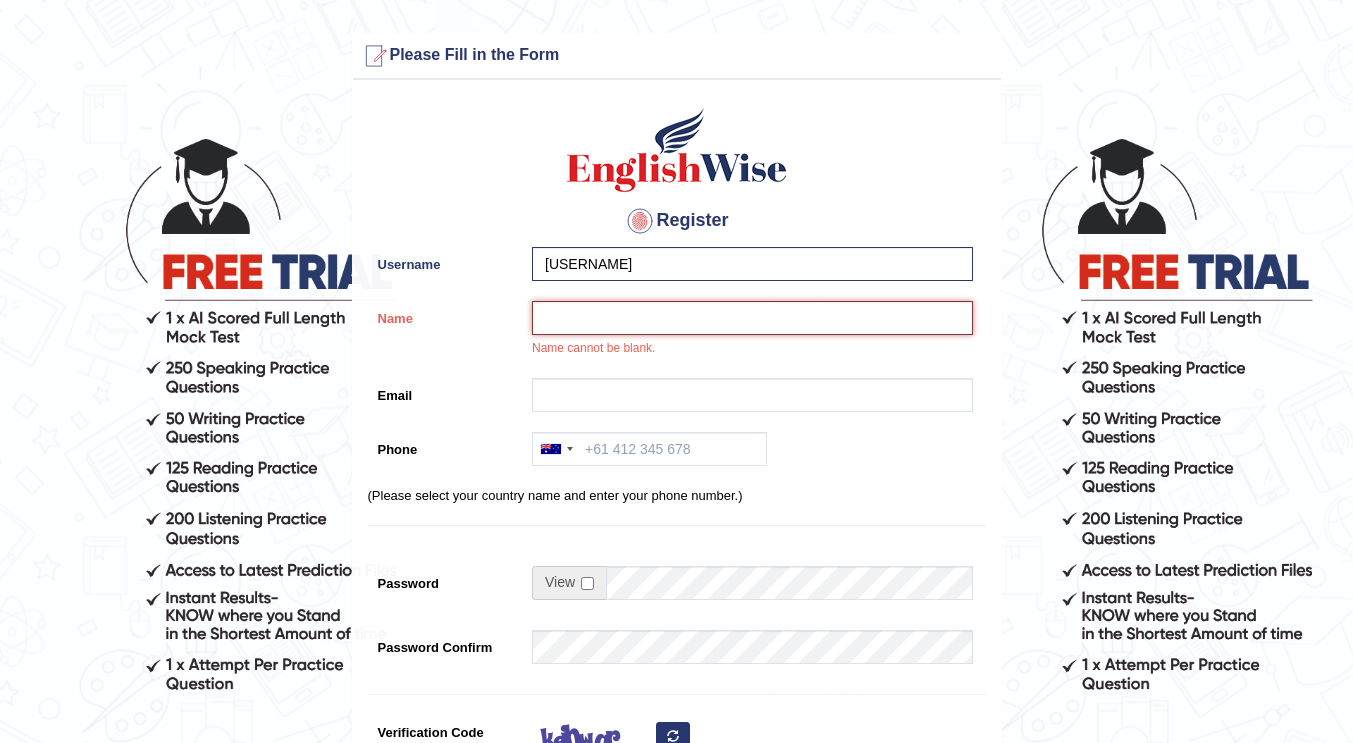 type on "Samira Eskandari" 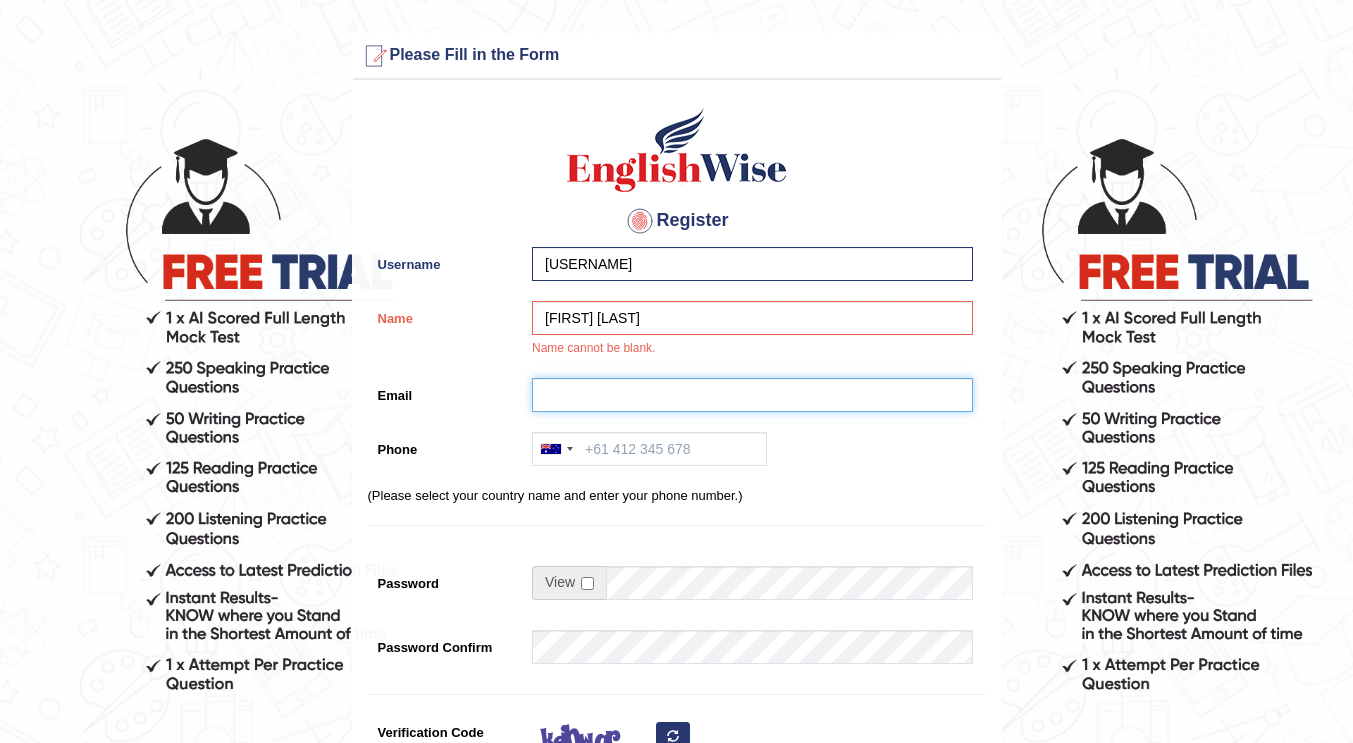type on "s.eskandari3000@gmail.com" 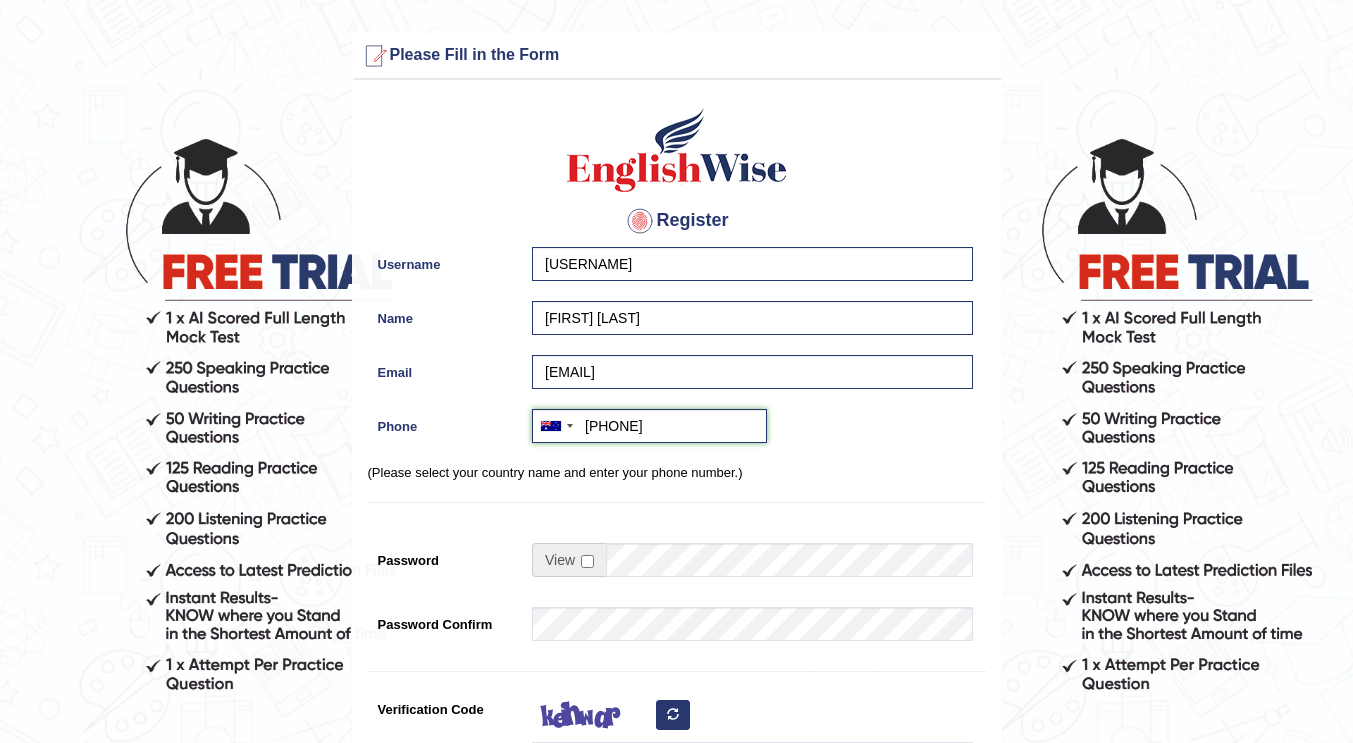 drag, startPoint x: 584, startPoint y: 428, endPoint x: 722, endPoint y: 423, distance: 138.09055 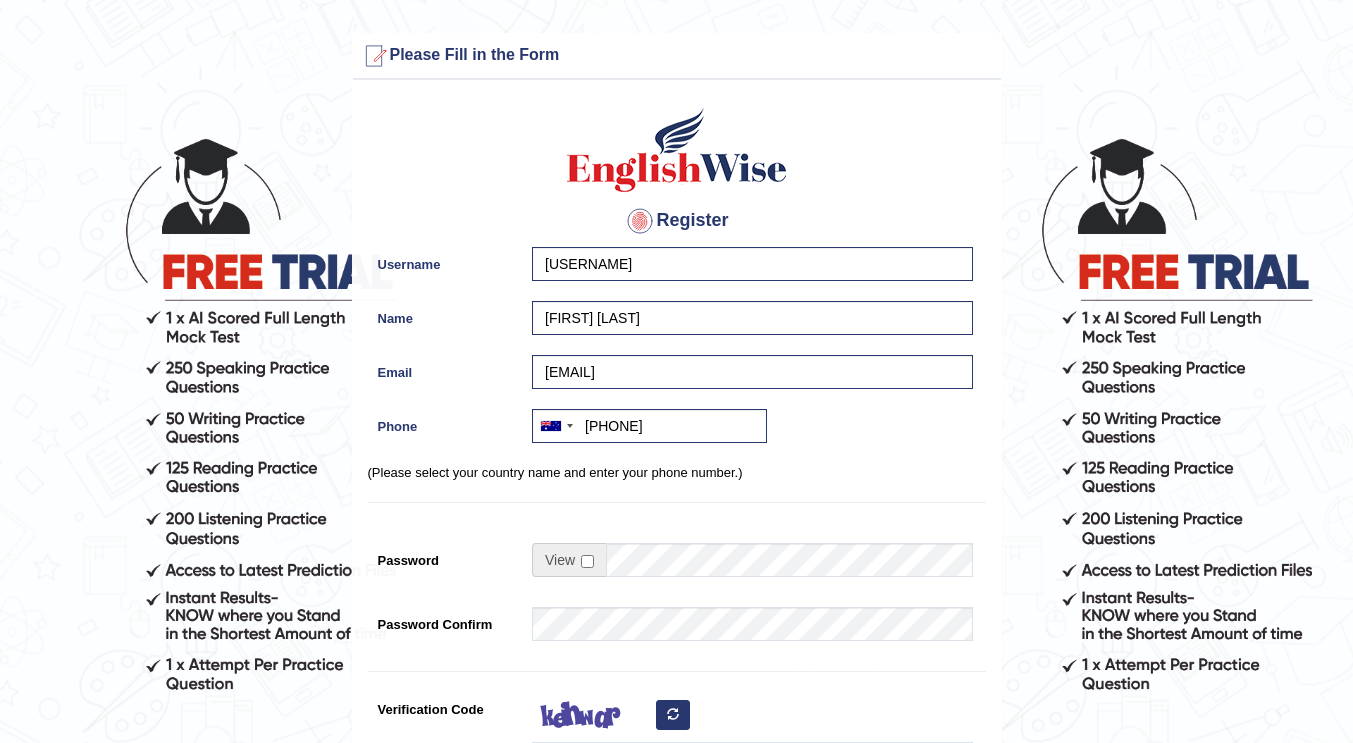 click on "Register
Username
Sam_PTE
Name
Samira Eskandari
Email
s.eskandari3000@gmail.com
Phone
Australia +61 India (भारत) +91 New Zealand +64 United States +1 Canada +1 United Arab Emirates (‫الإمارات العربية المتحدة‬‎) +971 Saudi Arabia (‫المملكة العربية السعودية‬‎) +966 Bahrain (‫البحرين‬‎) +973 Afghanistan (‫افغانستان‬‎) +93 Albania (Shqipëri) +355 Algeria (‫الجزائر‬‎) +213 American Samoa +1 Andorra +376 Angola +244 Anguilla +1 Antigua and Barbuda +1 Argentina +54 Armenia (Հայաստան) +374 Aruba +297 Australia +61 Austria (Österreich) +43 Azerbaijan (Azərbaycan) +994 Bahamas +1 Bahrain (‫البحرين‬‎) +973 Bangladesh (বাংলাদেশ) +880 Barbados +1 Belarus (Беларусь) +375 Belgium (België) +32 Belize +501 Benin (Bénin) +229 Bermuda +1 Bhutan (འབྲུག) +975 Bolivia +591 +387 Botswana +267 Brazil (Brasil) +55 +246 +1 +673" at bounding box center [677, 507] 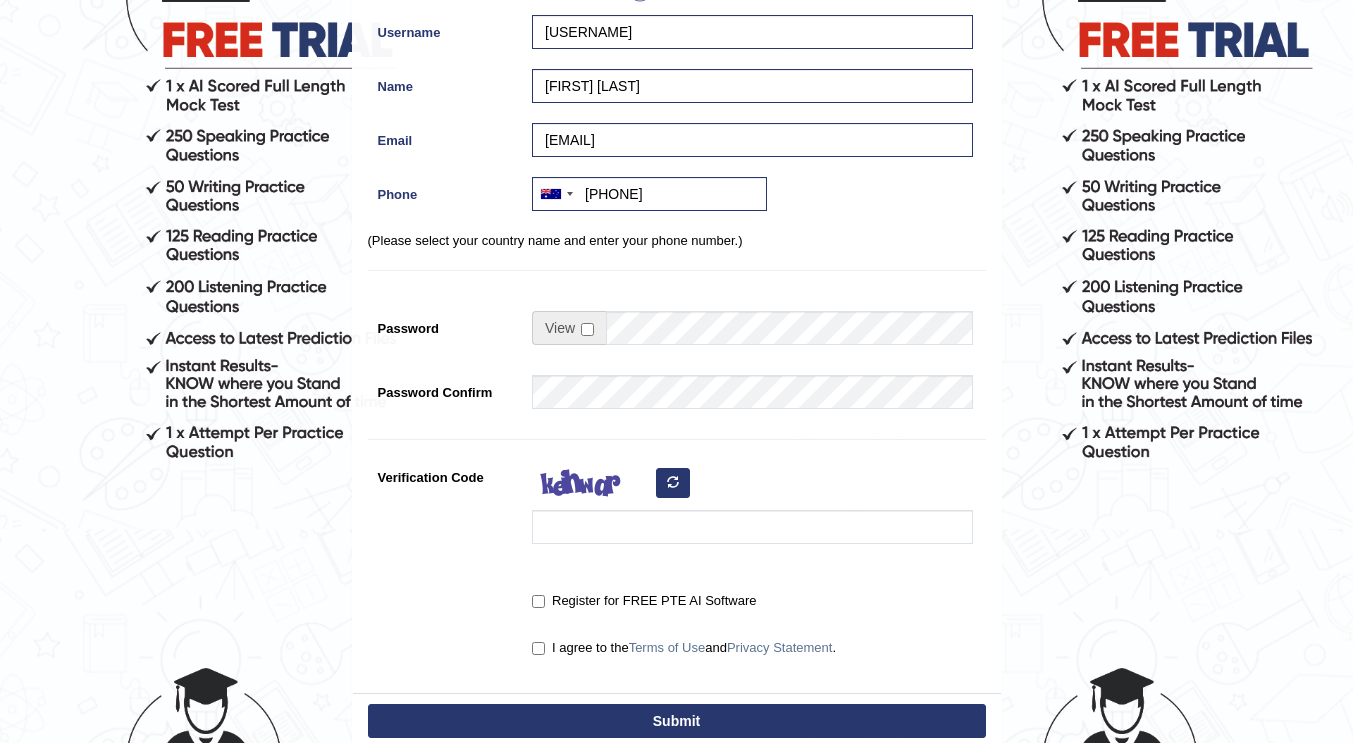 scroll, scrollTop: 233, scrollLeft: 0, axis: vertical 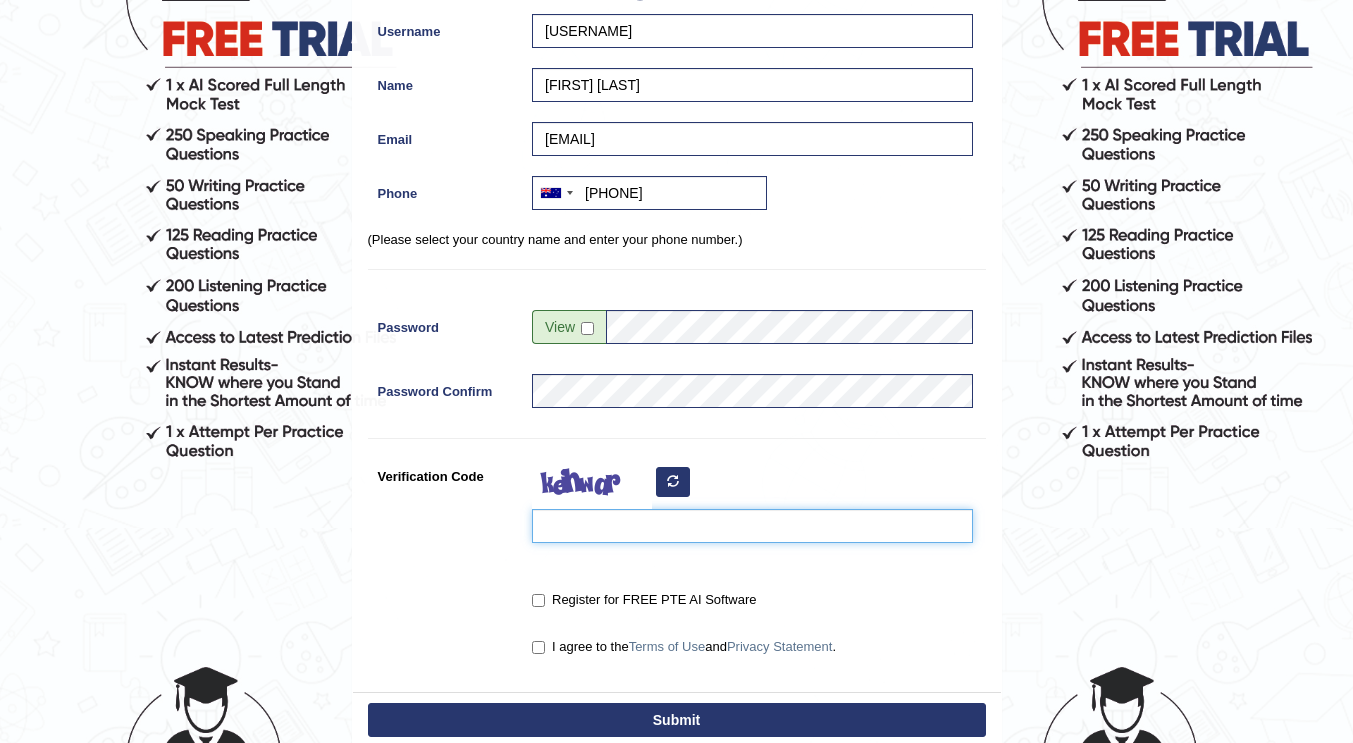 click on "Verification Code" at bounding box center [752, 526] 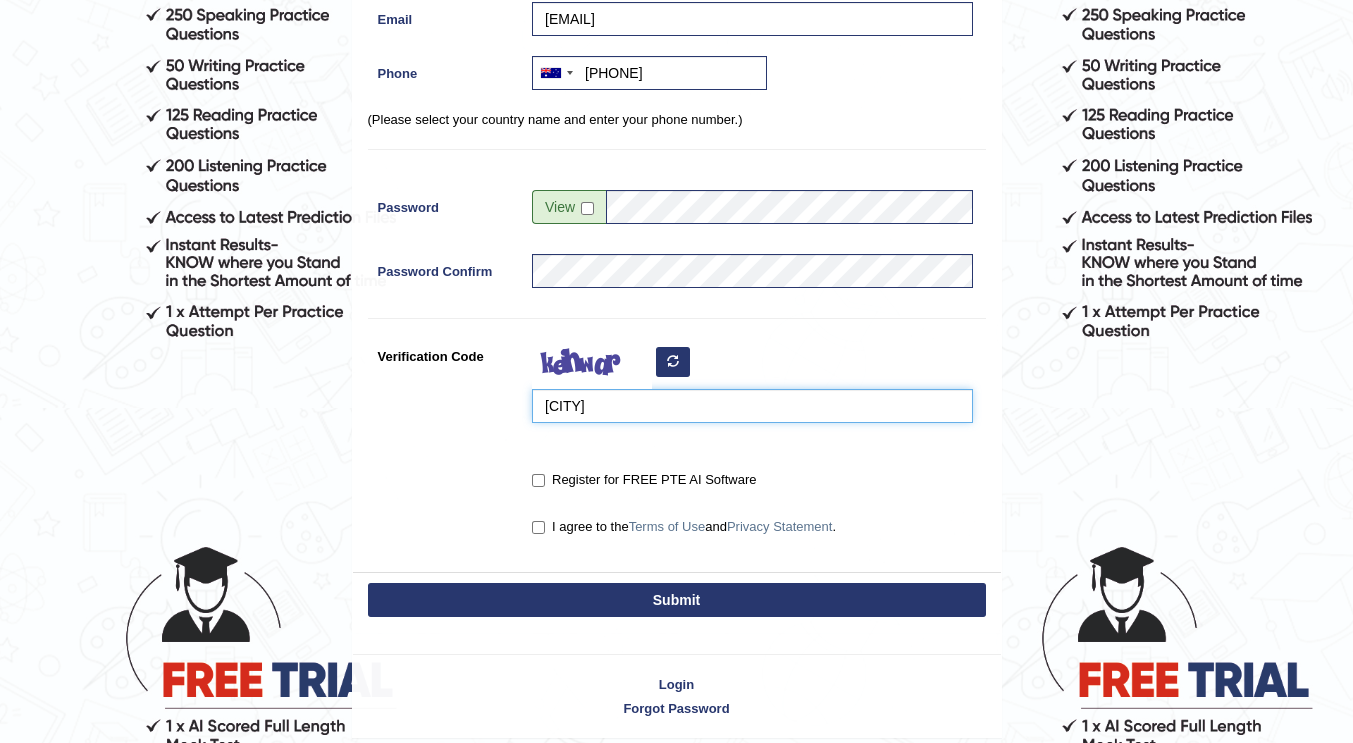 scroll, scrollTop: 429, scrollLeft: 0, axis: vertical 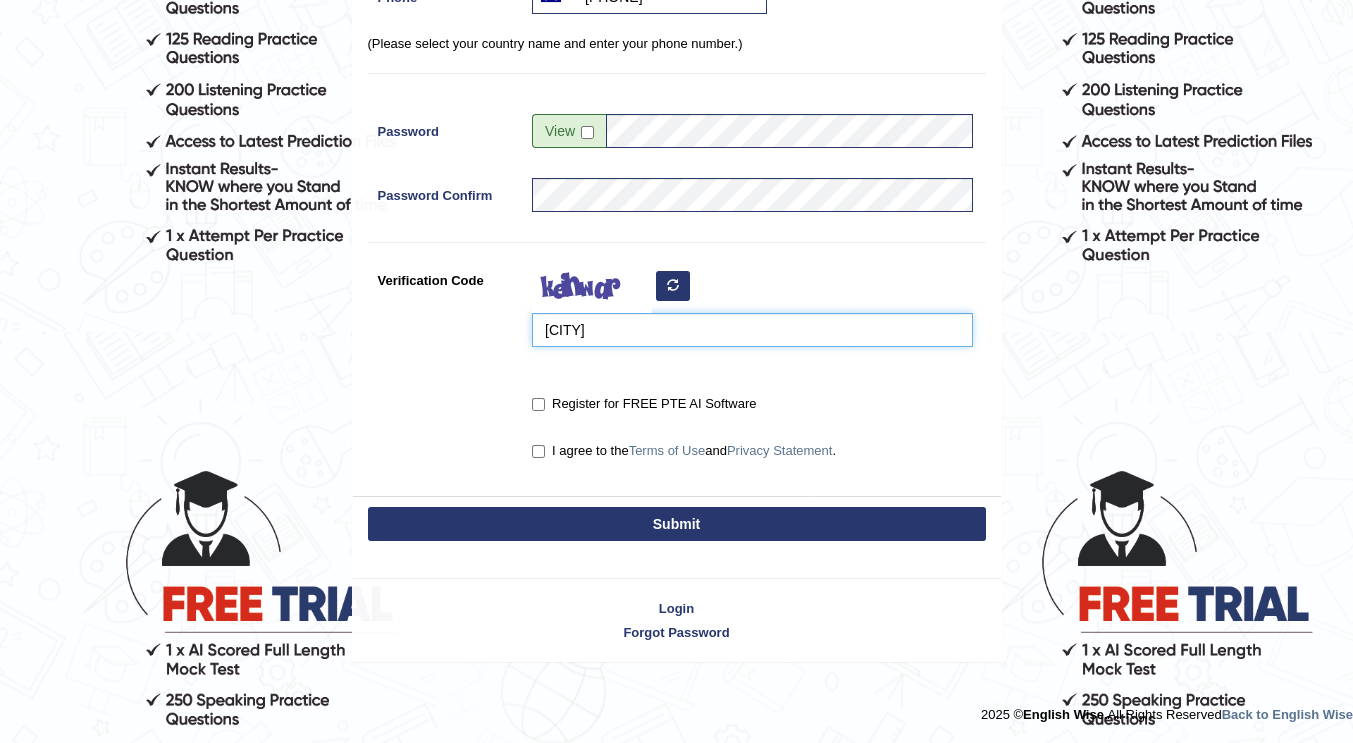 type on "hekouaw" 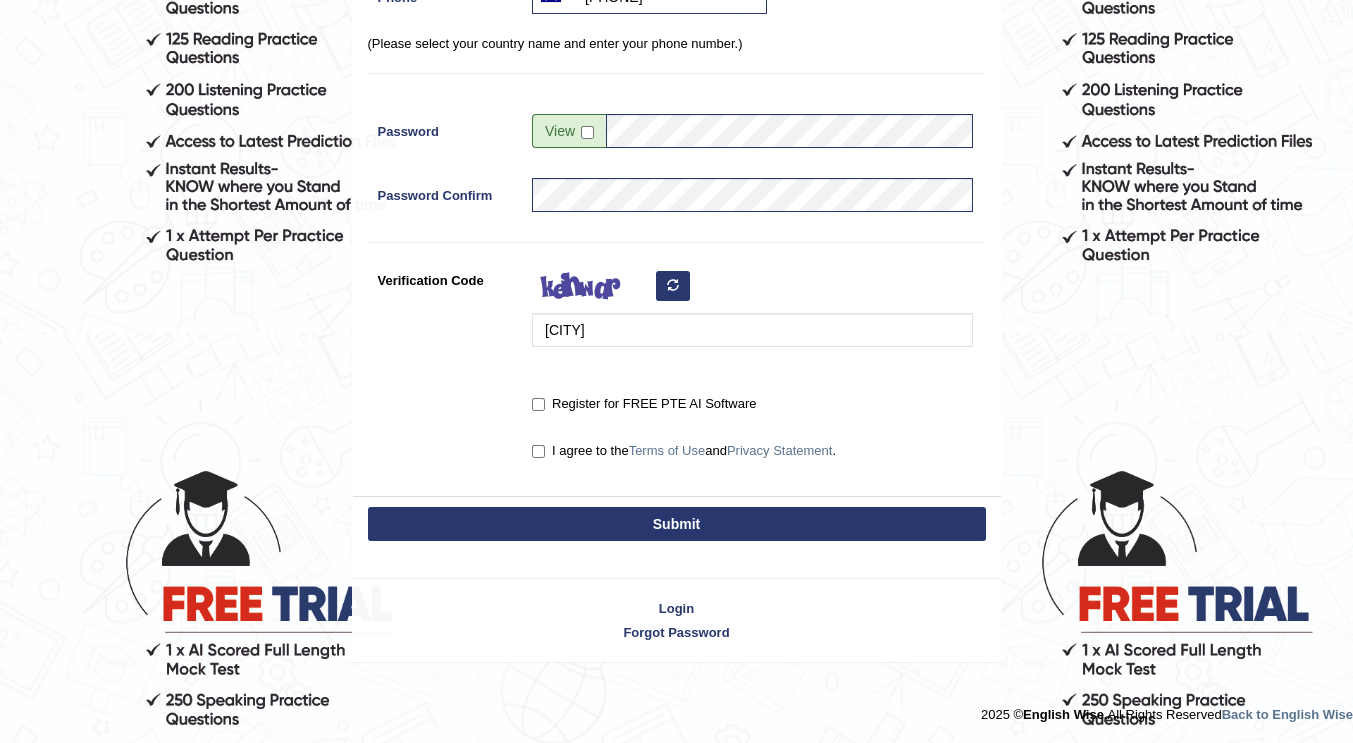 click on "Register for FREE PTE AI Software" at bounding box center [644, 404] 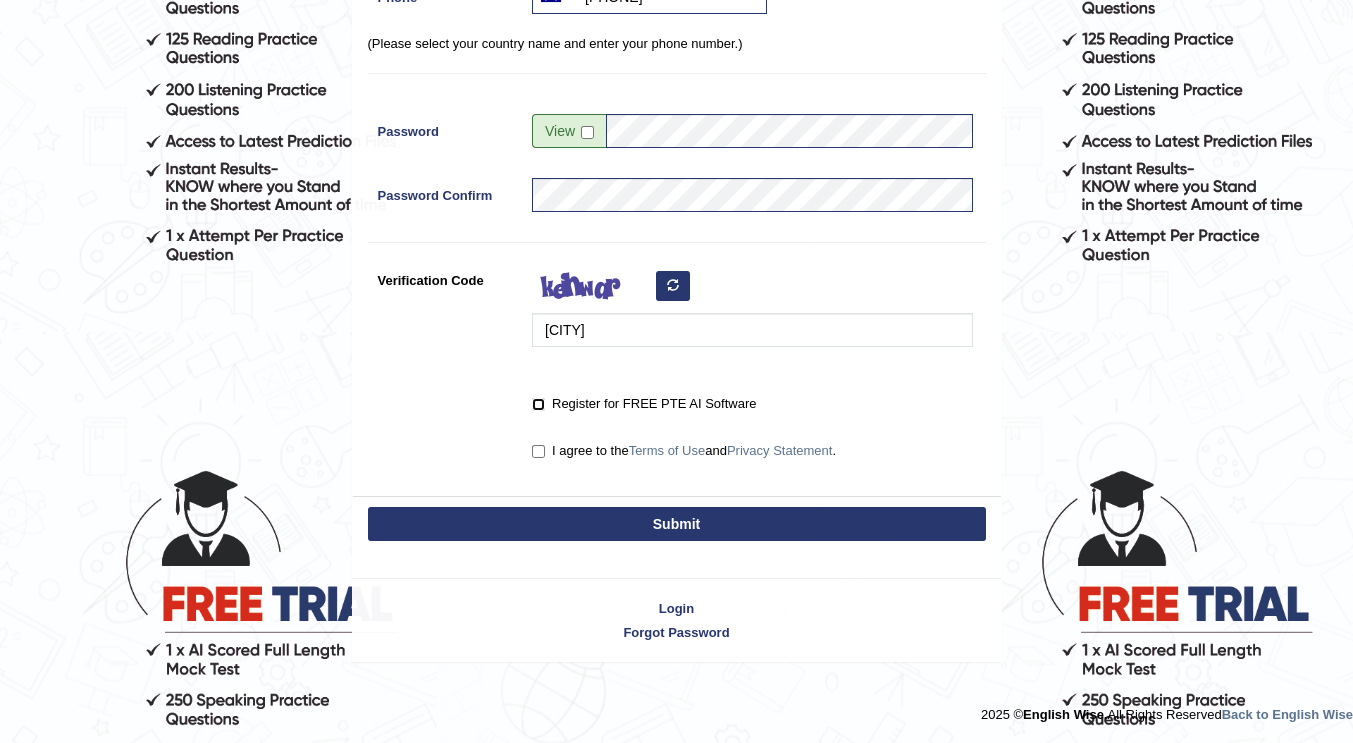 click on "Register for FREE PTE AI Software" at bounding box center (538, 404) 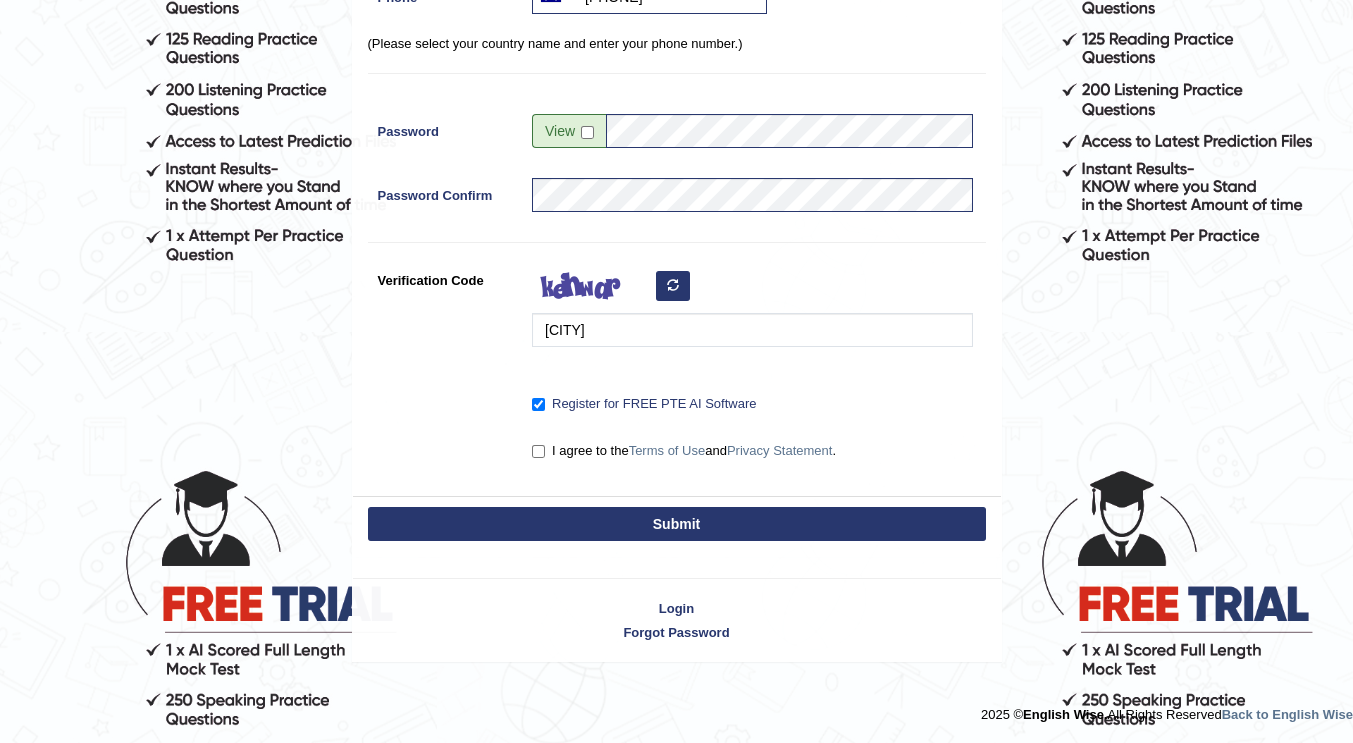 click on "I agree to the  Terms of Use  and  Privacy Statement ." at bounding box center (684, 451) 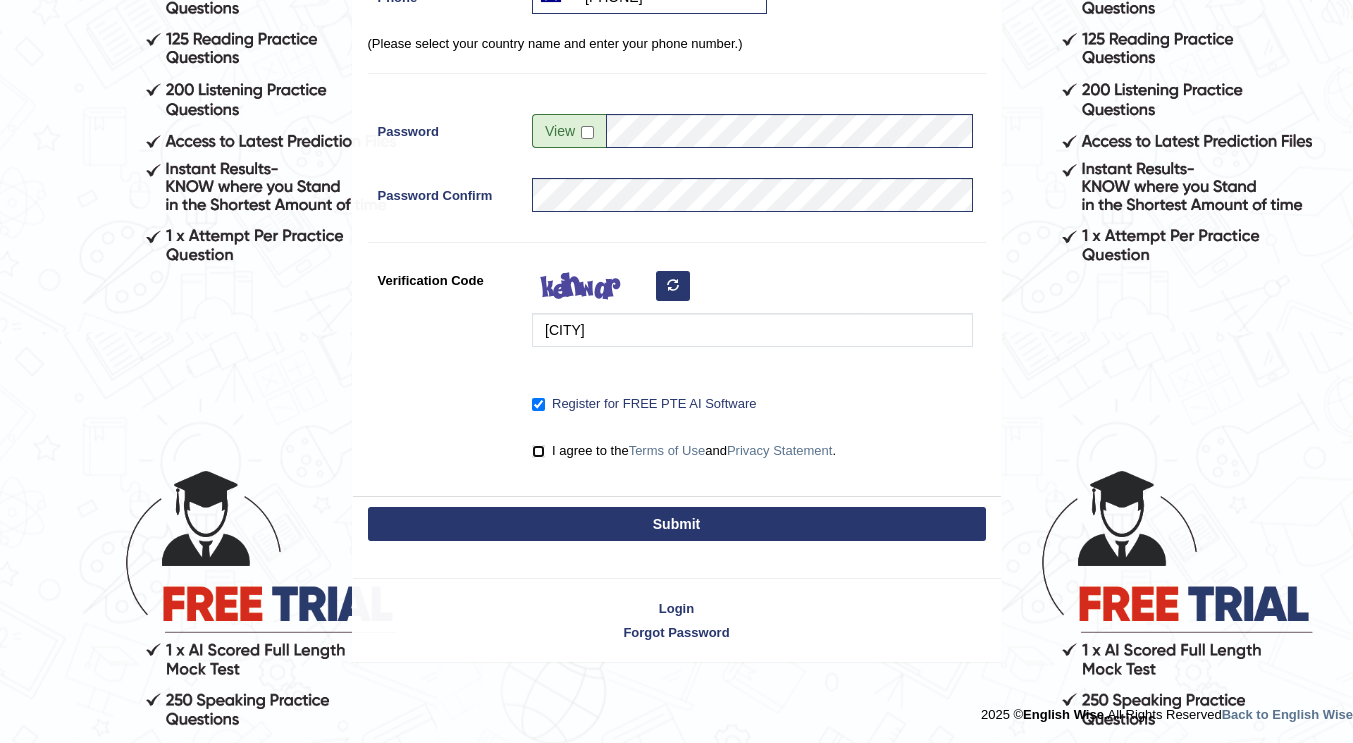click on "I agree to the  Terms of Use  and  Privacy Statement ." at bounding box center [538, 451] 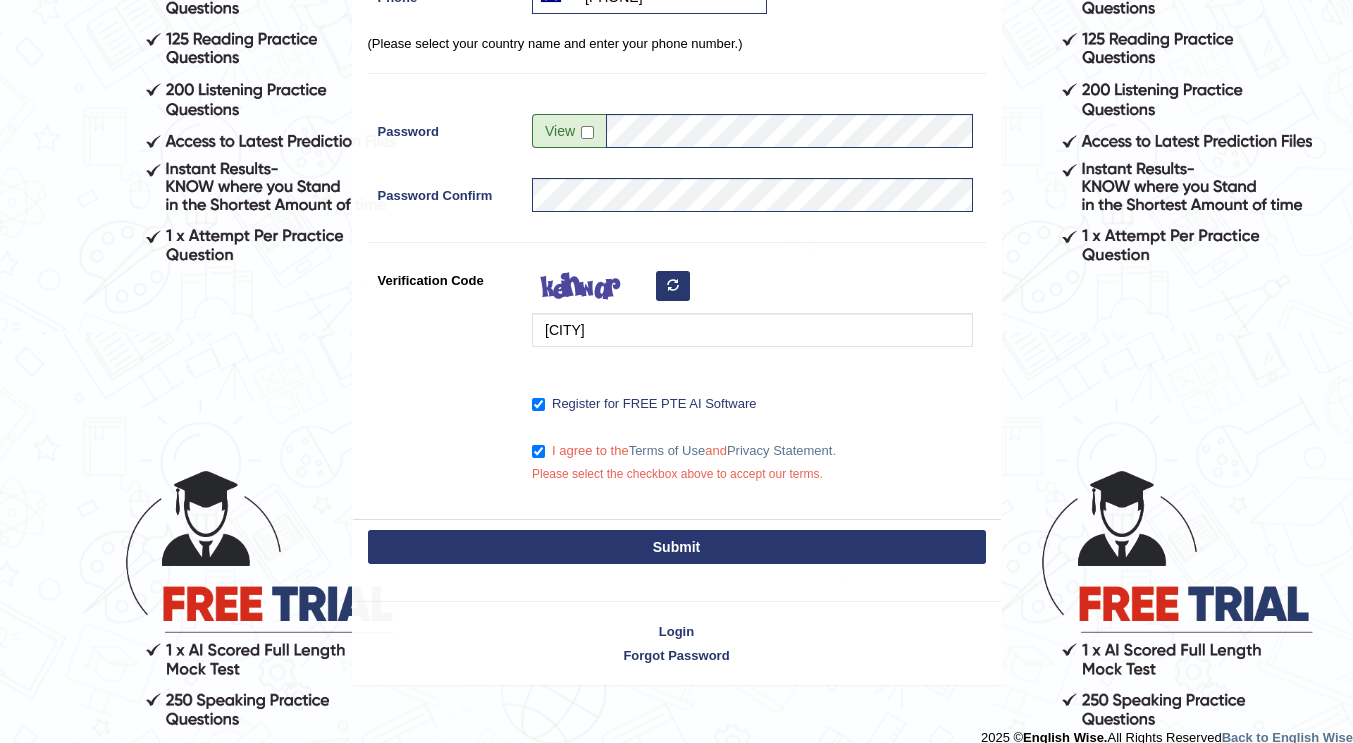 click on "Submit" at bounding box center [677, 547] 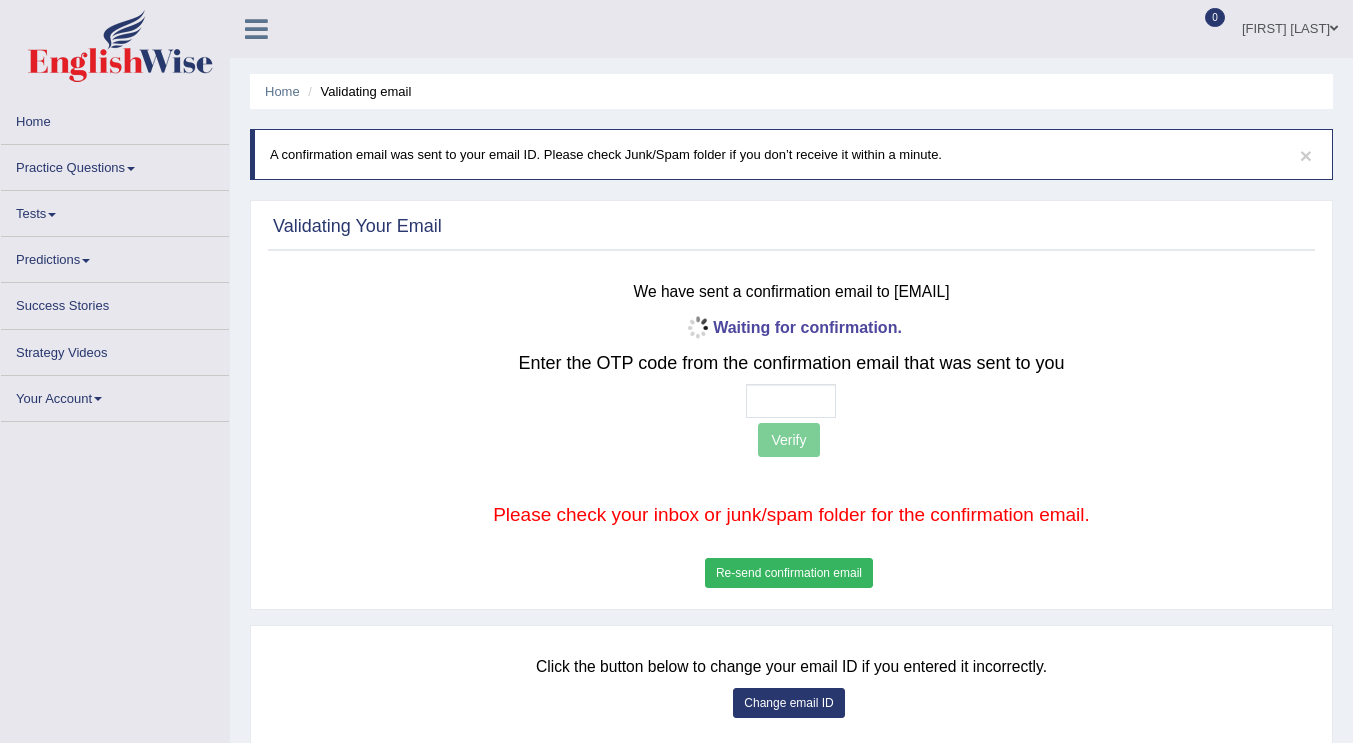 scroll, scrollTop: 0, scrollLeft: 0, axis: both 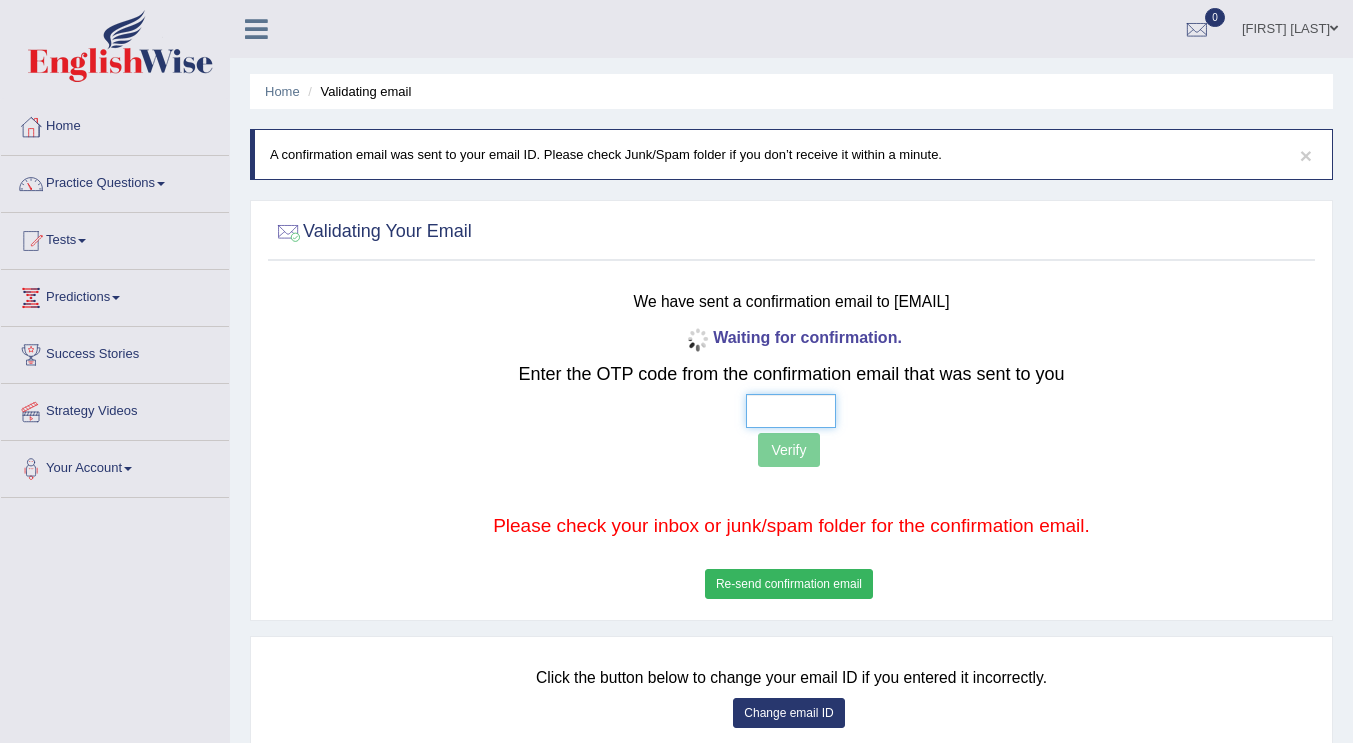 click at bounding box center (791, 411) 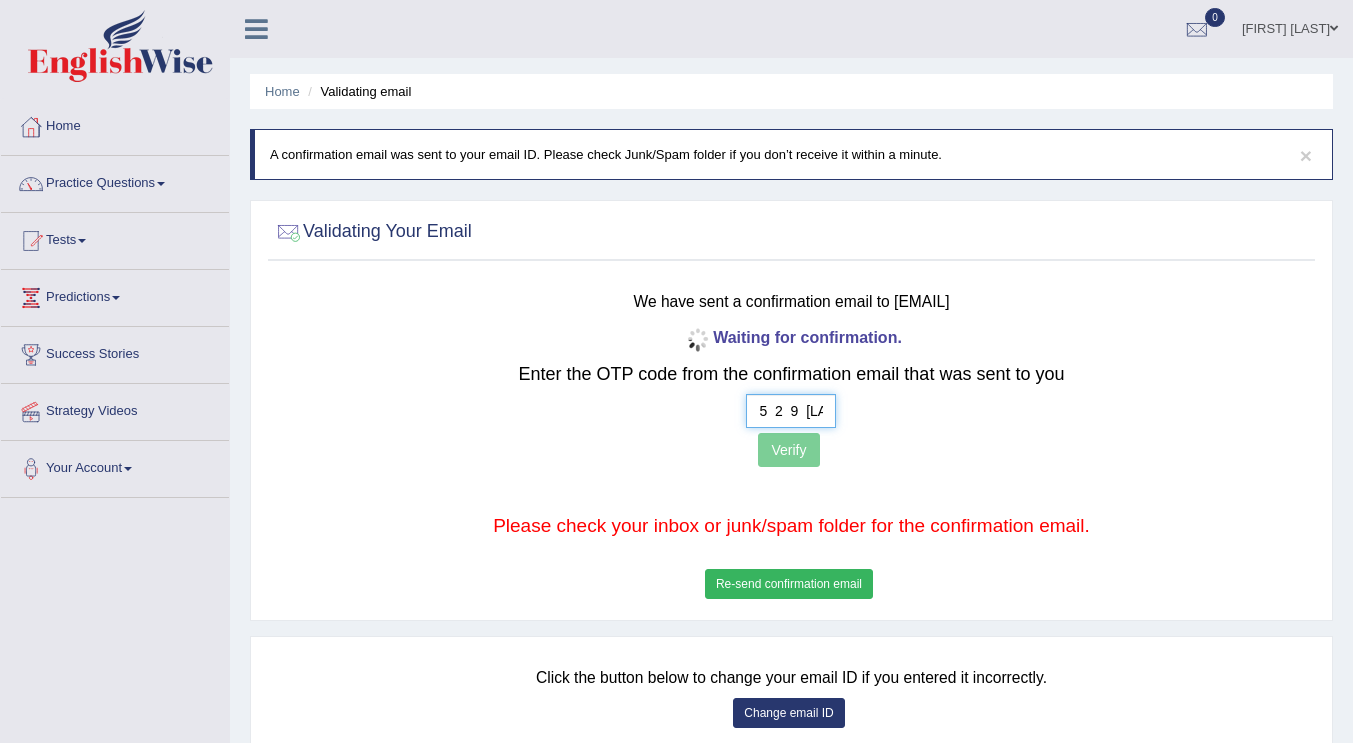 type on "5  2  9  0" 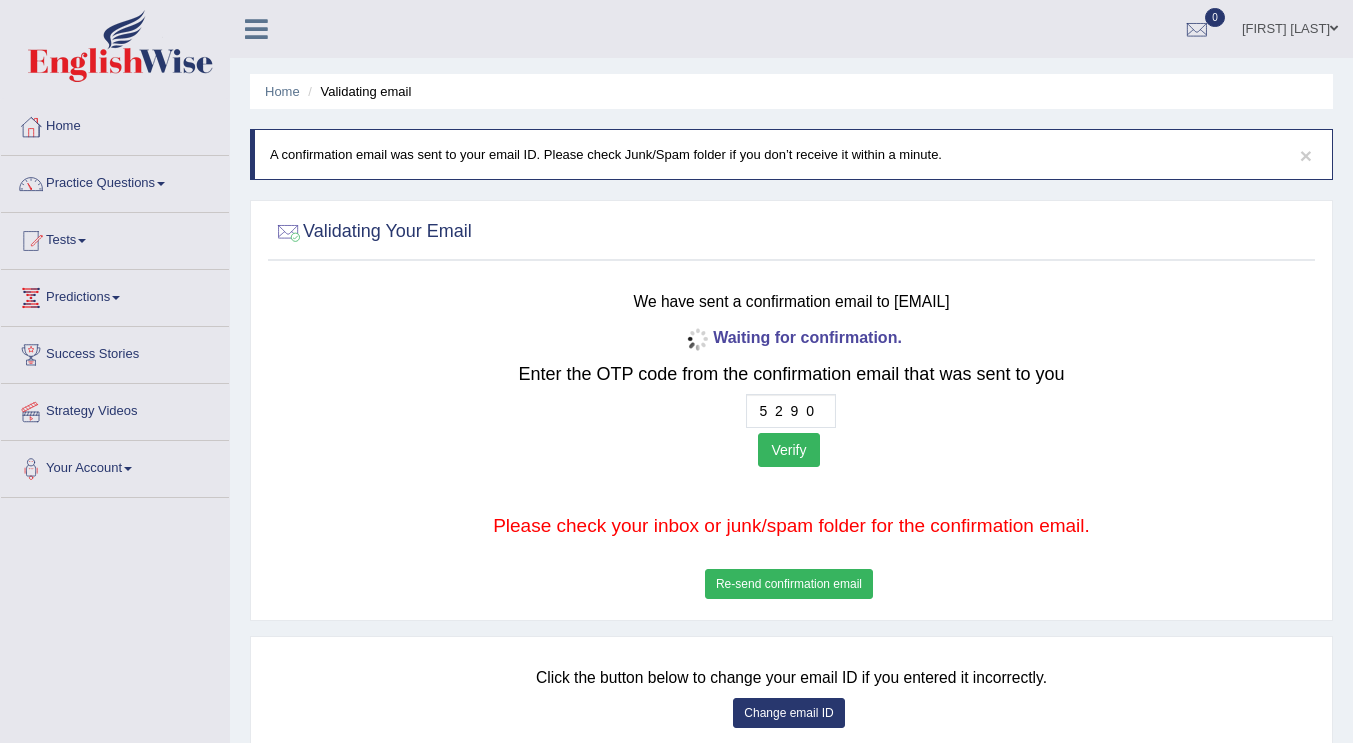 click on "Verify" at bounding box center (788, 450) 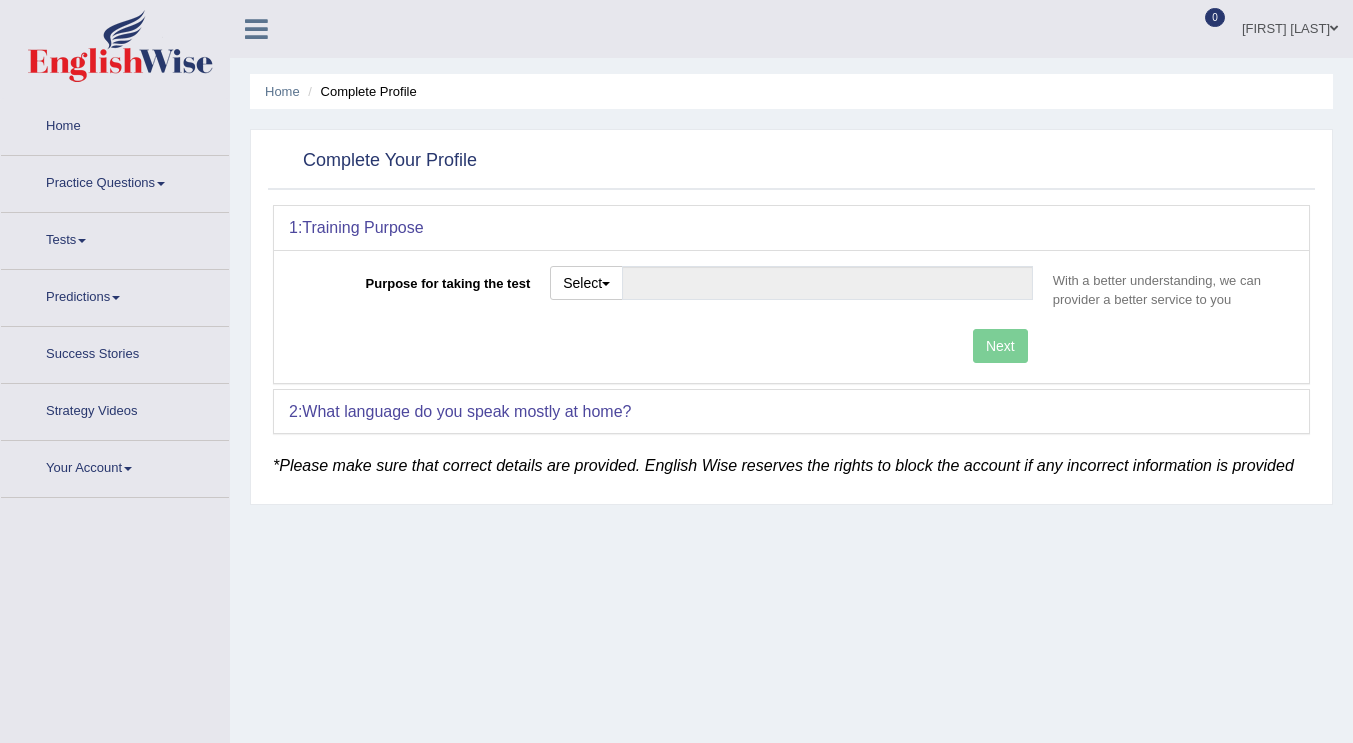 scroll, scrollTop: 0, scrollLeft: 0, axis: both 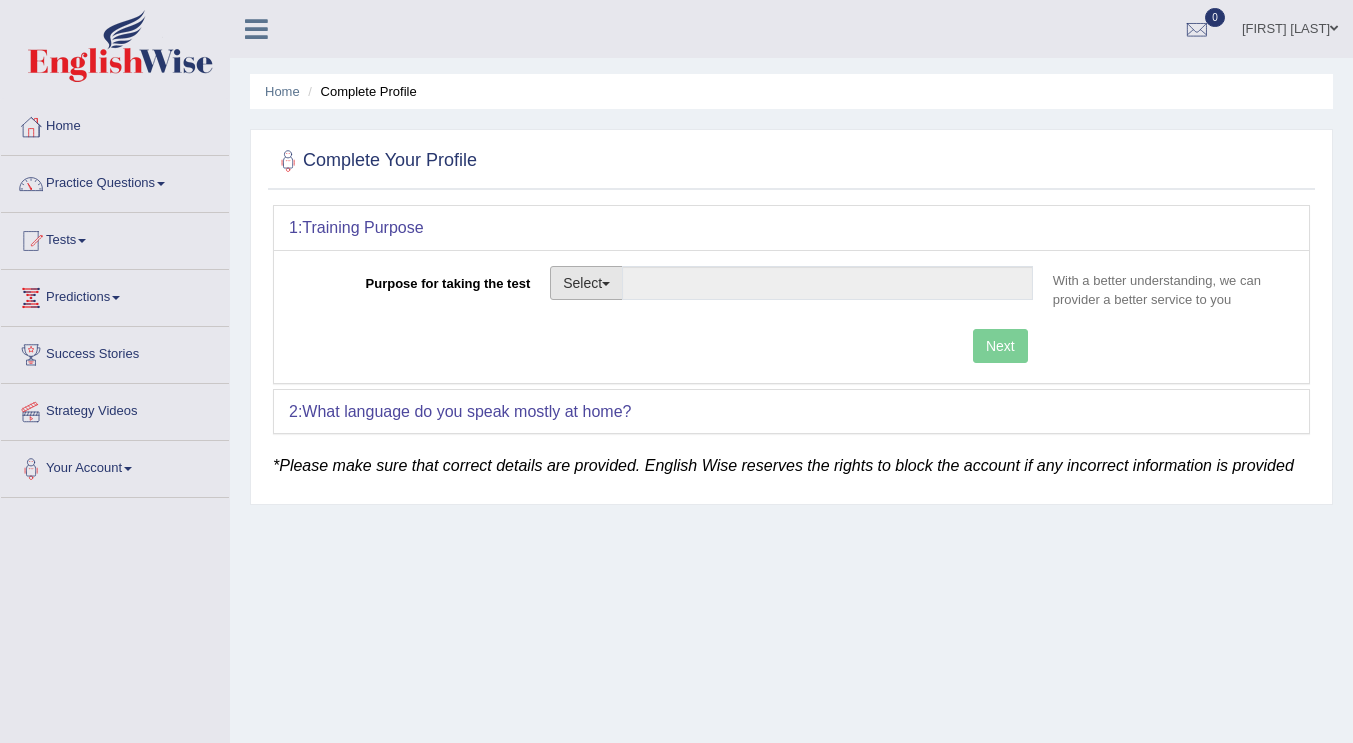 click on "Select" at bounding box center (586, 283) 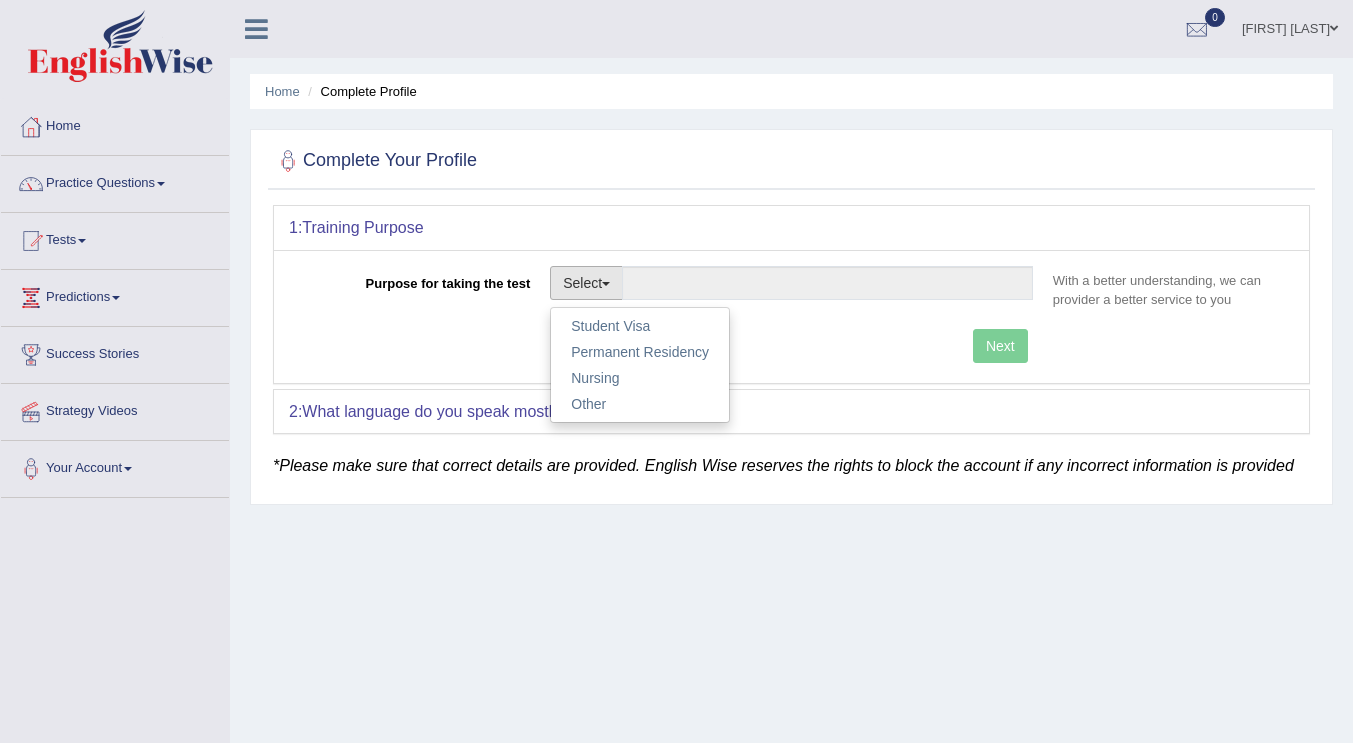 click on "Purpose for taking the test
Select
Student Visa
Permanent Residency
Nursing
Other
With a better understanding, we can provider a better service to you" at bounding box center [791, 292] 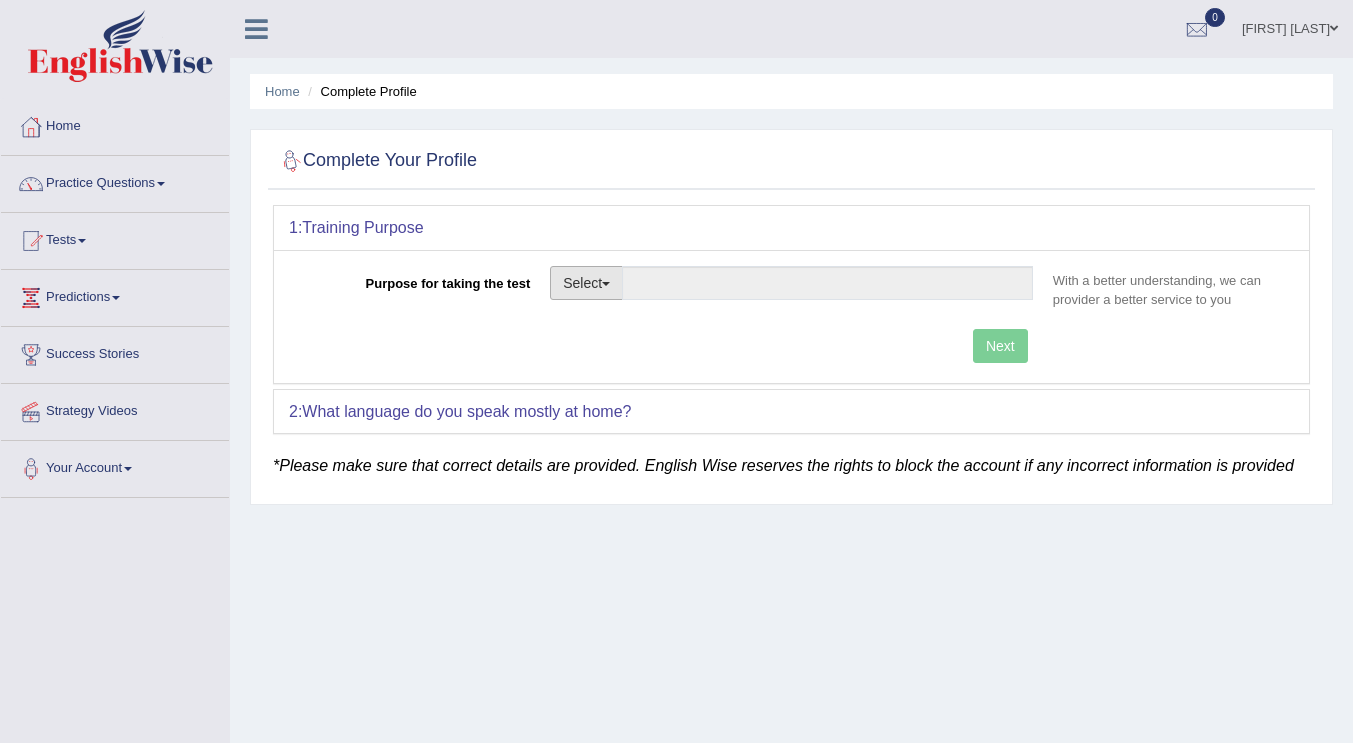 click on "Select" at bounding box center (586, 283) 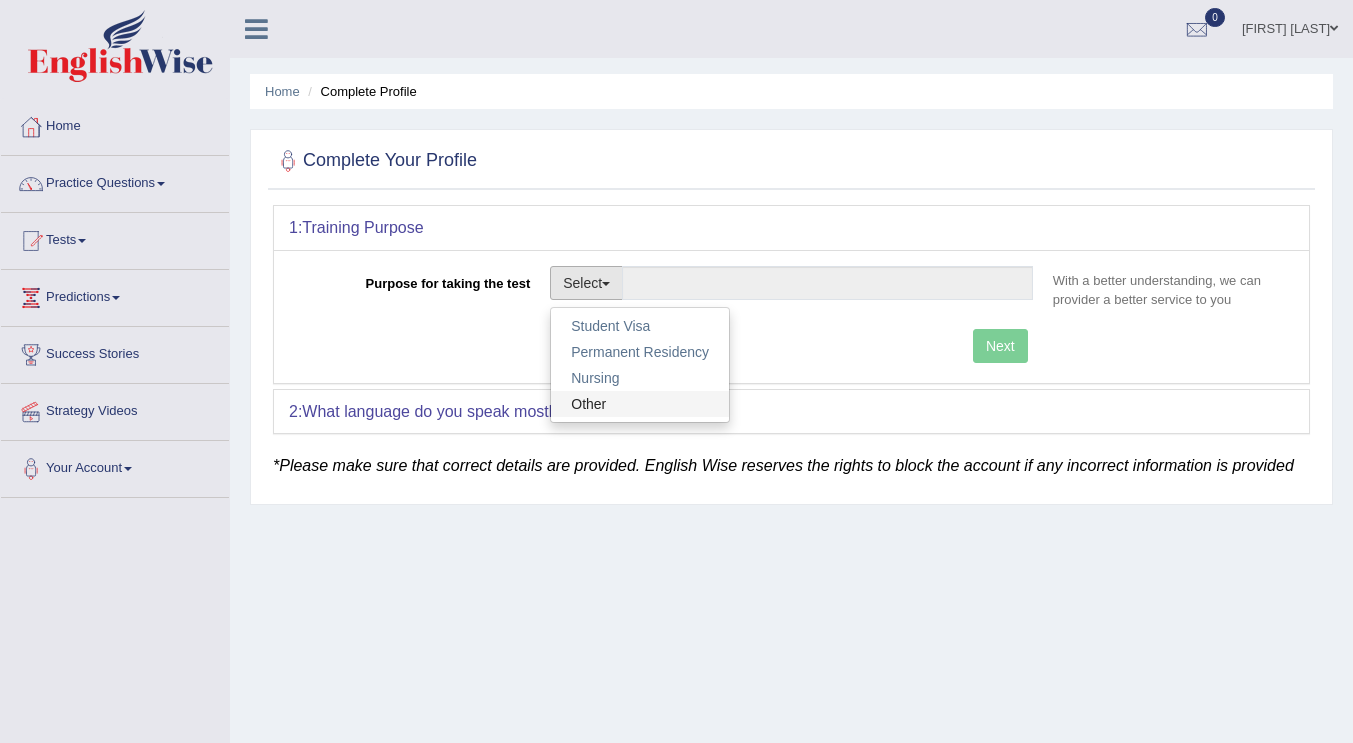 click on "Other" at bounding box center [640, 404] 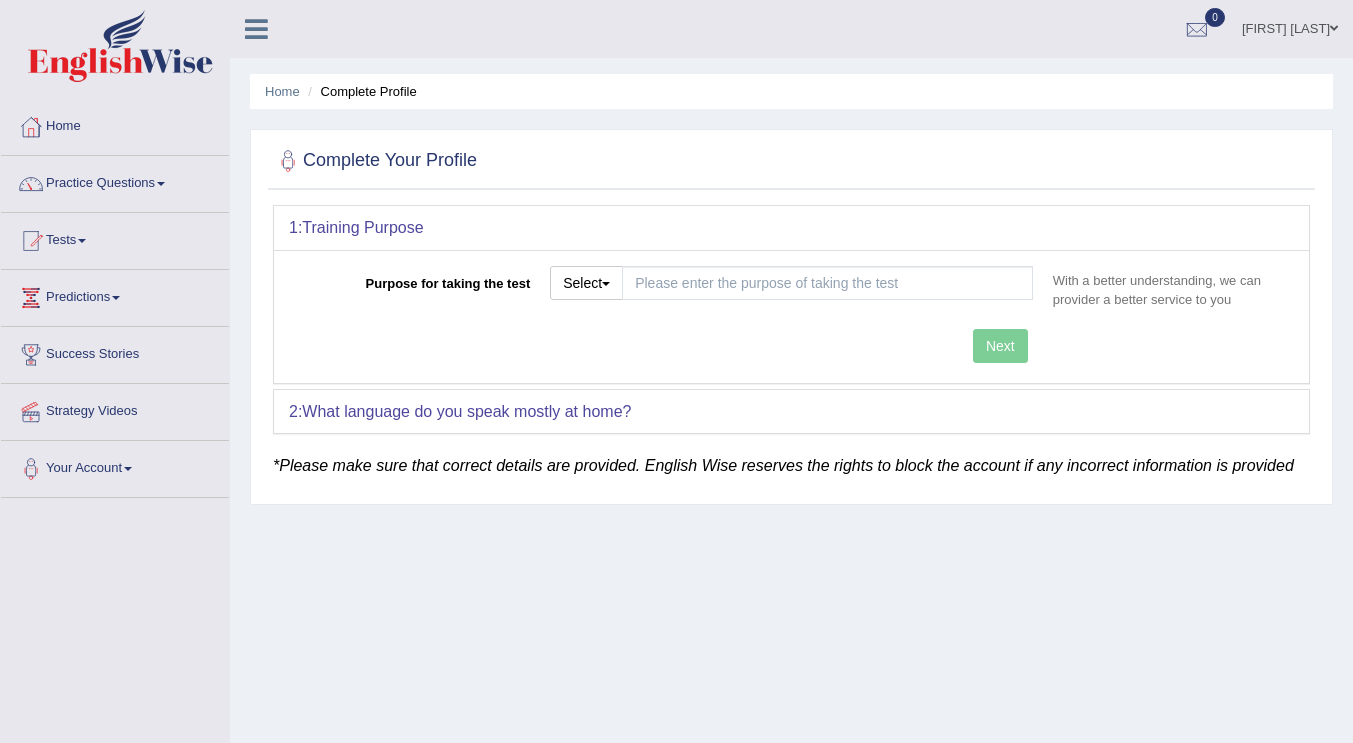 click on "Next" at bounding box center [666, 348] 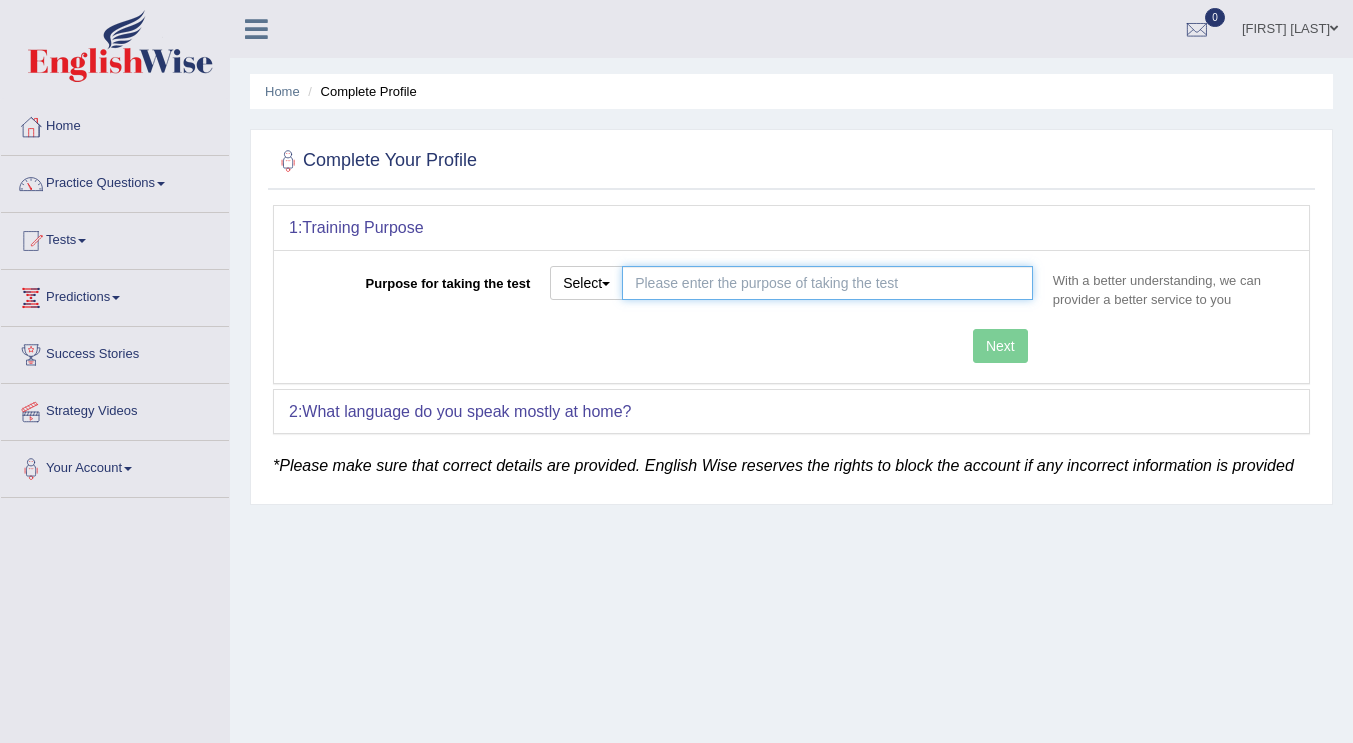 click on "Purpose for taking the test" at bounding box center [827, 283] 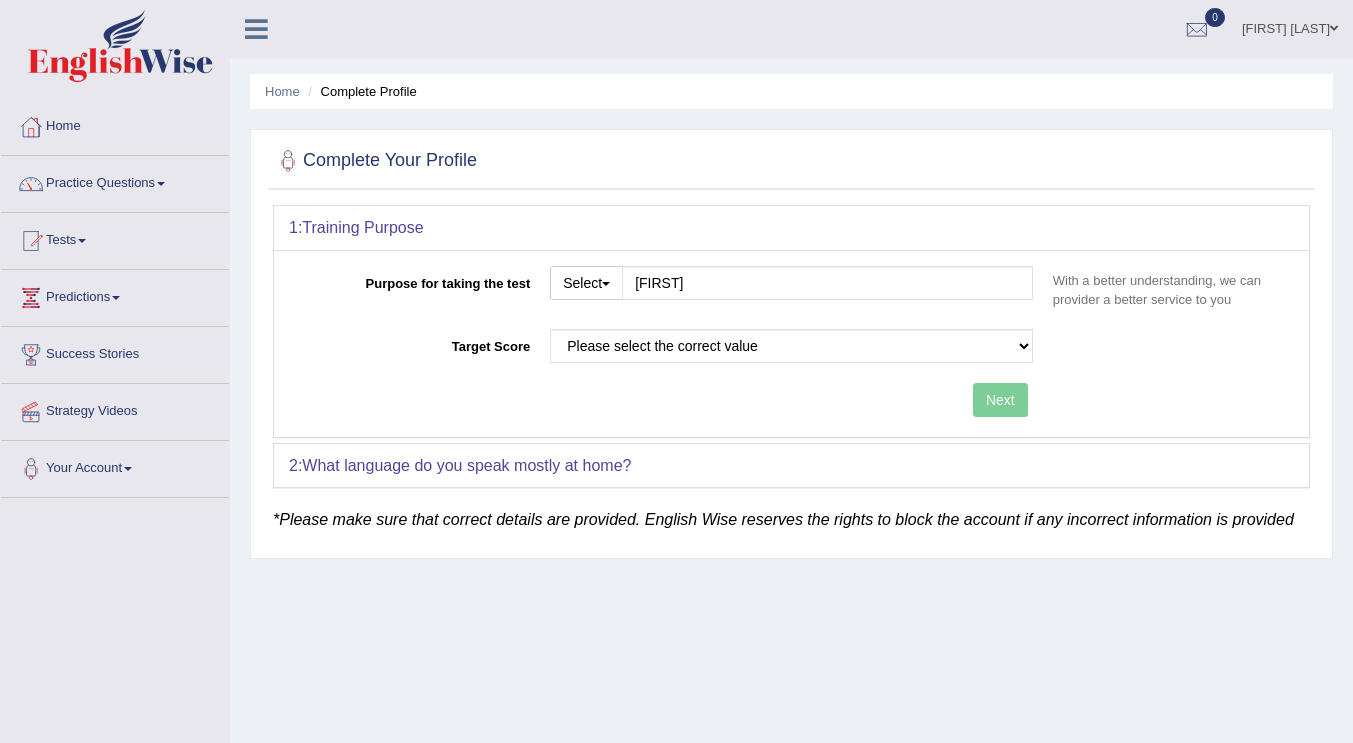 click on "Purpose for taking the test
Select
Student Visa
Permanent Residency
Nursing
Other
Aphra
With a better understanding, we can provider a better service to you
Target Score
Please select the correct value
50 (6 bands)
58 (6.5 bands)
65 (7 bands)
79 (8 bands)
Next" at bounding box center [791, 343] 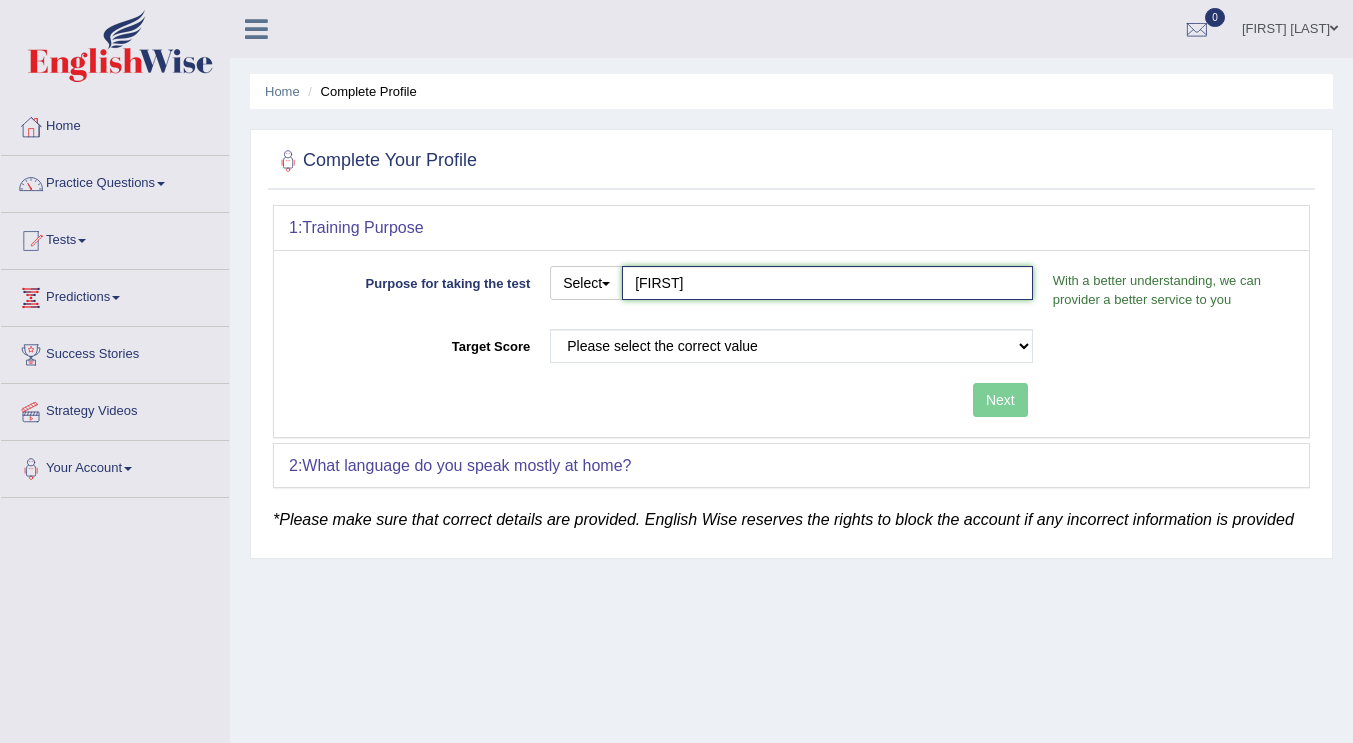 click on "Aphra" at bounding box center [827, 283] 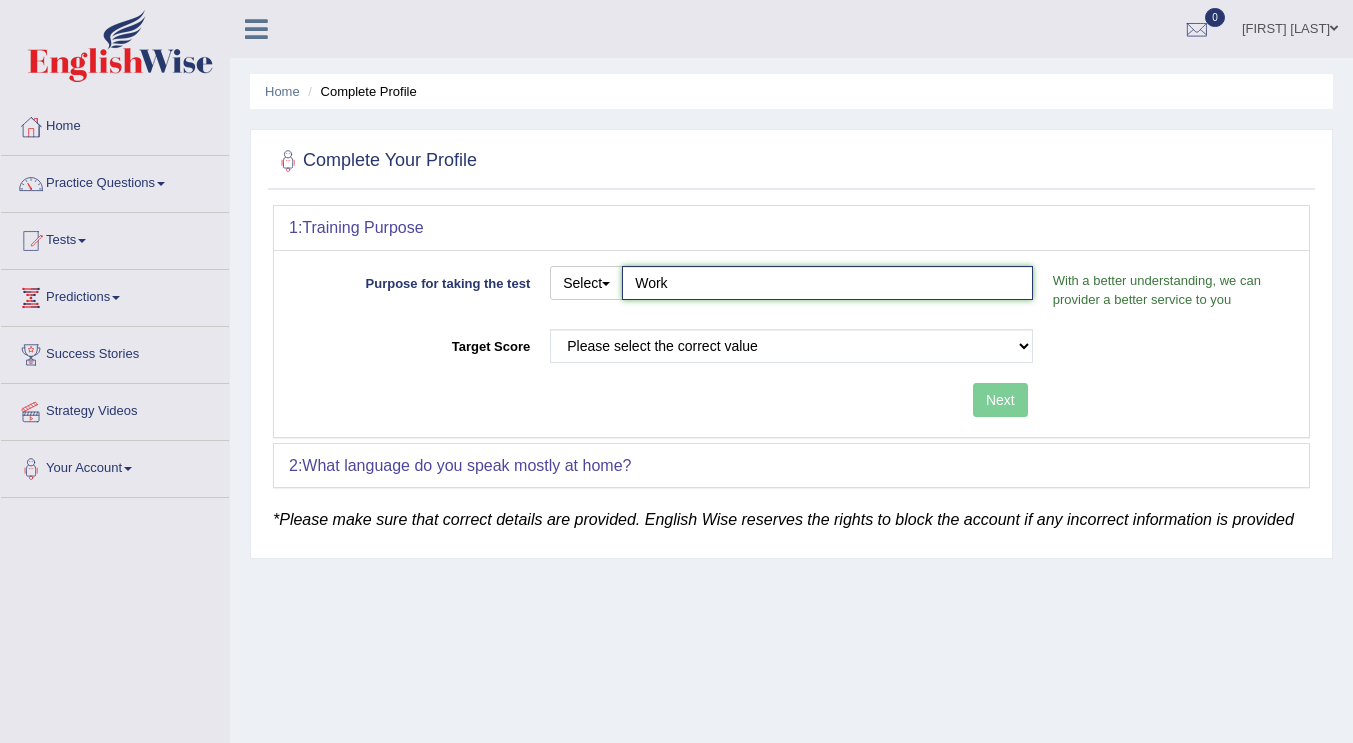 type on "Work" 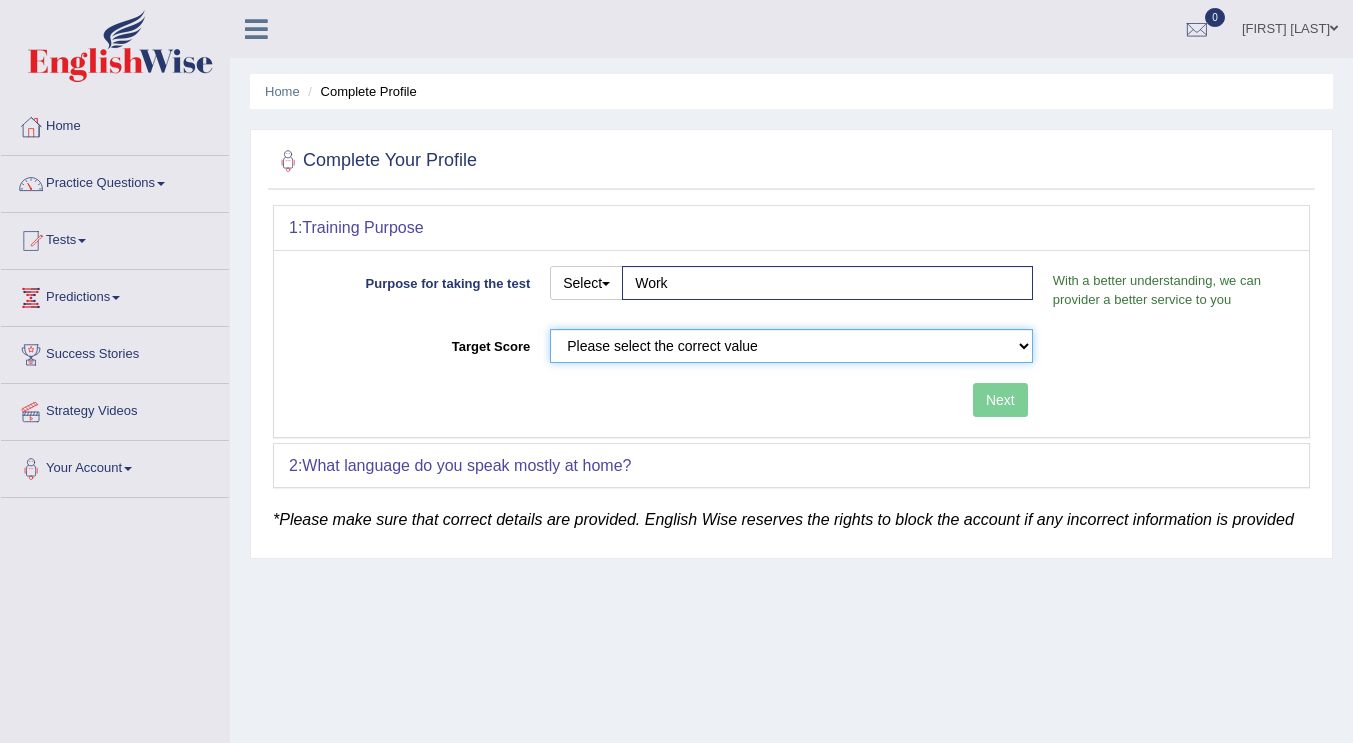 click on "Please select the correct value
50 (6 bands)
58 (6.5 bands)
65 (7 bands)
79 (8 bands)" at bounding box center (791, 346) 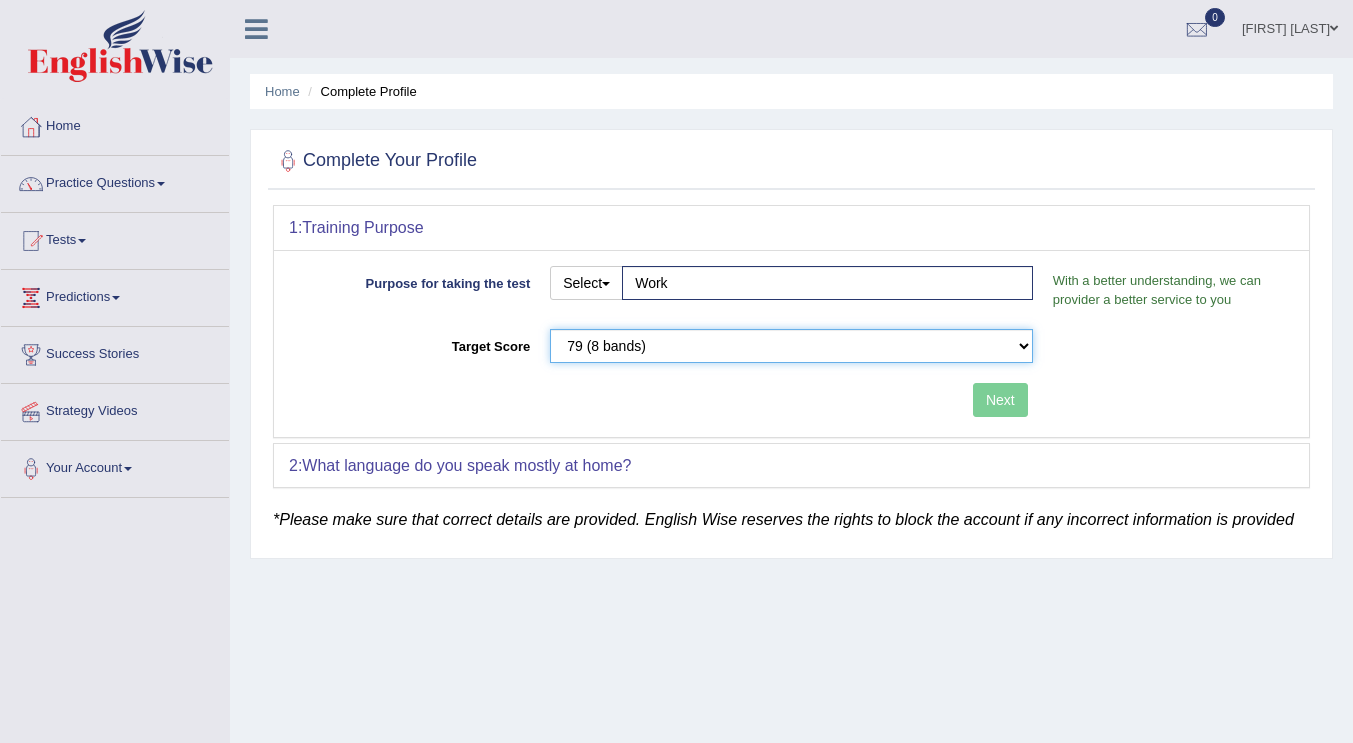 click on "Please select the correct value
50 (6 bands)
58 (6.5 bands)
65 (7 bands)
79 (8 bands)" at bounding box center (791, 346) 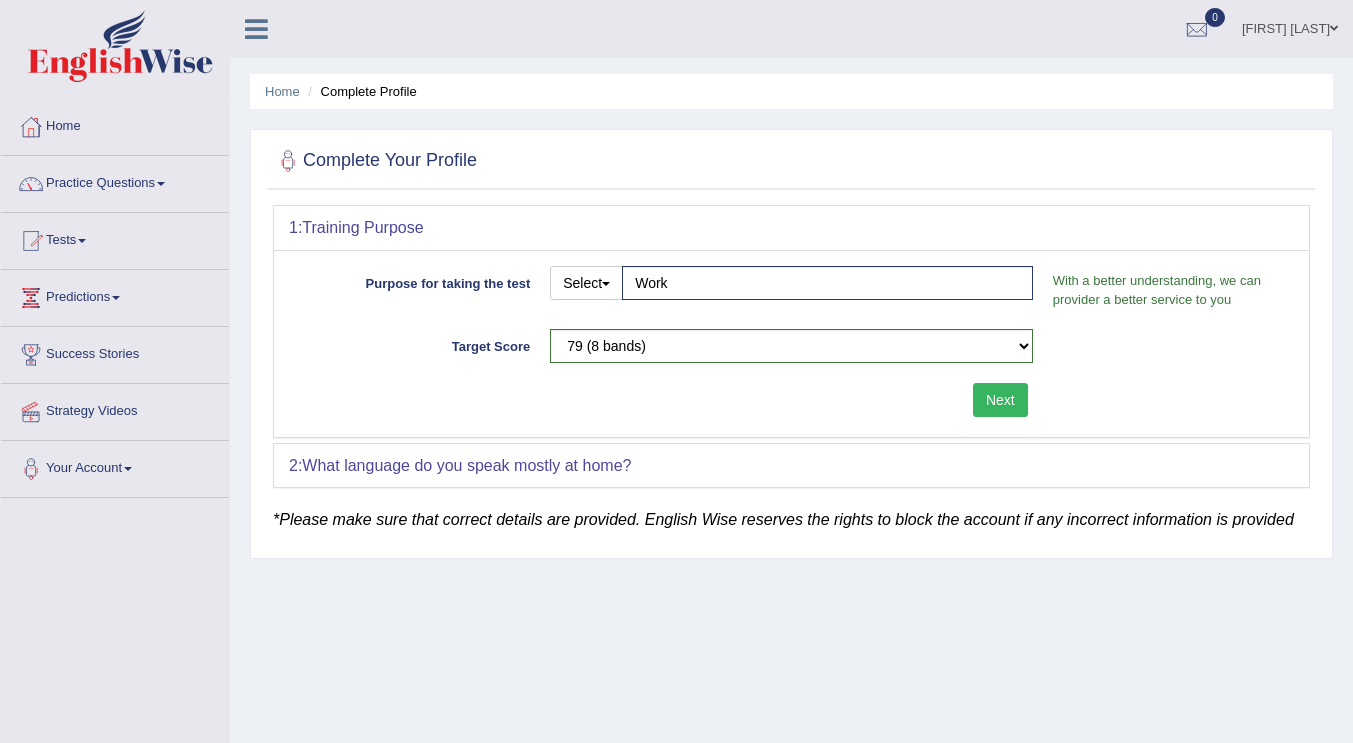 click on "Next" at bounding box center [1000, 400] 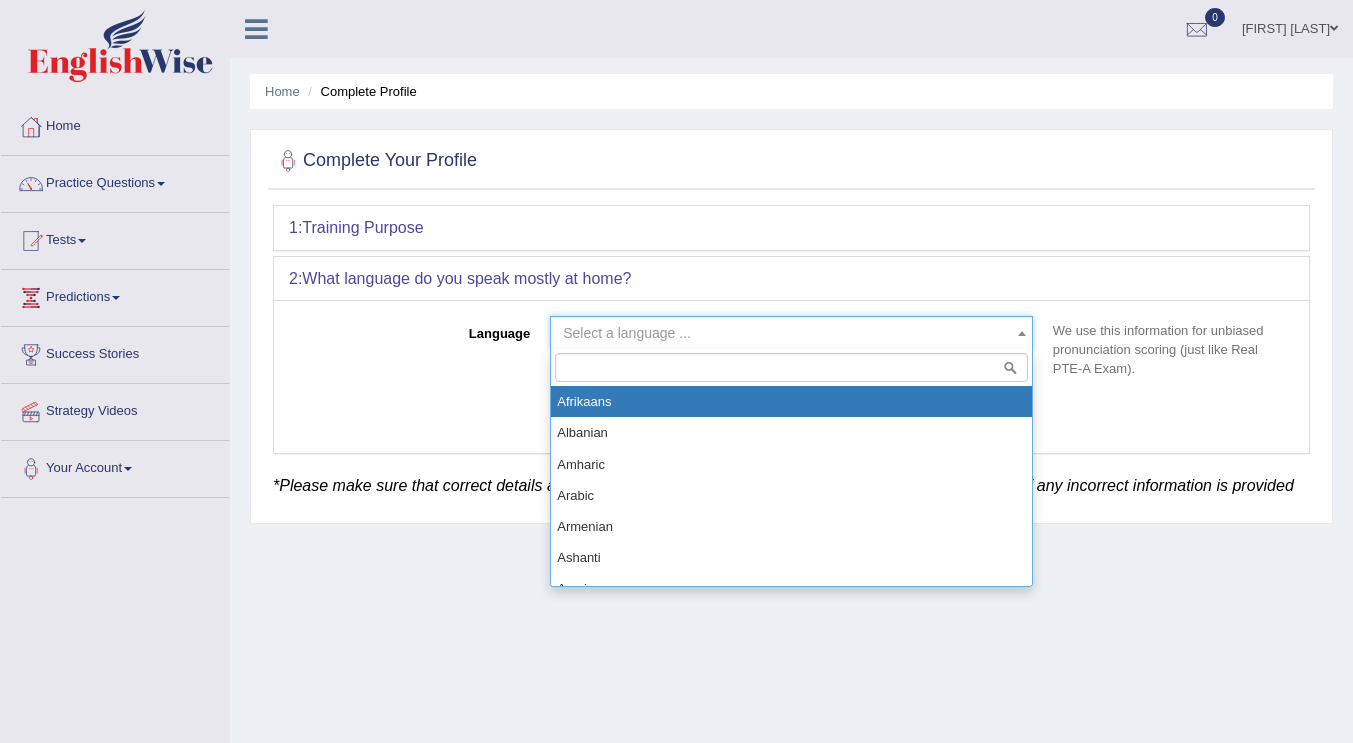 click on "Select a language ..." at bounding box center (627, 333) 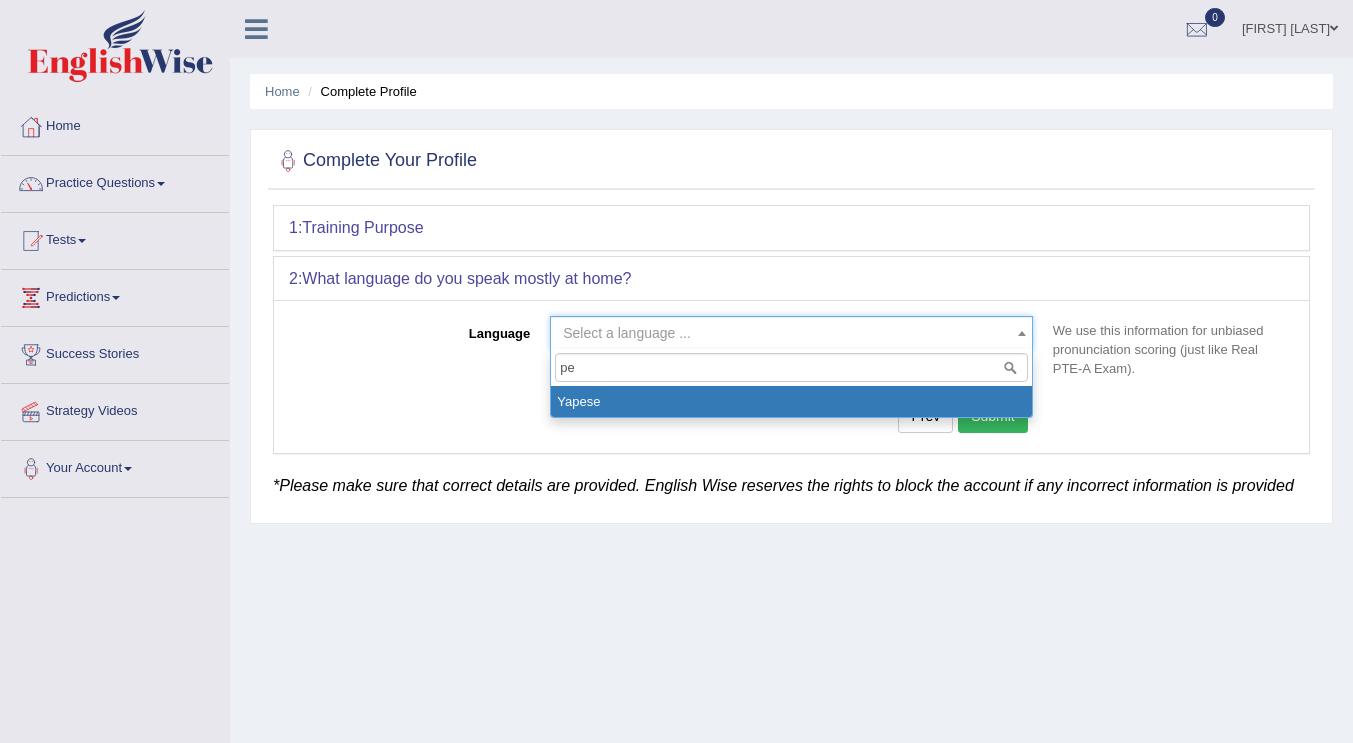 type on "p" 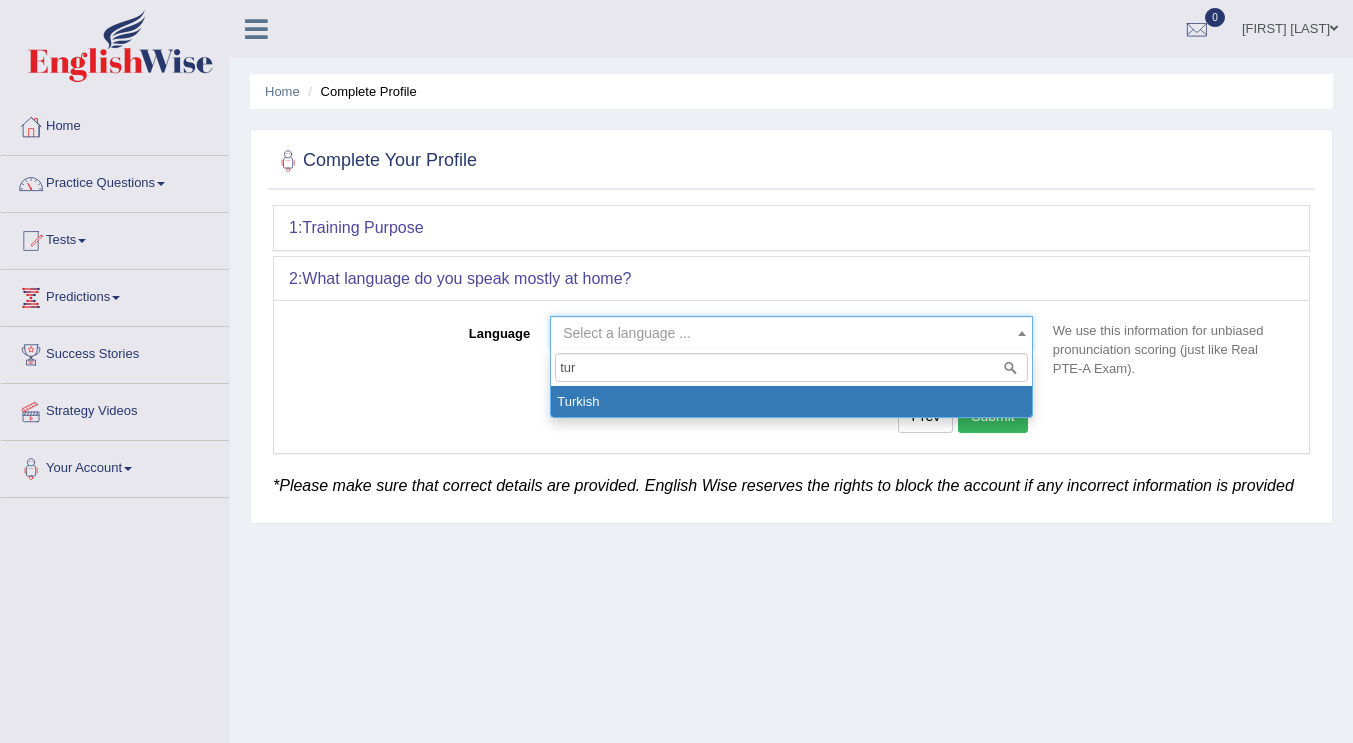 type on "tur" 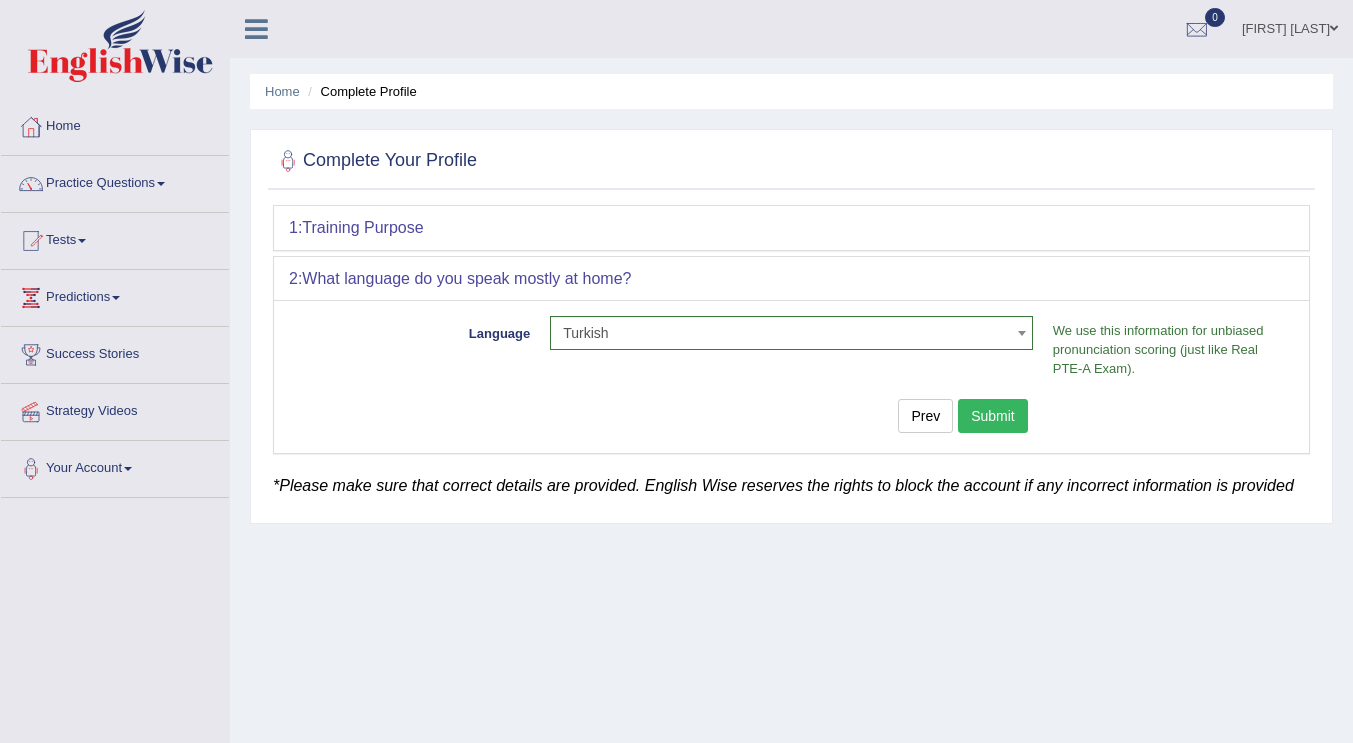 click on "Submit" at bounding box center (993, 416) 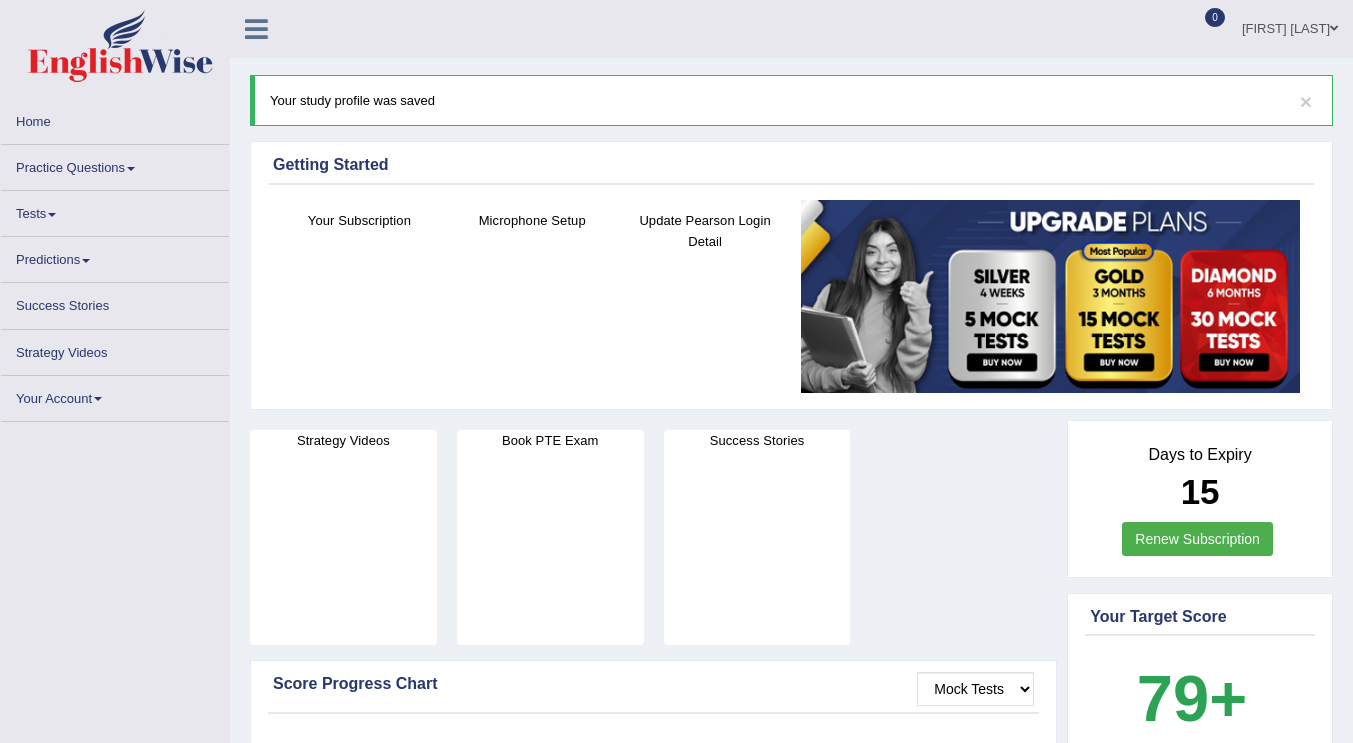 scroll, scrollTop: 0, scrollLeft: 0, axis: both 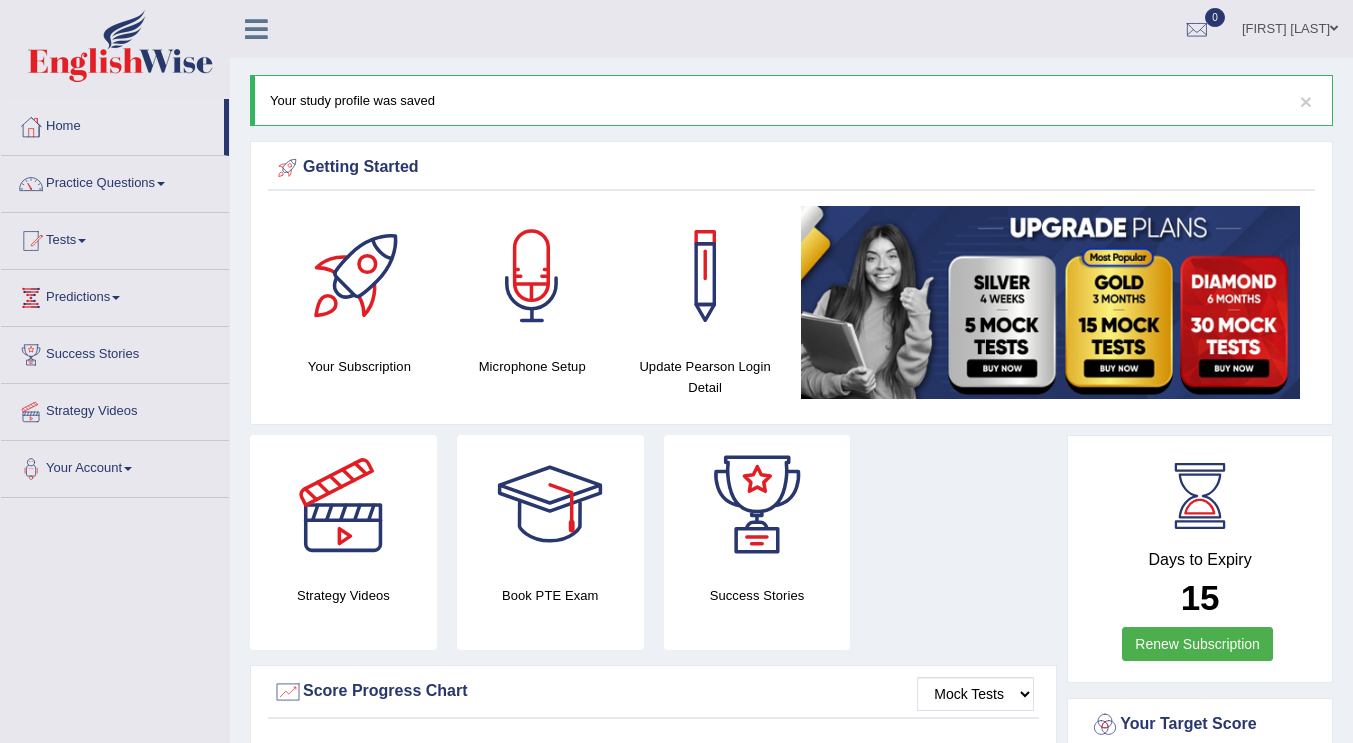 click at bounding box center (1050, 302) 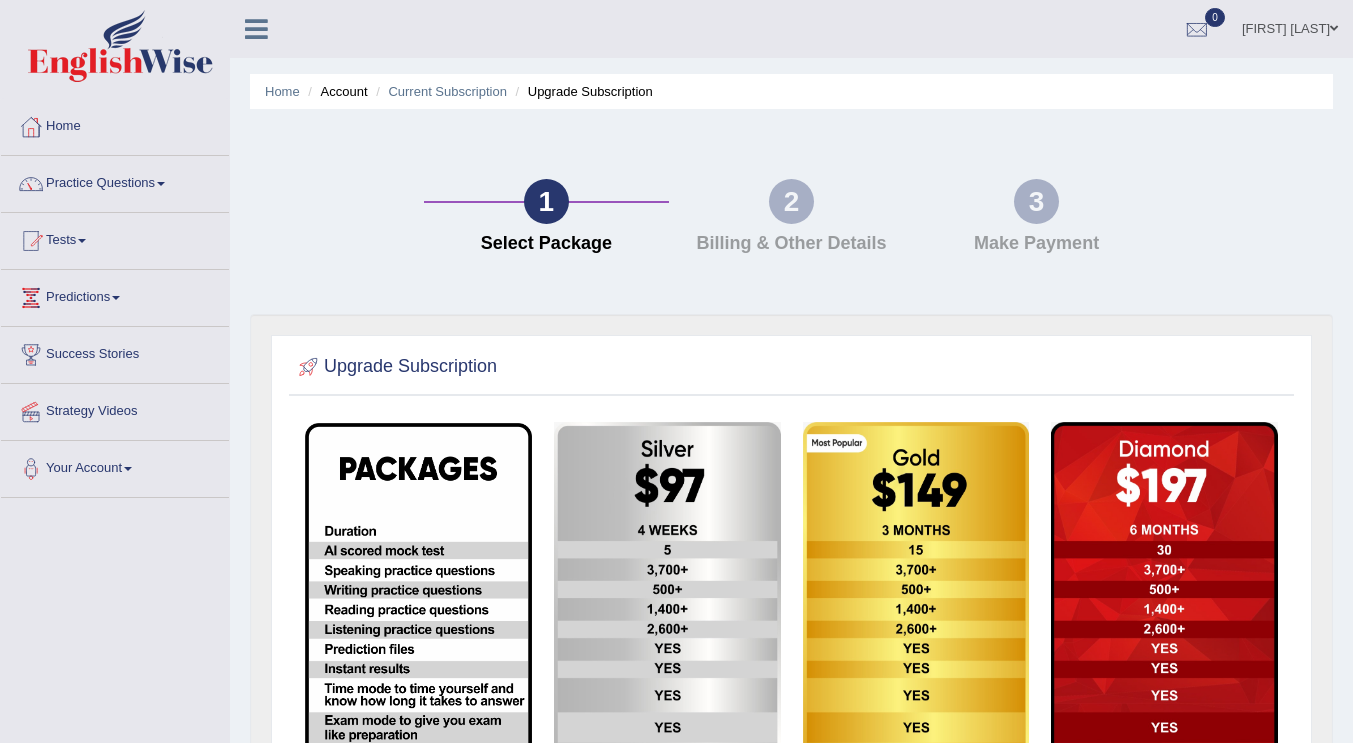 scroll, scrollTop: 0, scrollLeft: 0, axis: both 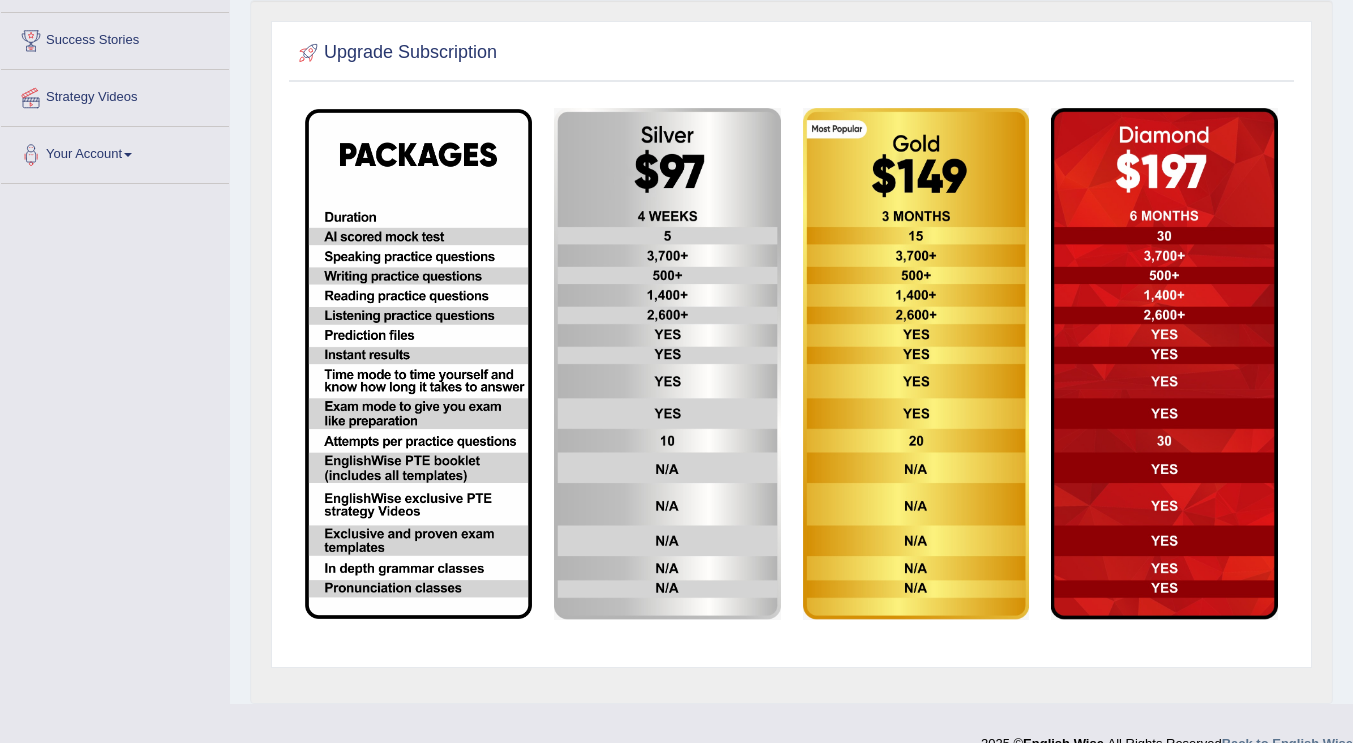 click at bounding box center (667, 364) 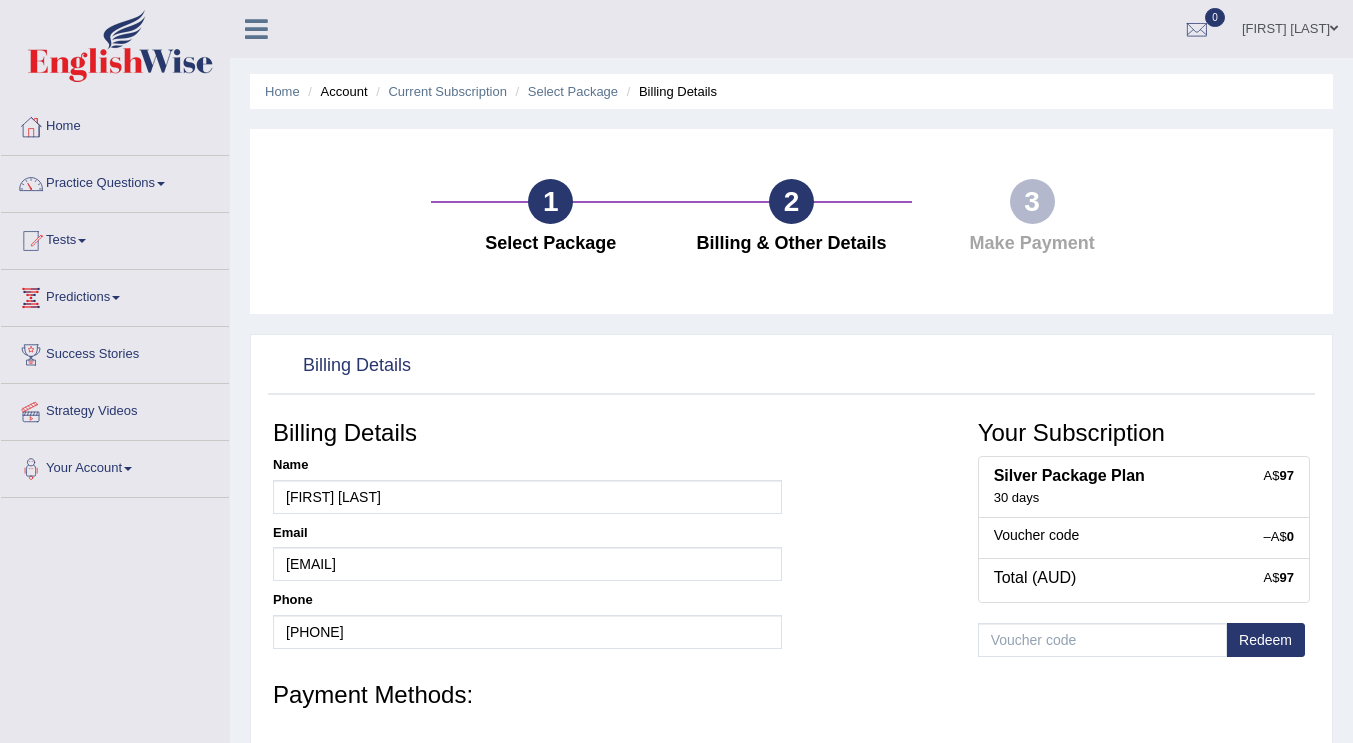 scroll, scrollTop: 0, scrollLeft: 0, axis: both 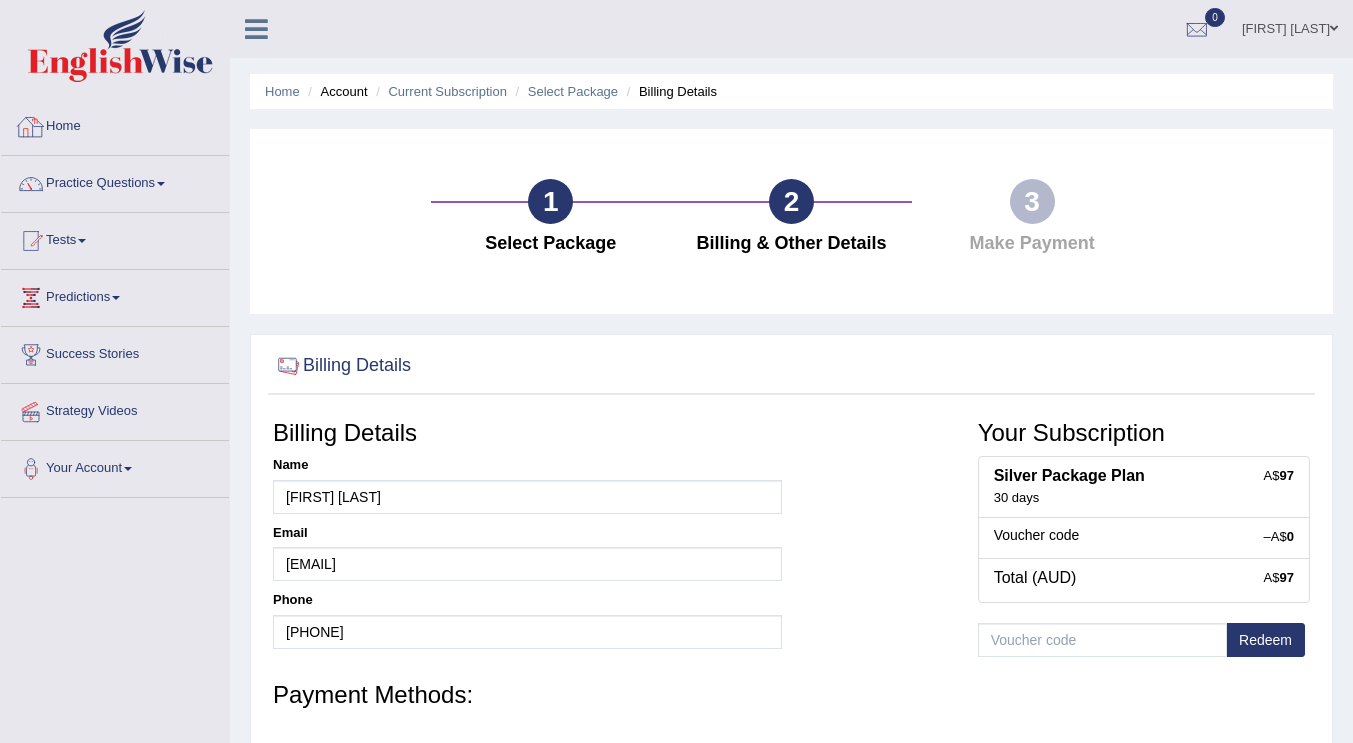 click on "Home" at bounding box center [115, 124] 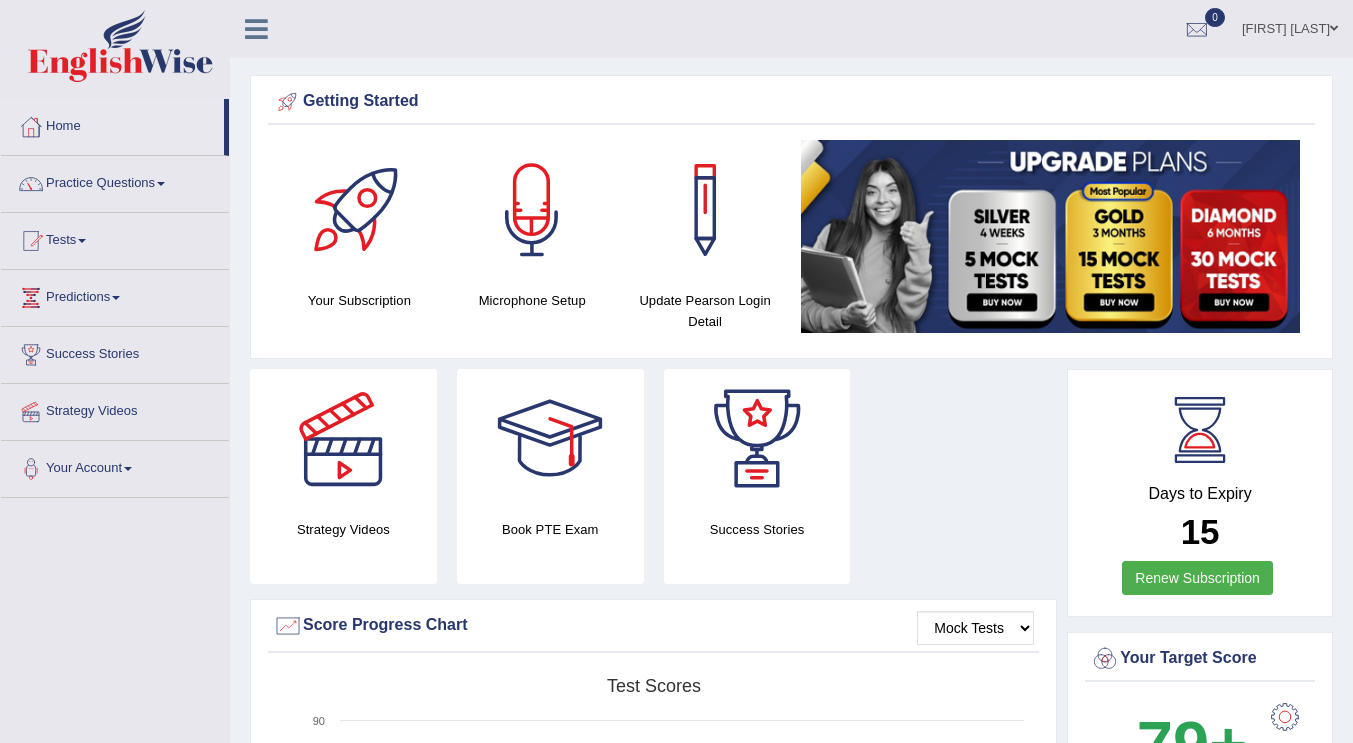scroll, scrollTop: 0, scrollLeft: 0, axis: both 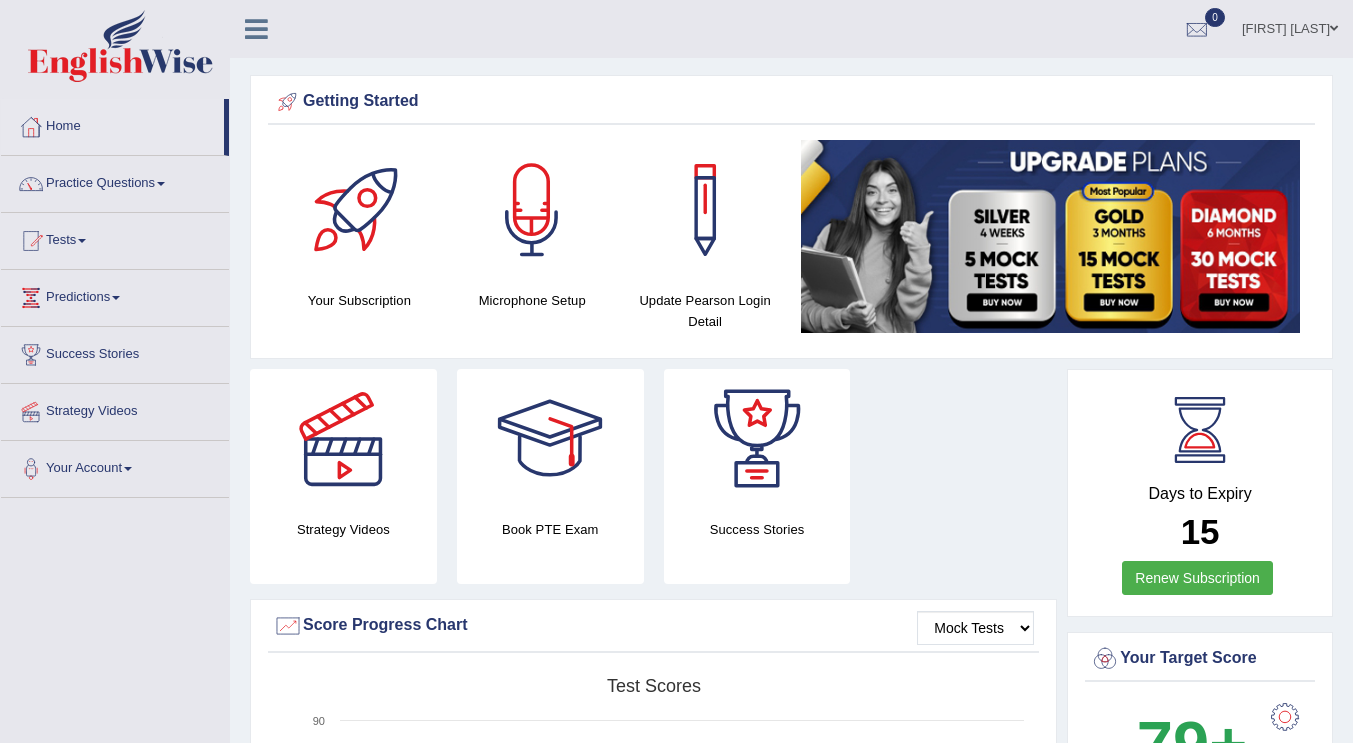 click on "Tests" at bounding box center (115, 238) 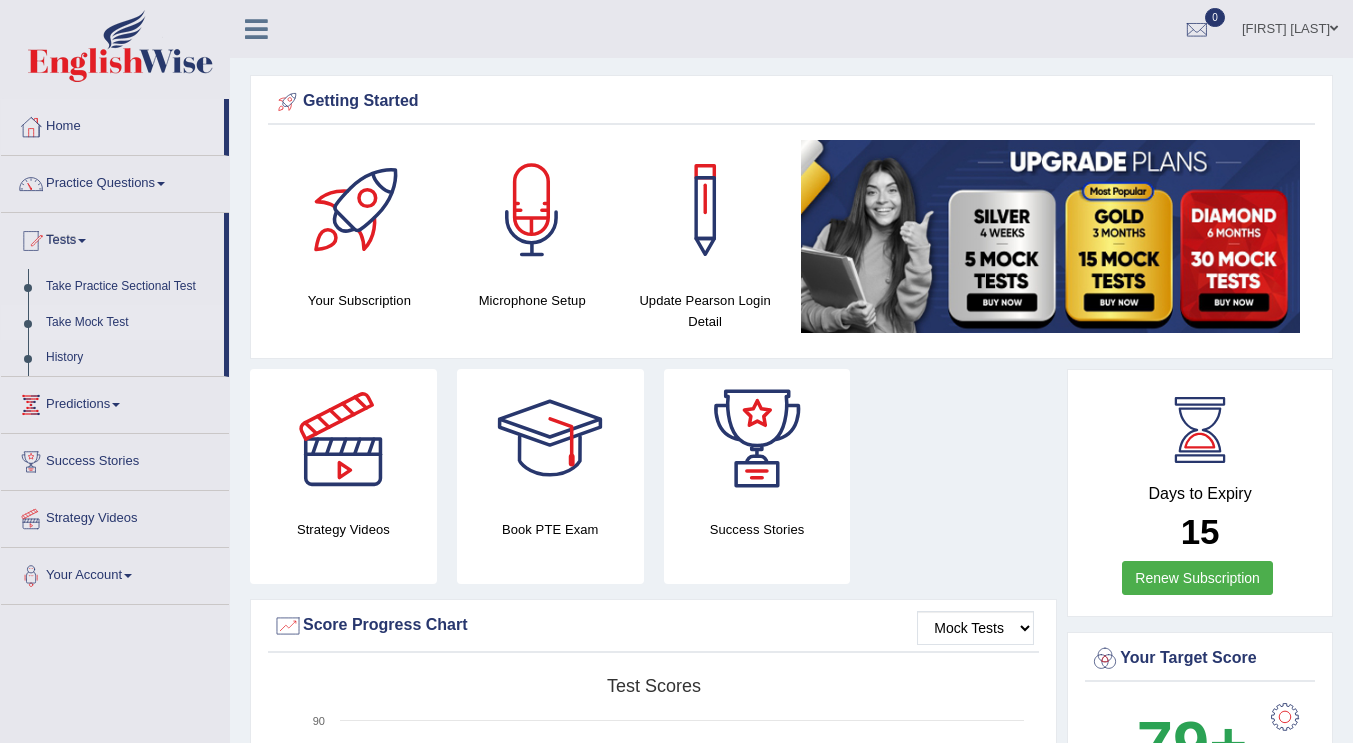 click on "Take Mock Test" at bounding box center (130, 323) 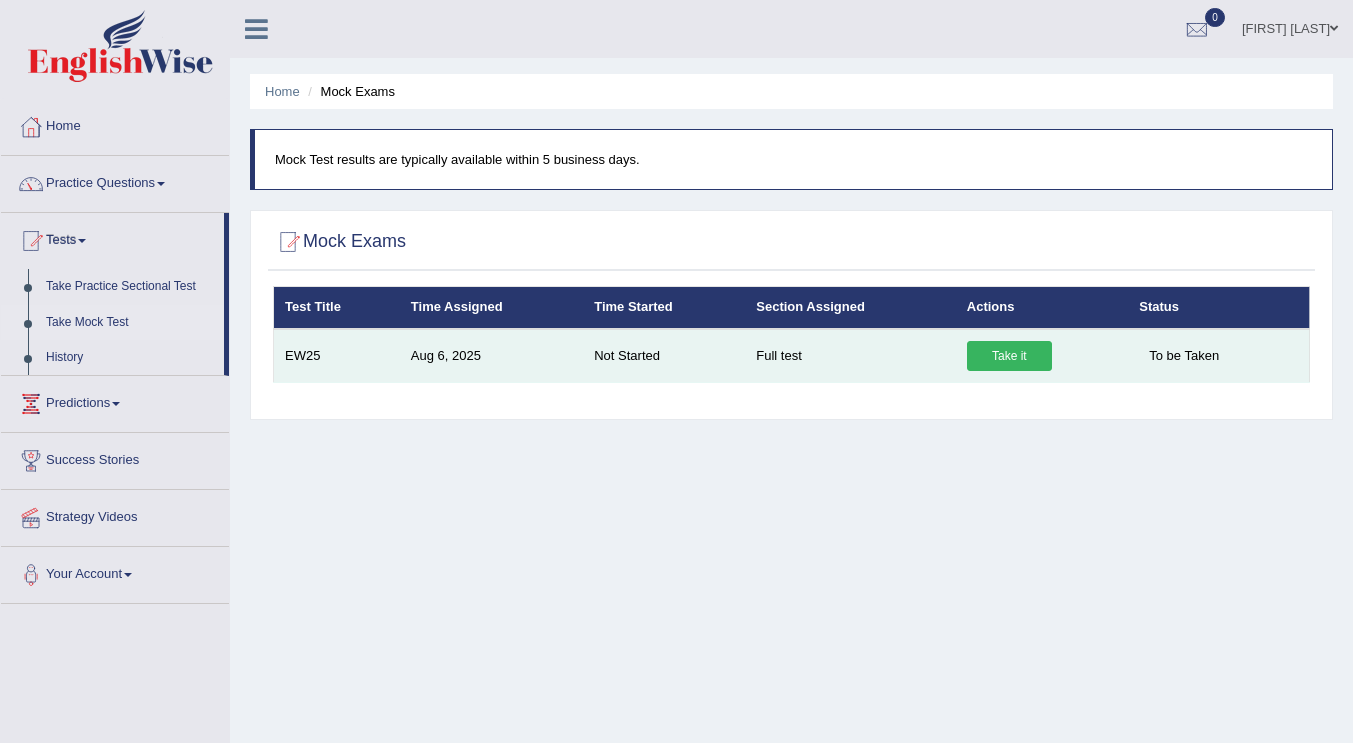 scroll, scrollTop: 0, scrollLeft: 0, axis: both 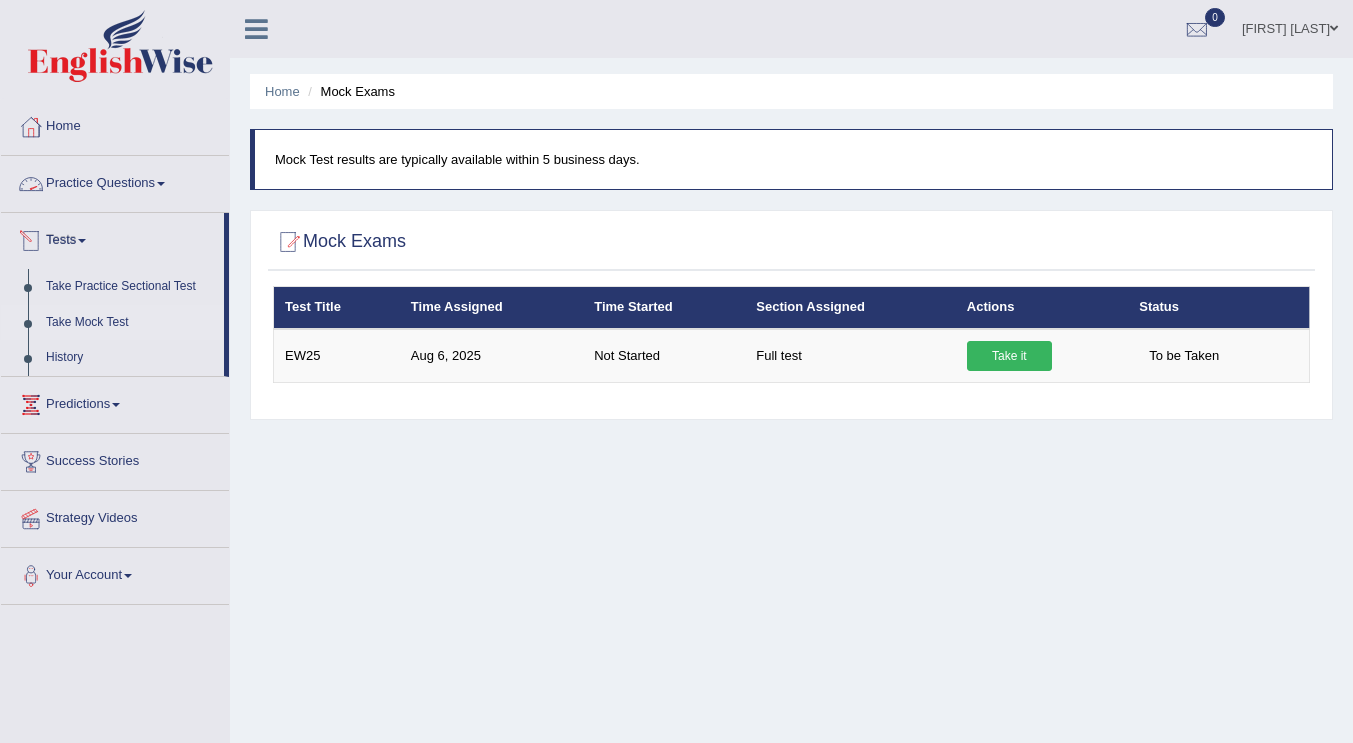 click on "Practice Questions" at bounding box center (115, 181) 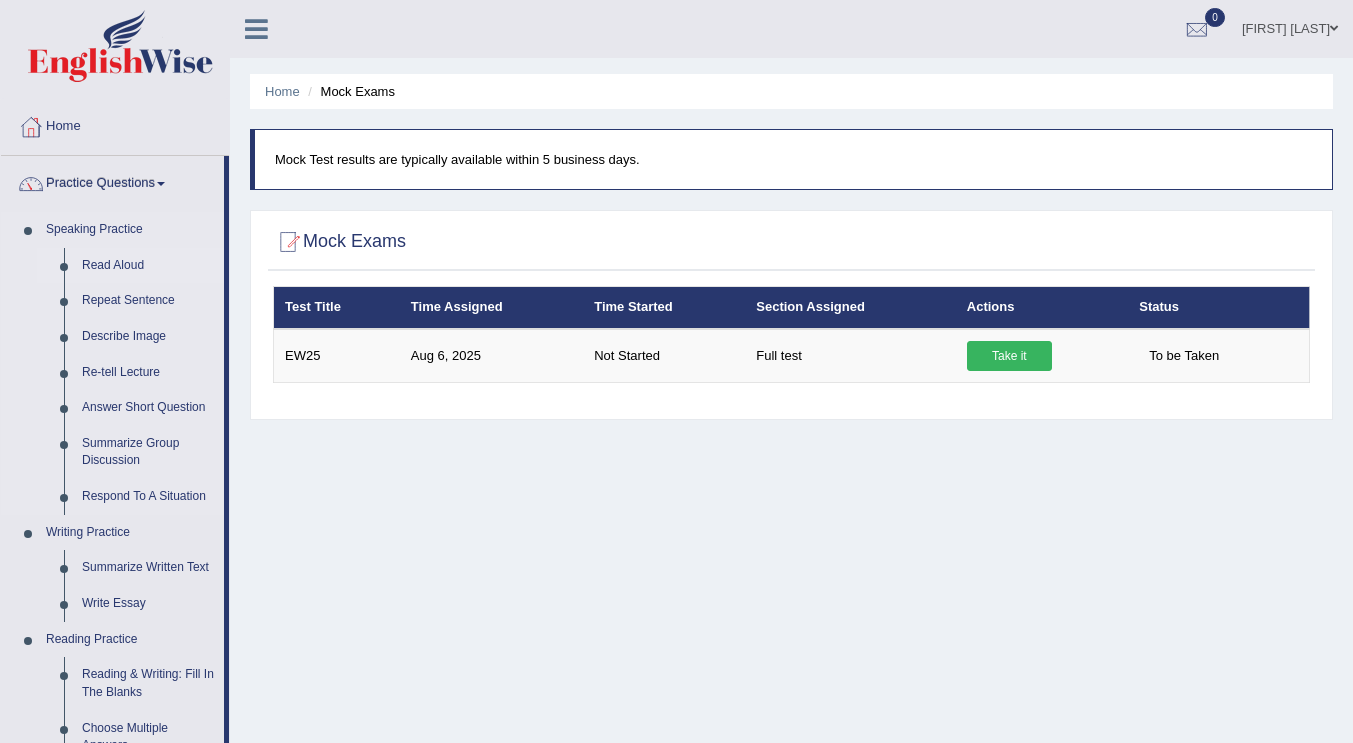 click on "Read Aloud" at bounding box center (148, 266) 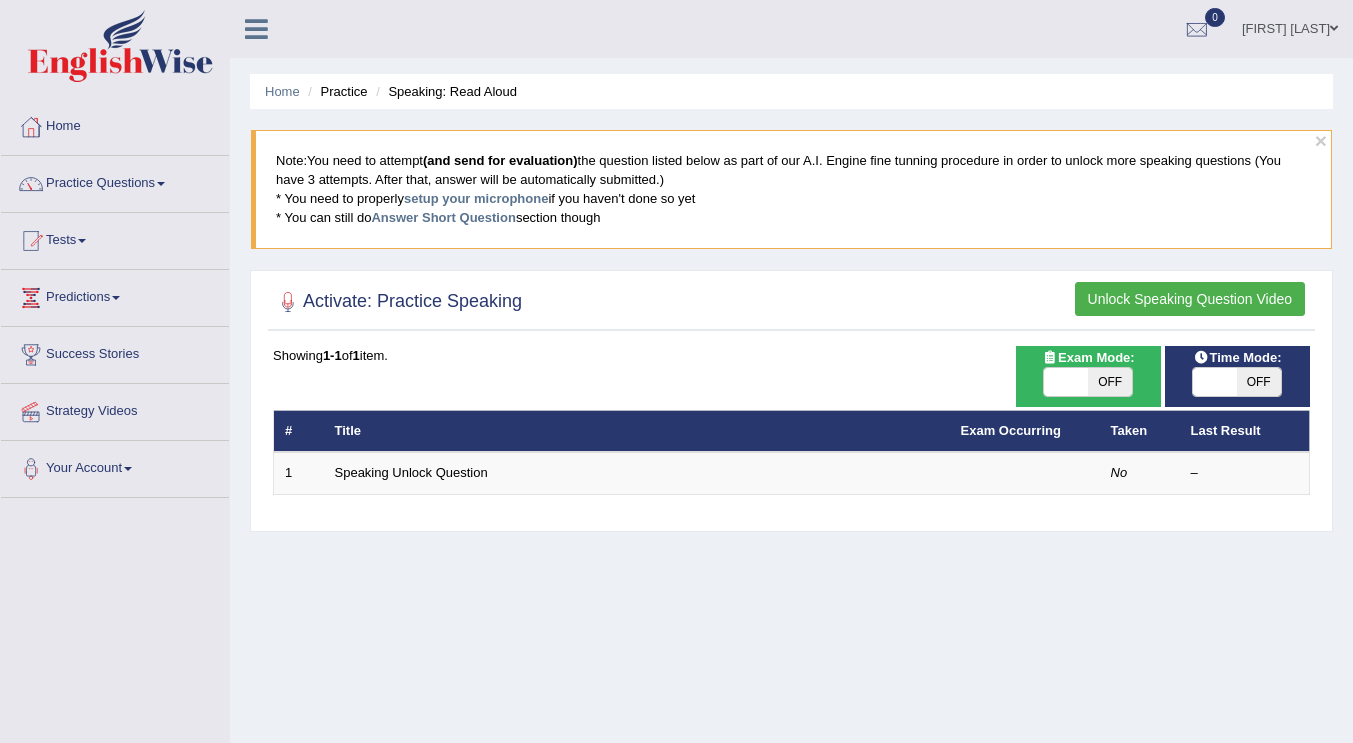 scroll, scrollTop: 0, scrollLeft: 0, axis: both 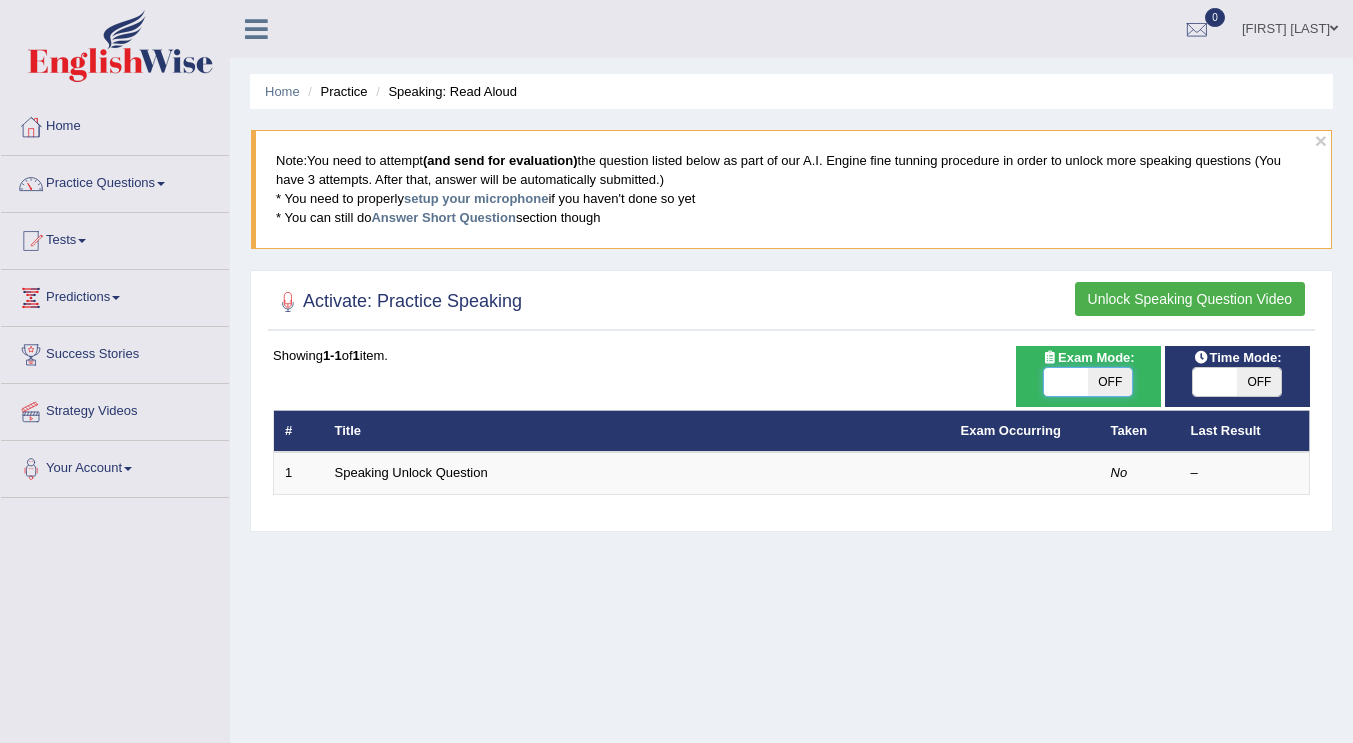 click at bounding box center [1066, 382] 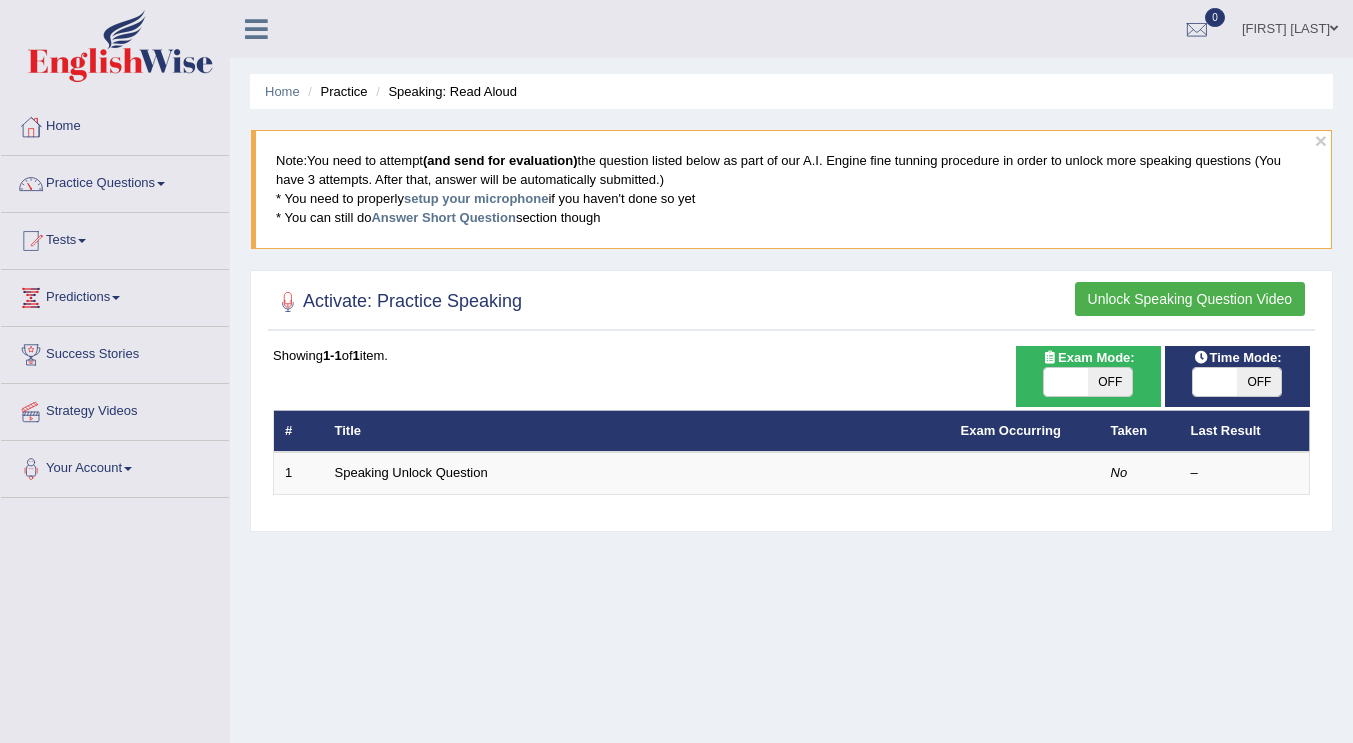 click on "OFF" at bounding box center (1110, 382) 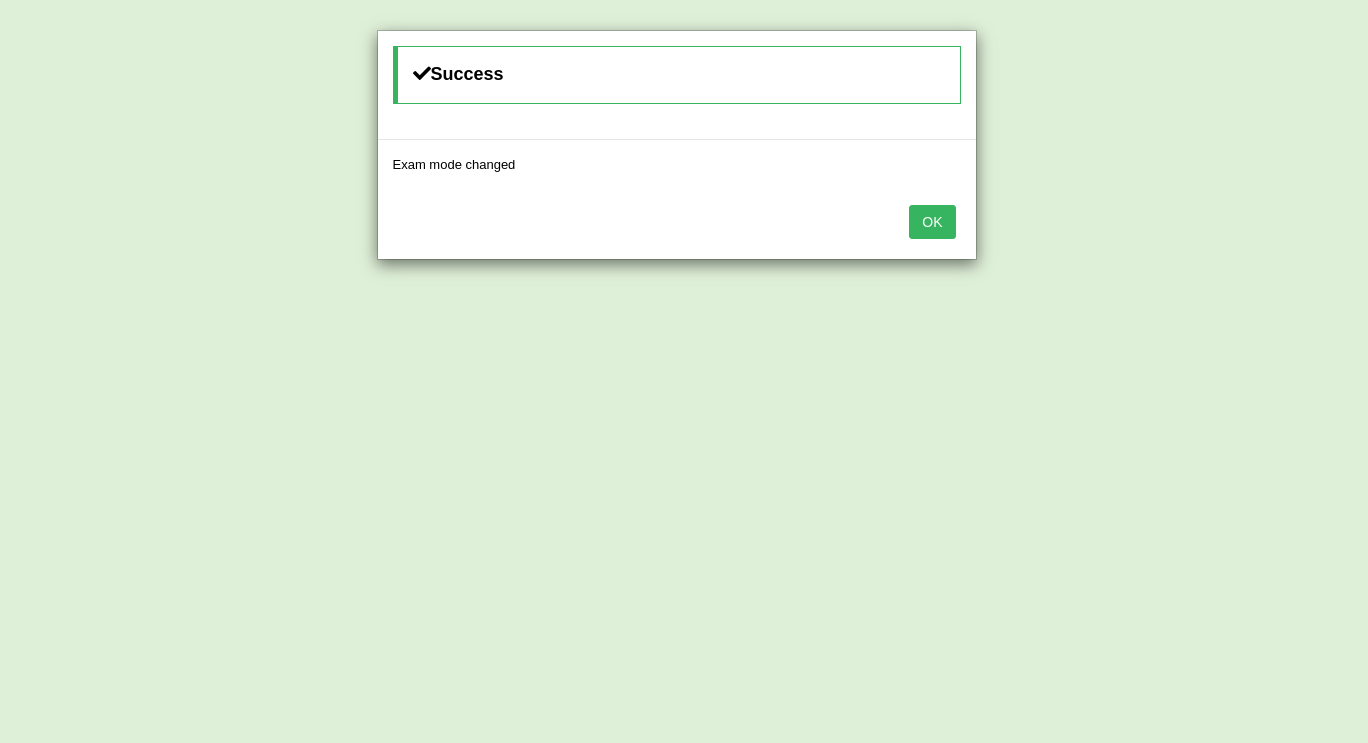click on "Success Exam mode changed OK" at bounding box center (684, 371) 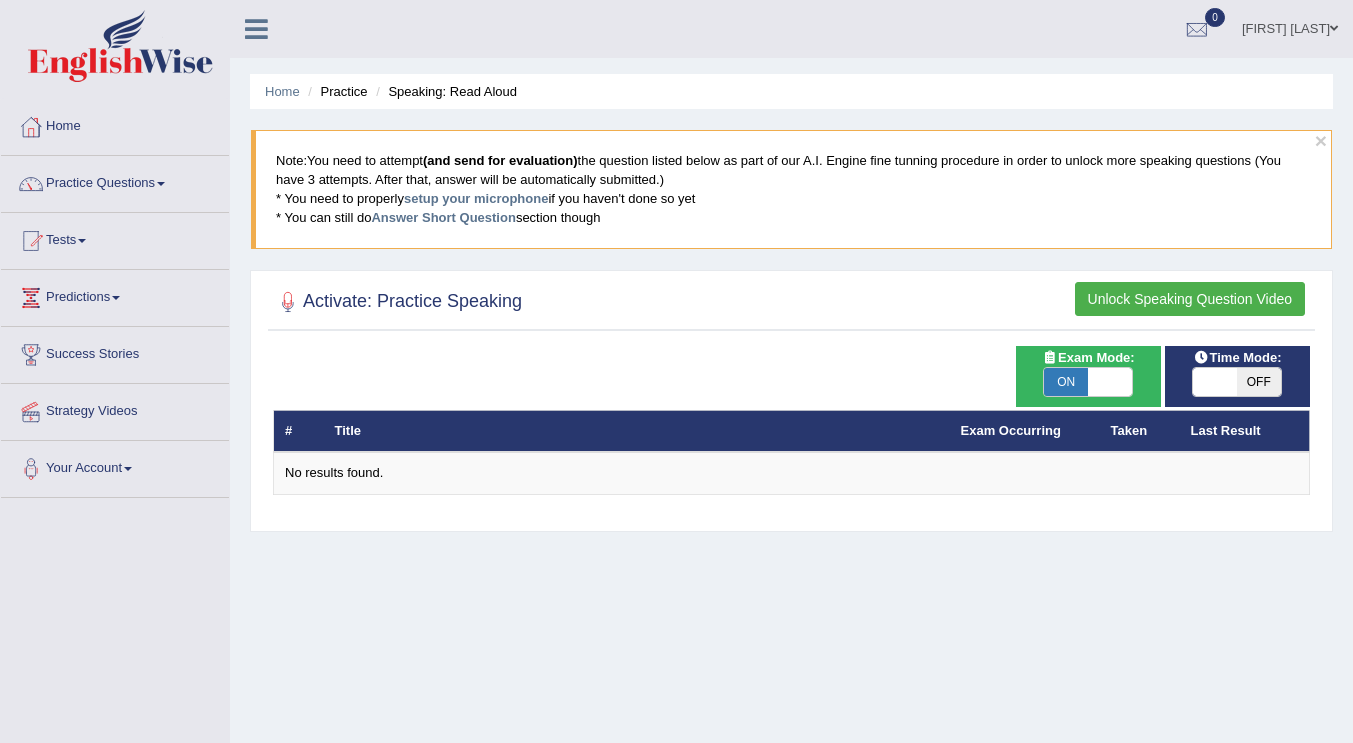 scroll, scrollTop: 0, scrollLeft: 0, axis: both 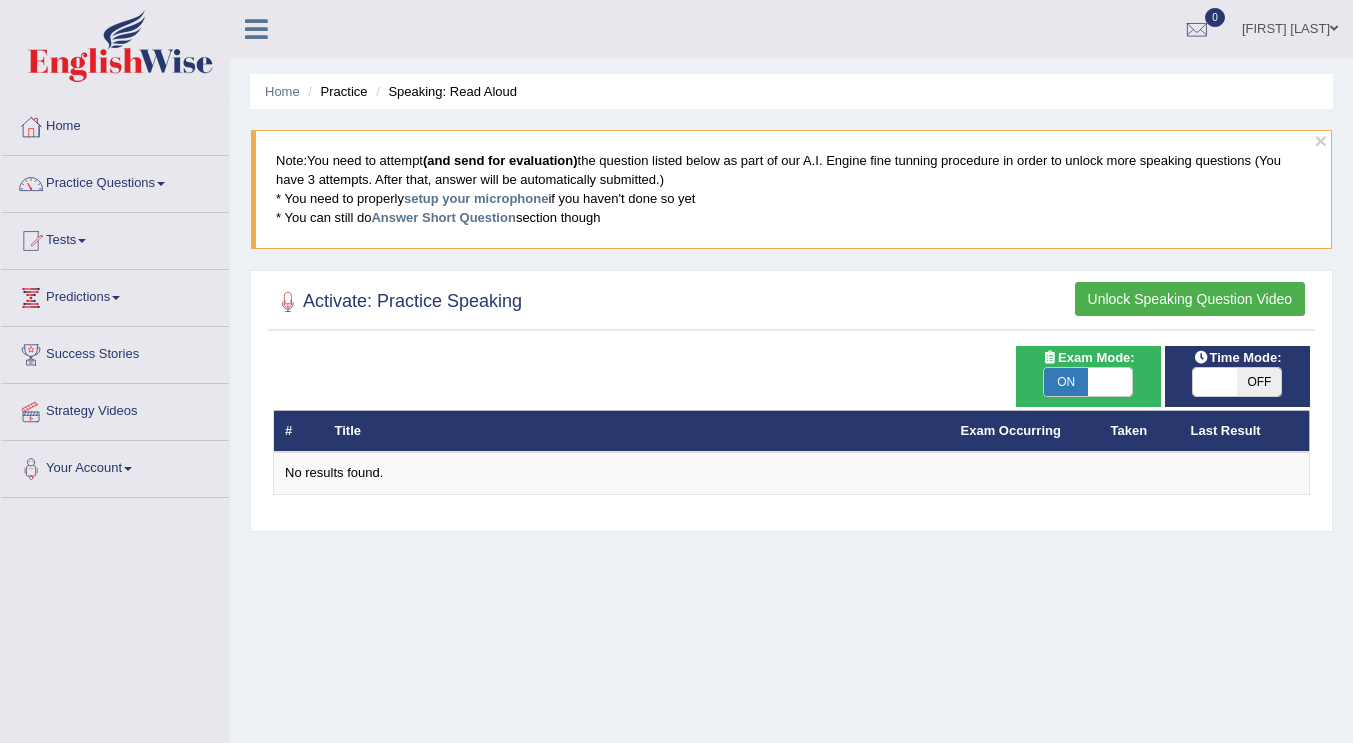click on "OFF" at bounding box center (1259, 382) 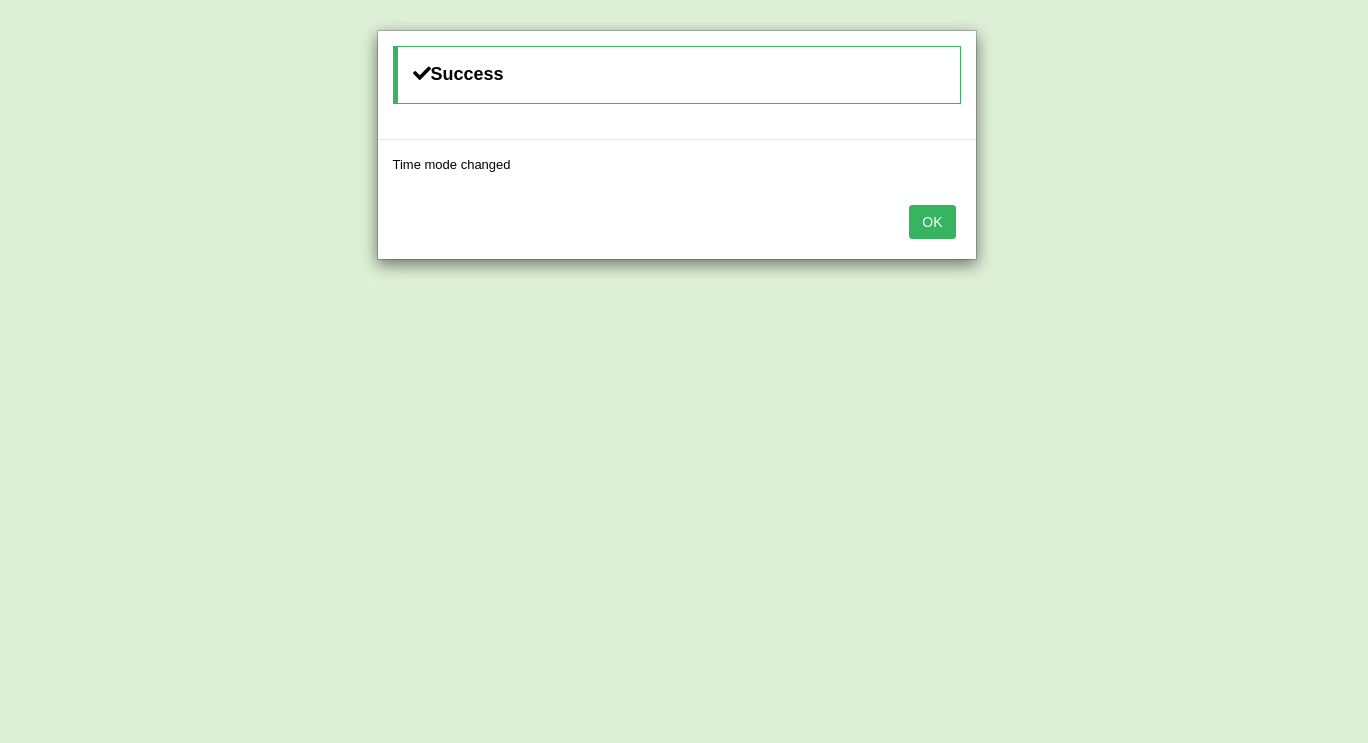 click on "OK" at bounding box center [677, 224] 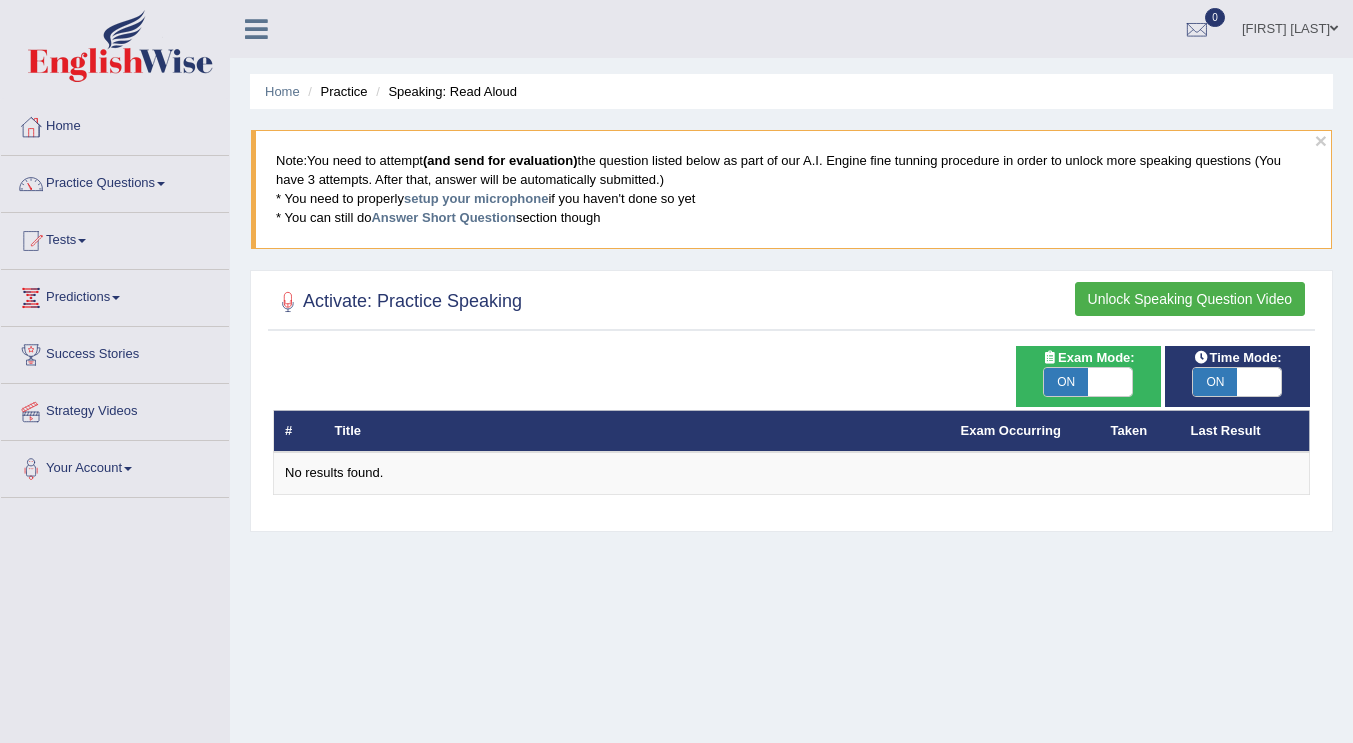 click on "Unlock Speaking Question Video" at bounding box center [1190, 299] 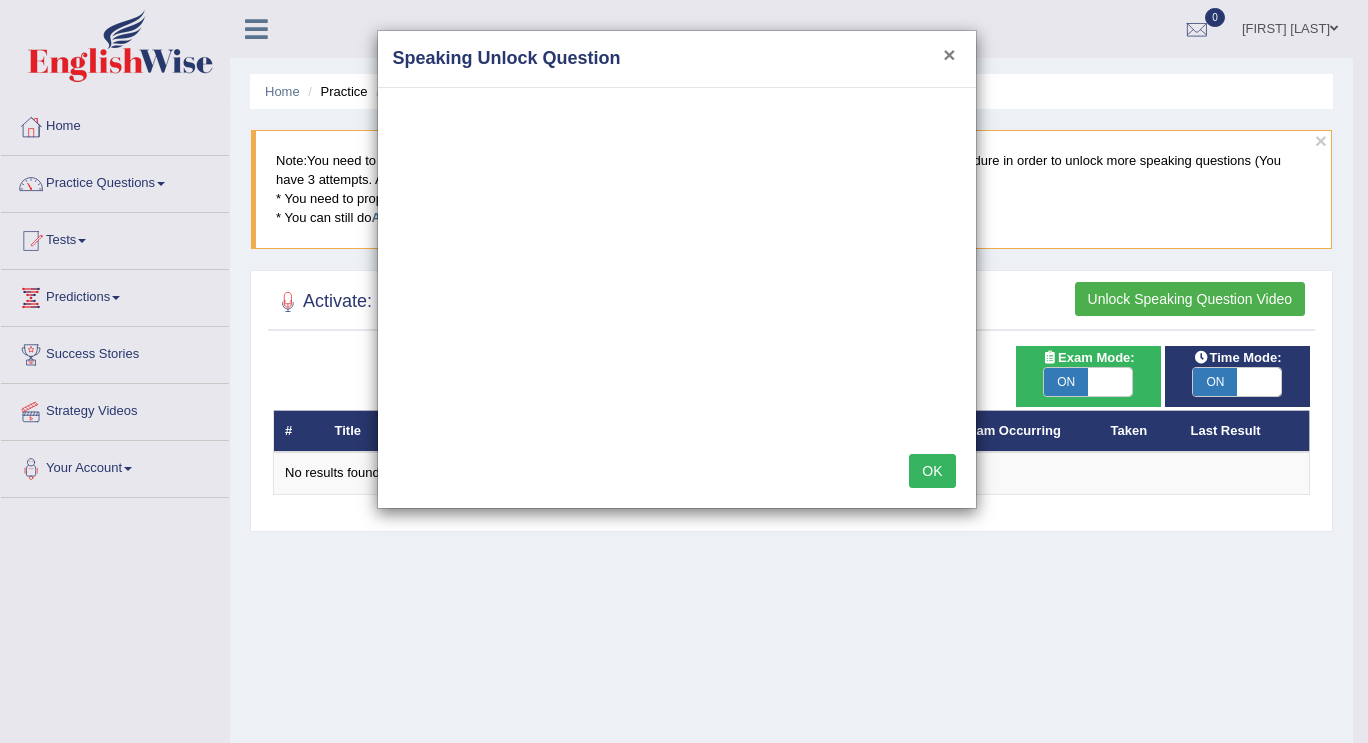 click on "×" at bounding box center (949, 54) 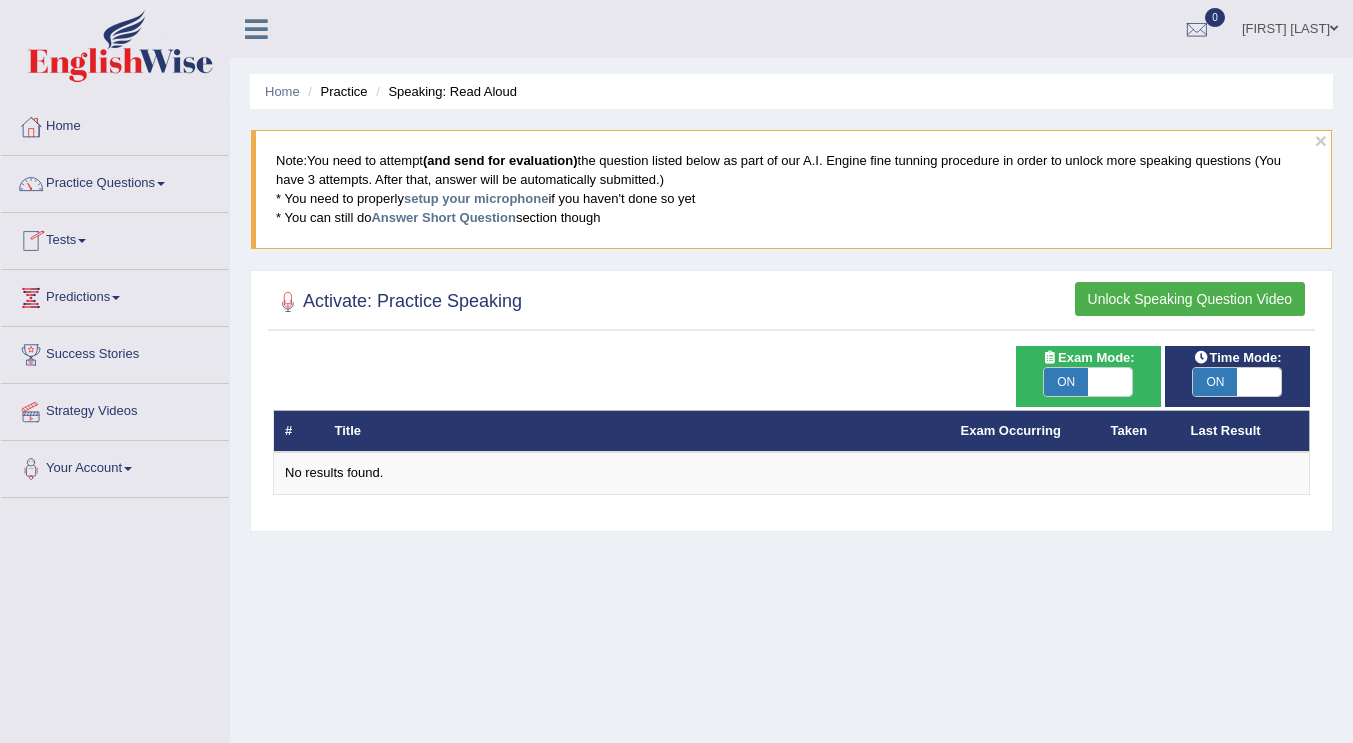 click on "Tests" at bounding box center (115, 238) 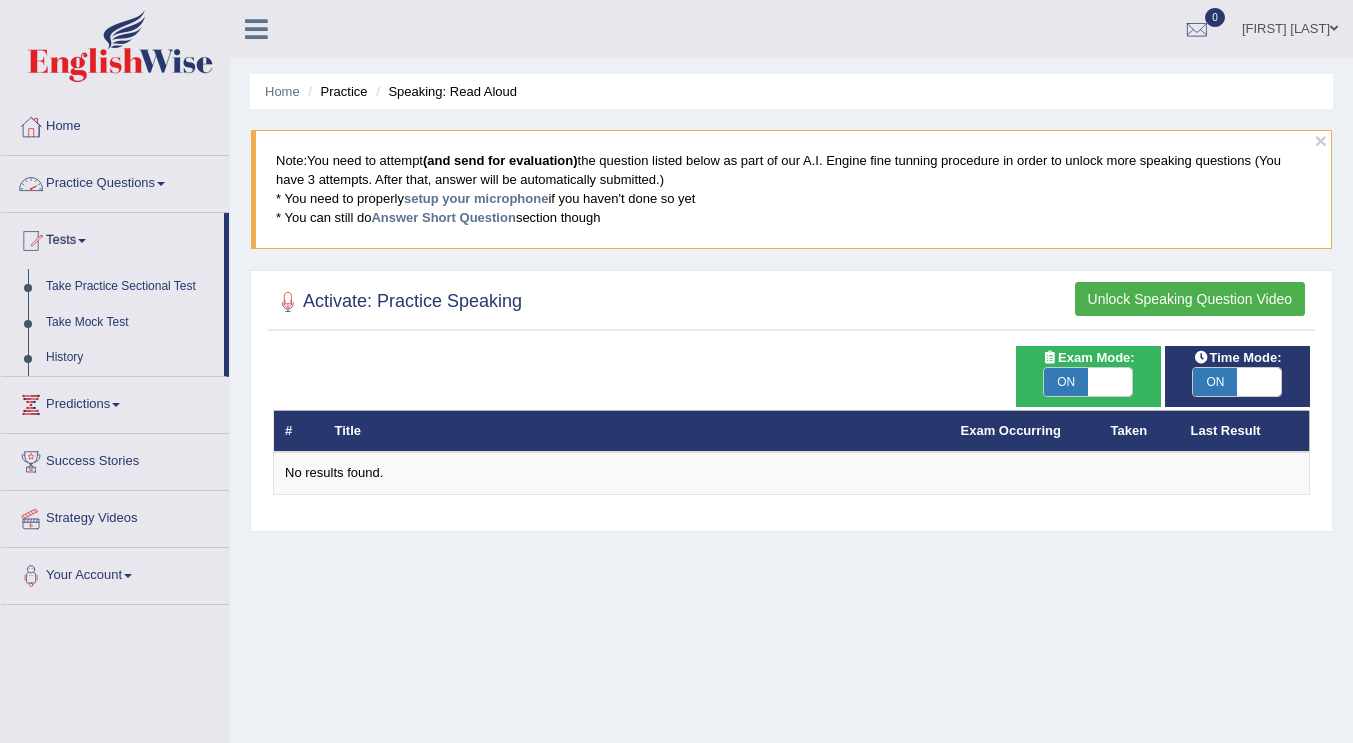 click on "Practice Questions" at bounding box center [115, 181] 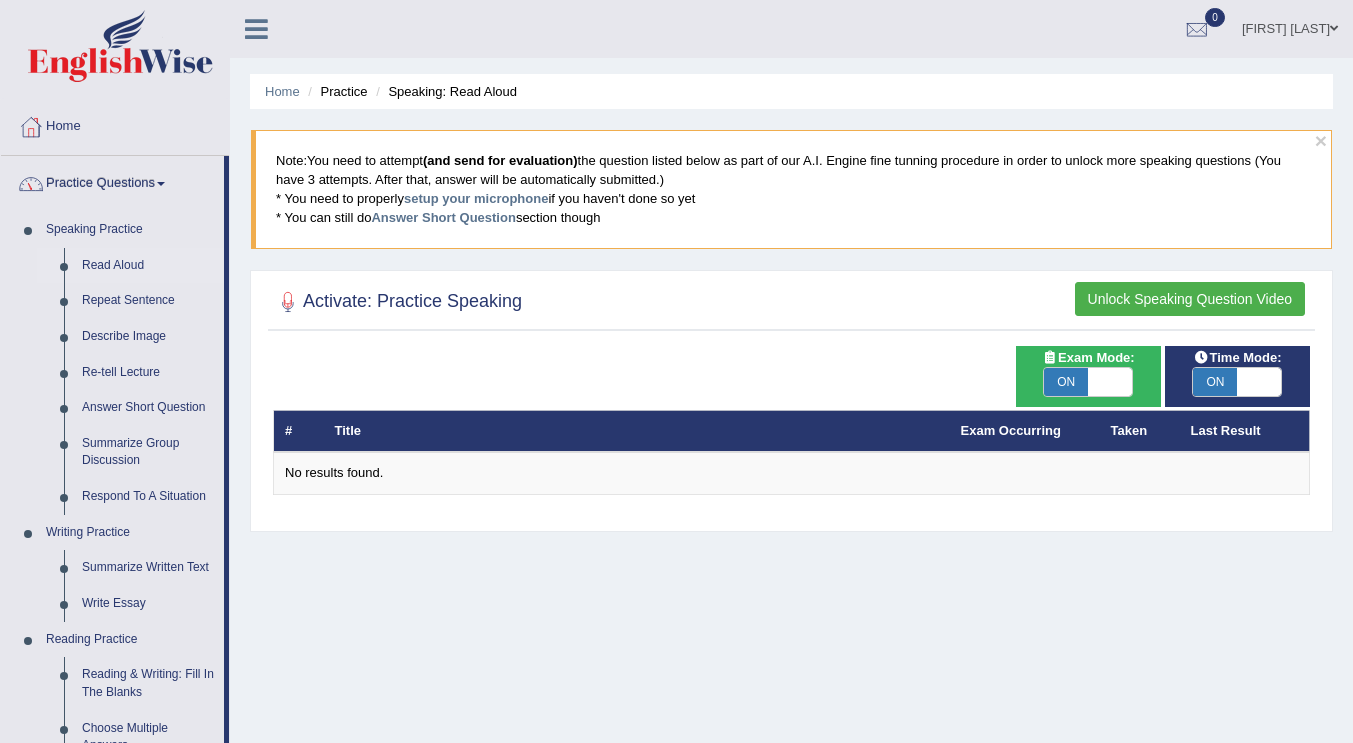 click on "Practice Questions" at bounding box center (112, 181) 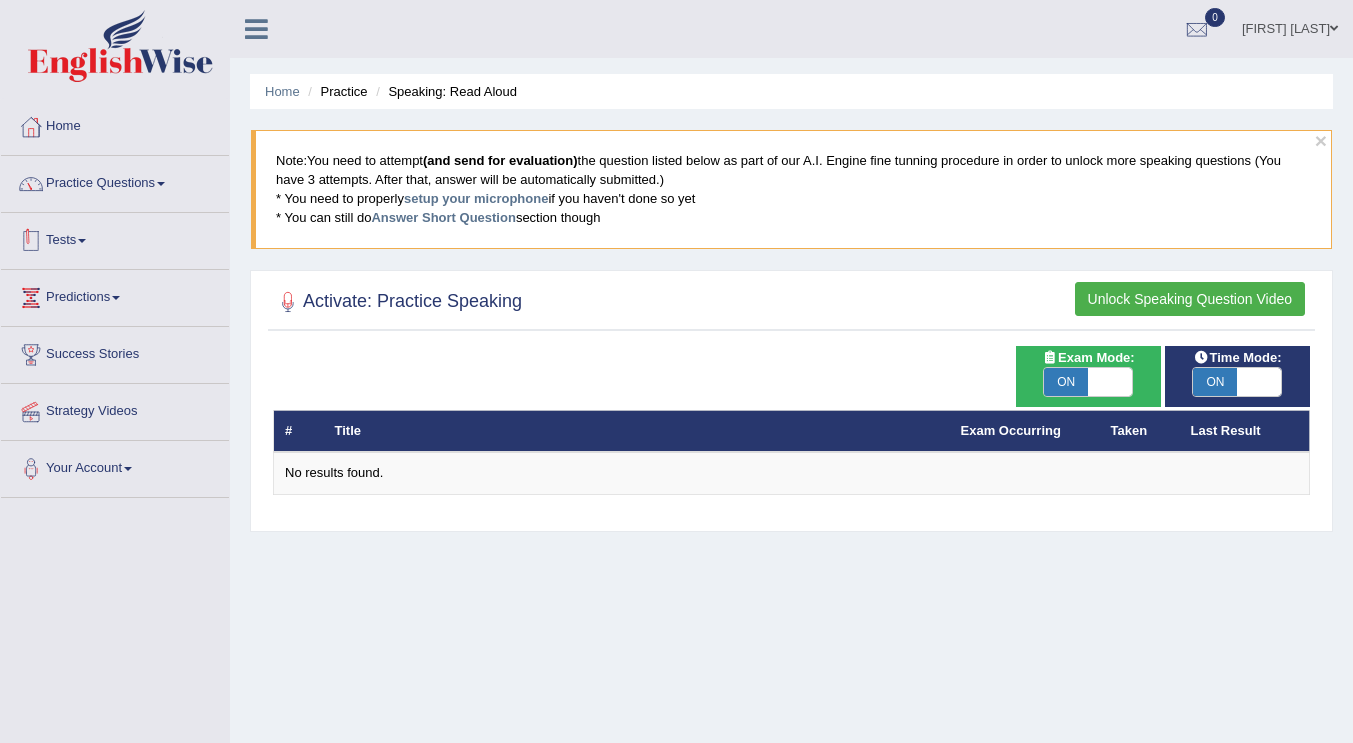 click on "Tests" at bounding box center (115, 238) 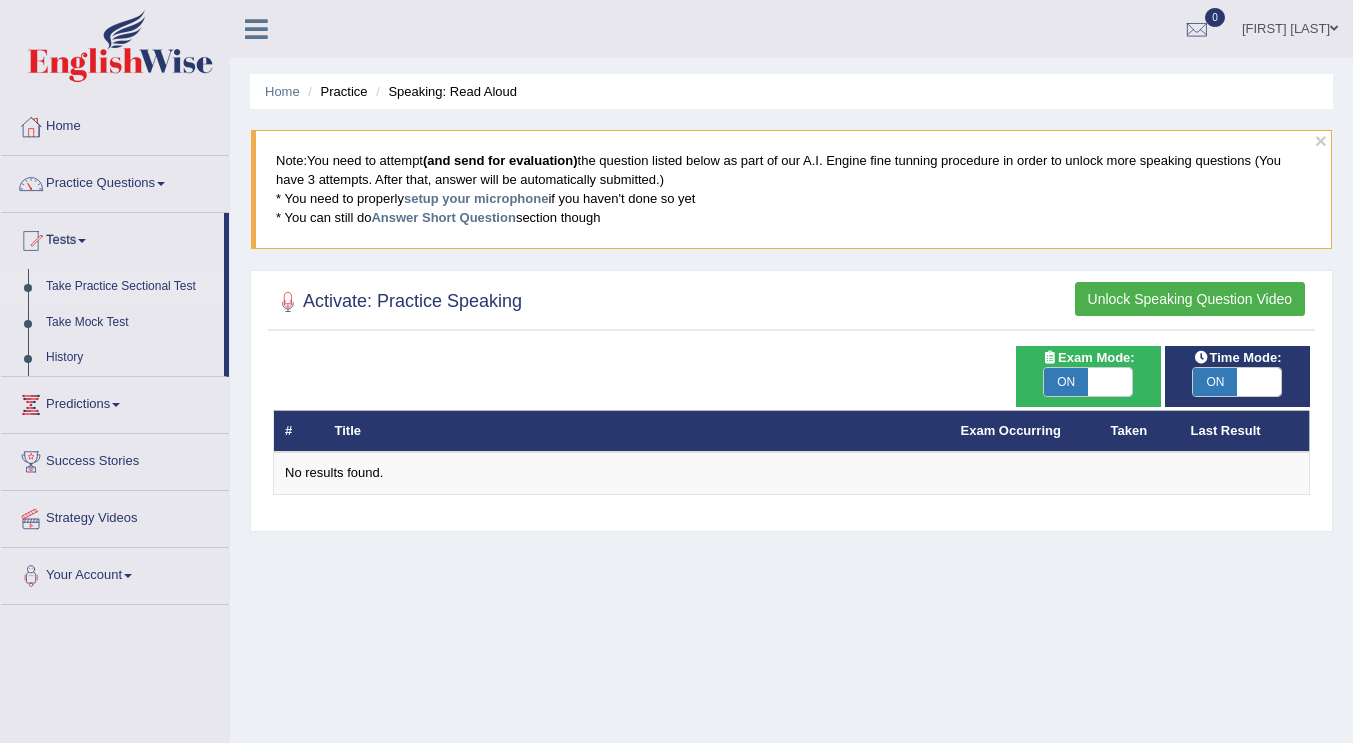 click on "Take Practice Sectional Test" at bounding box center (130, 287) 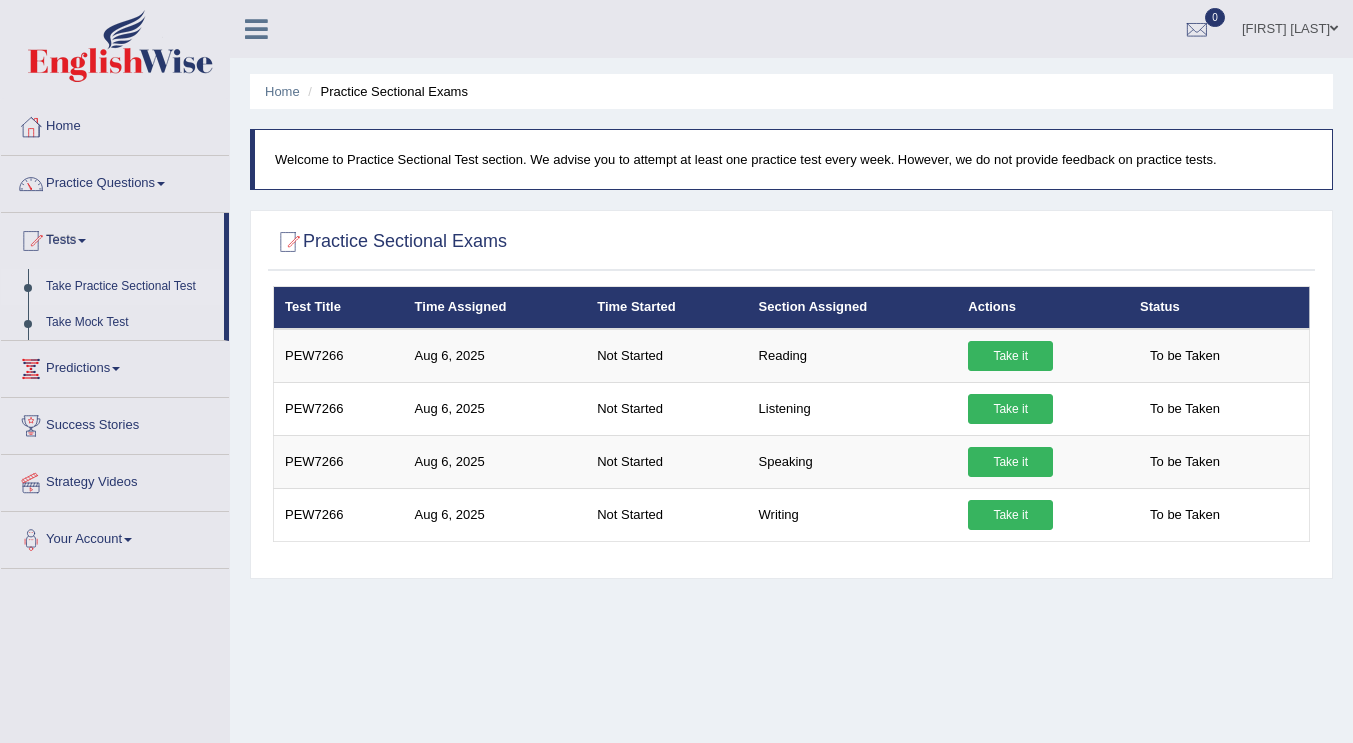 scroll, scrollTop: 0, scrollLeft: 0, axis: both 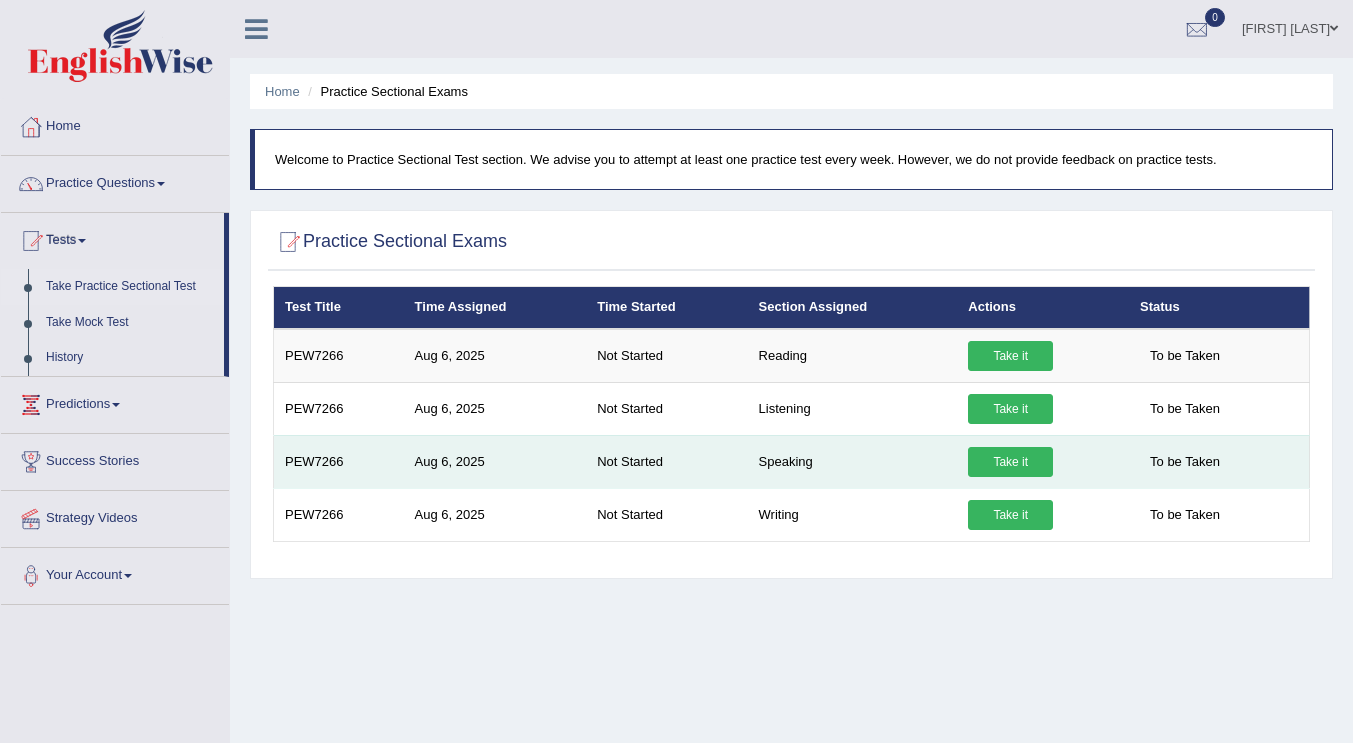 click on "Take it" at bounding box center (1010, 462) 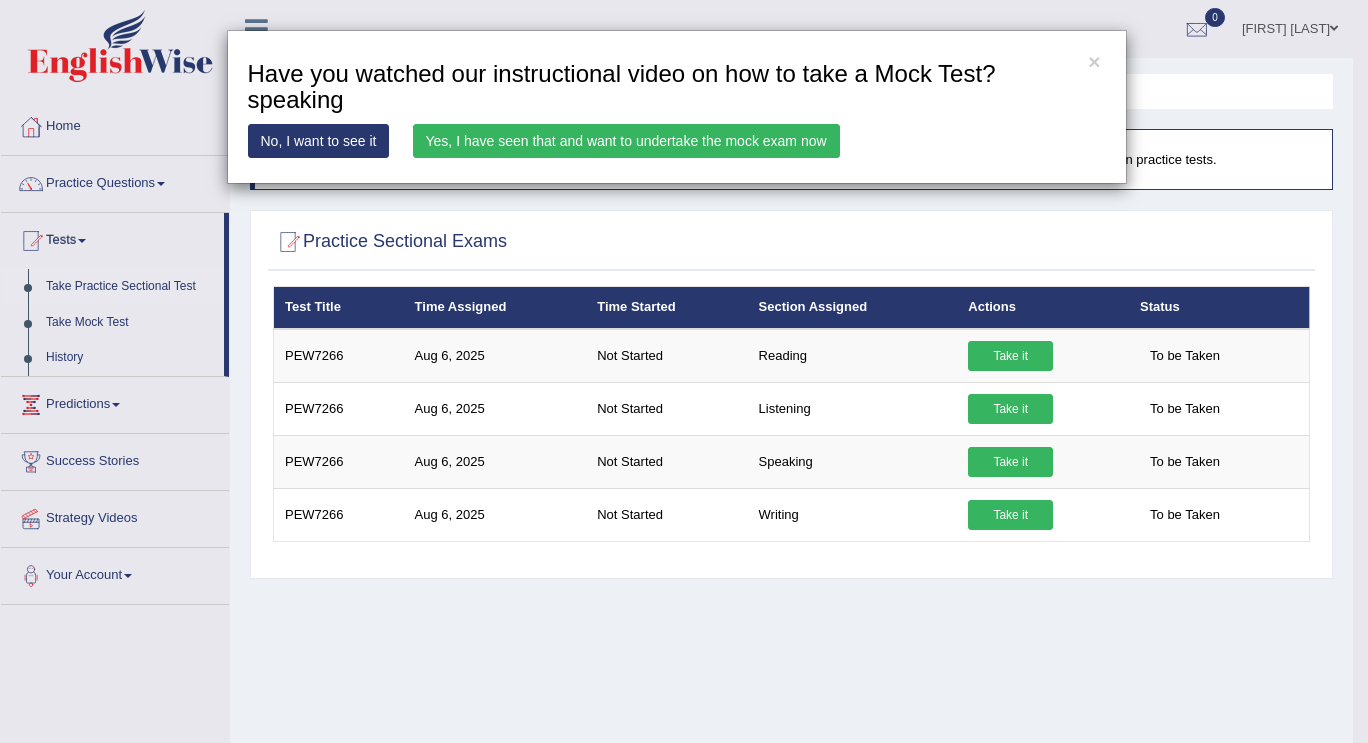 click on "Yes, I have seen that and want to undertake the mock exam now" at bounding box center [626, 141] 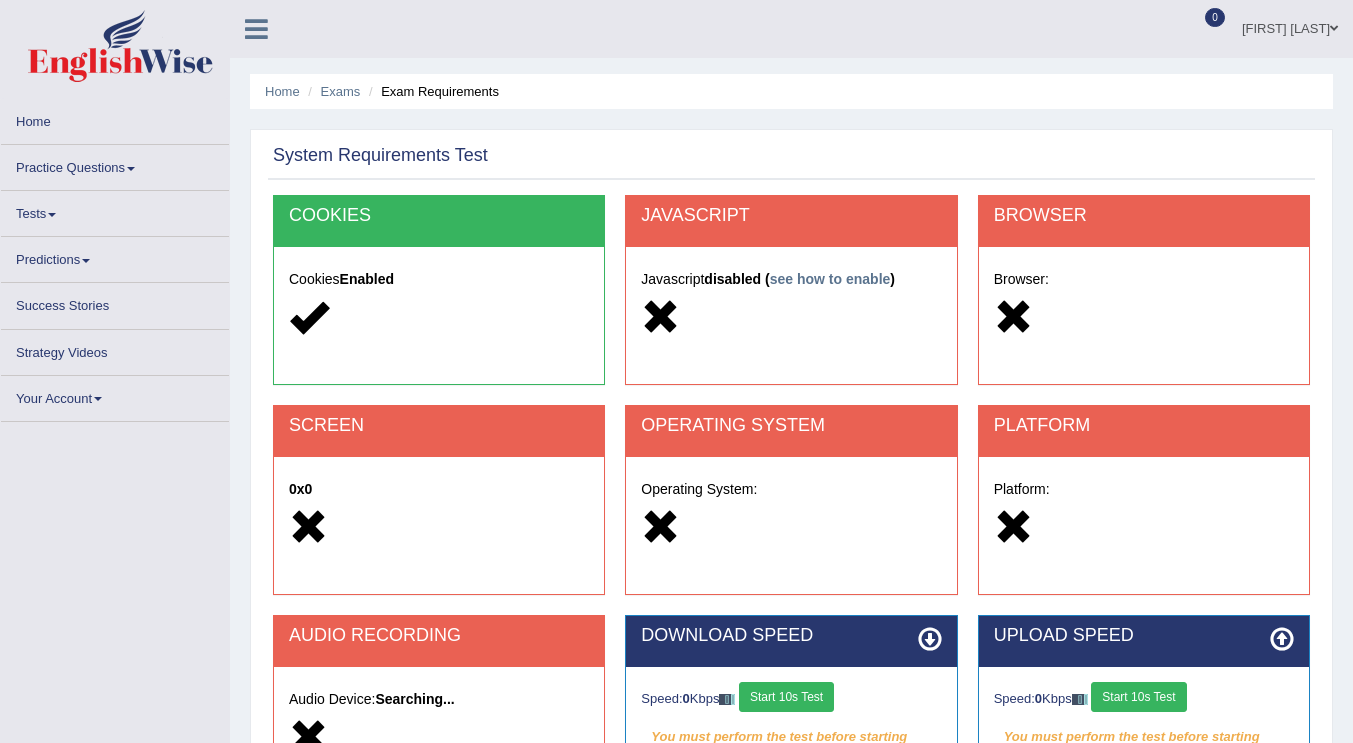 scroll, scrollTop: 0, scrollLeft: 0, axis: both 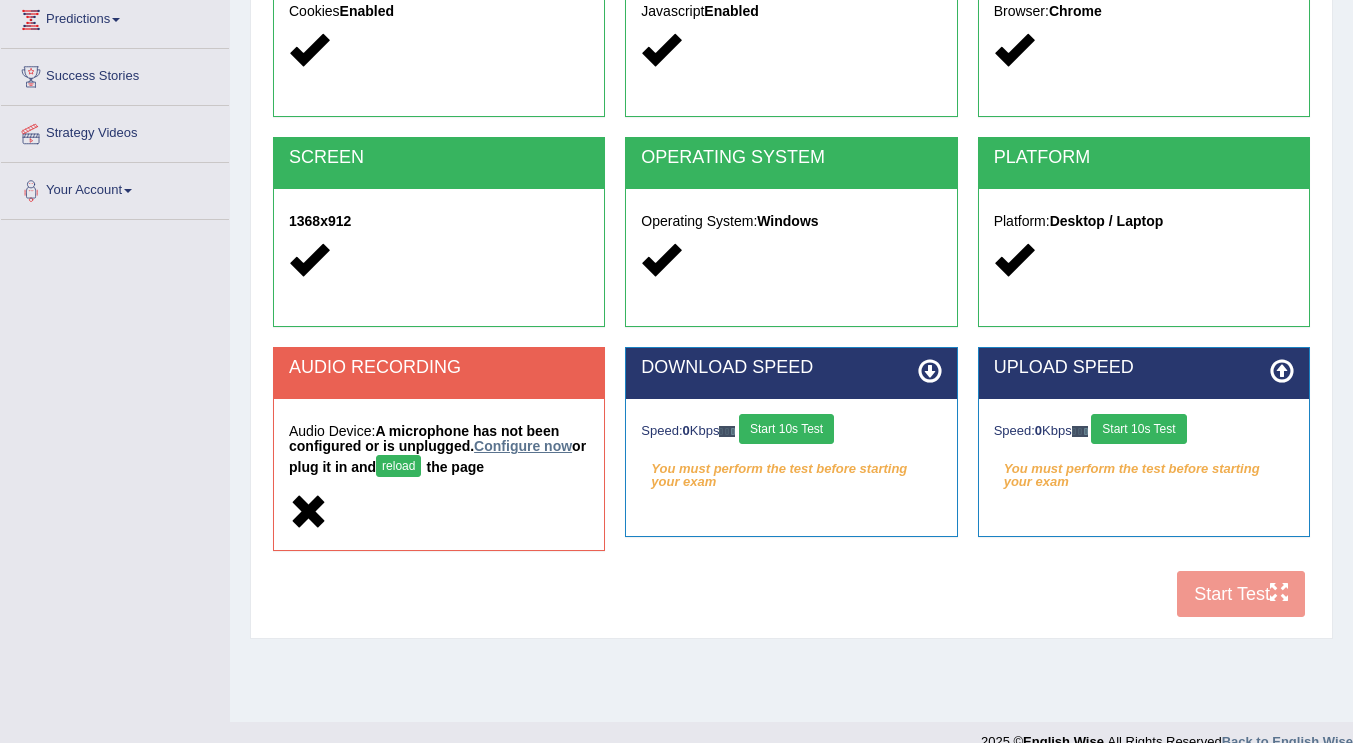 click on "Configure now" at bounding box center (523, 446) 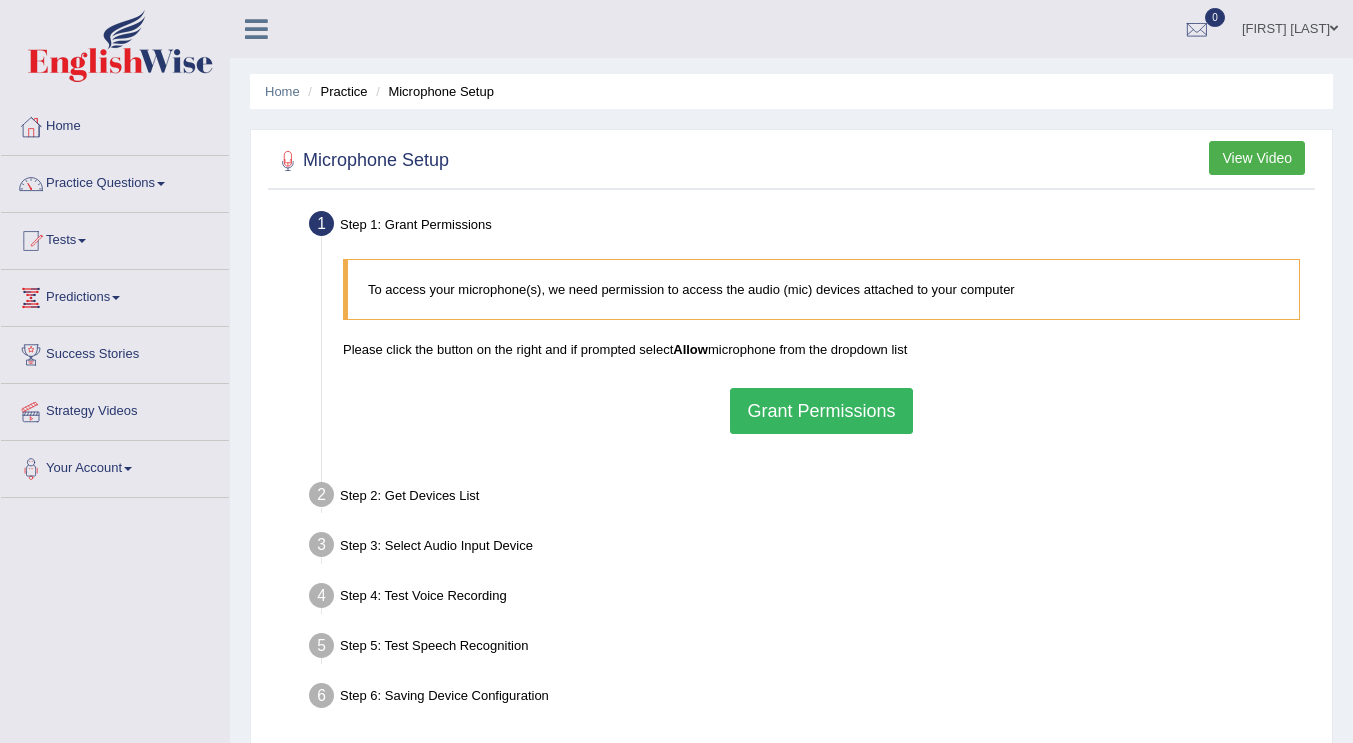 scroll, scrollTop: 0, scrollLeft: 0, axis: both 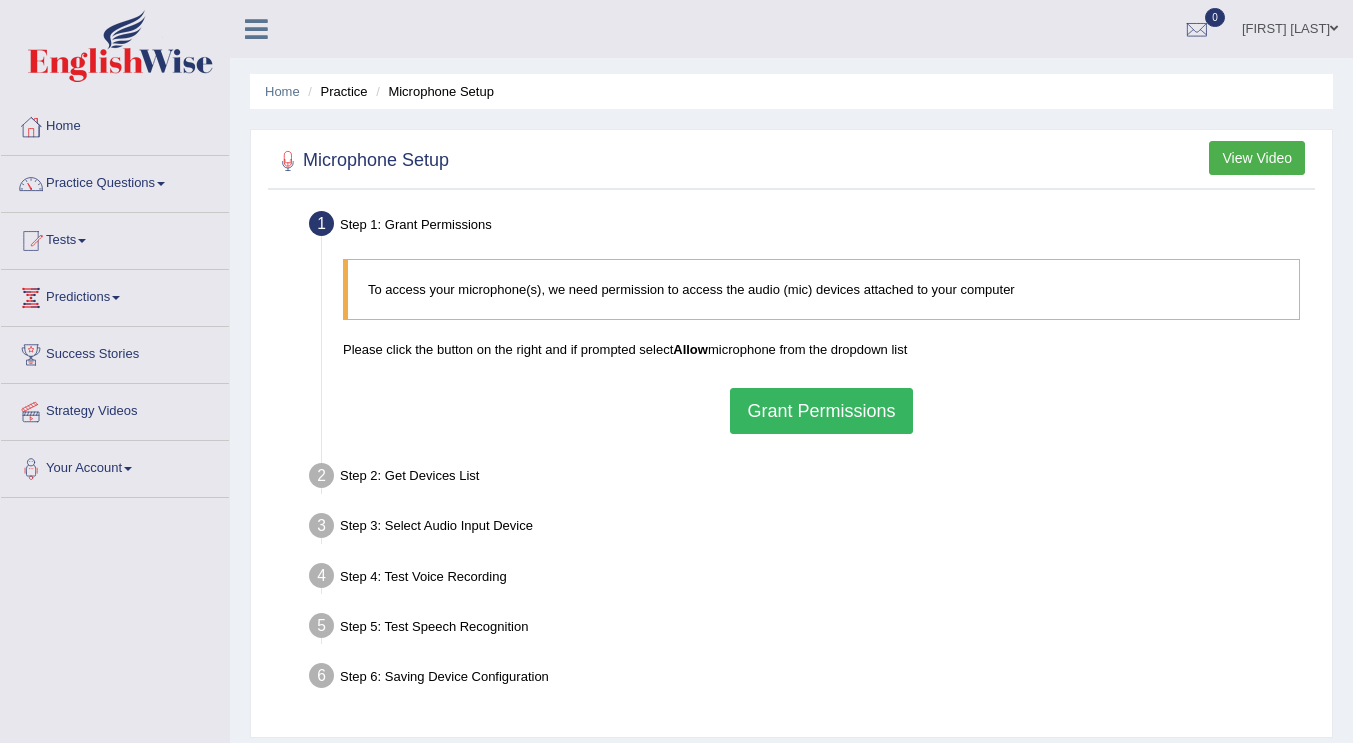 click on "Grant Permissions" at bounding box center (821, 411) 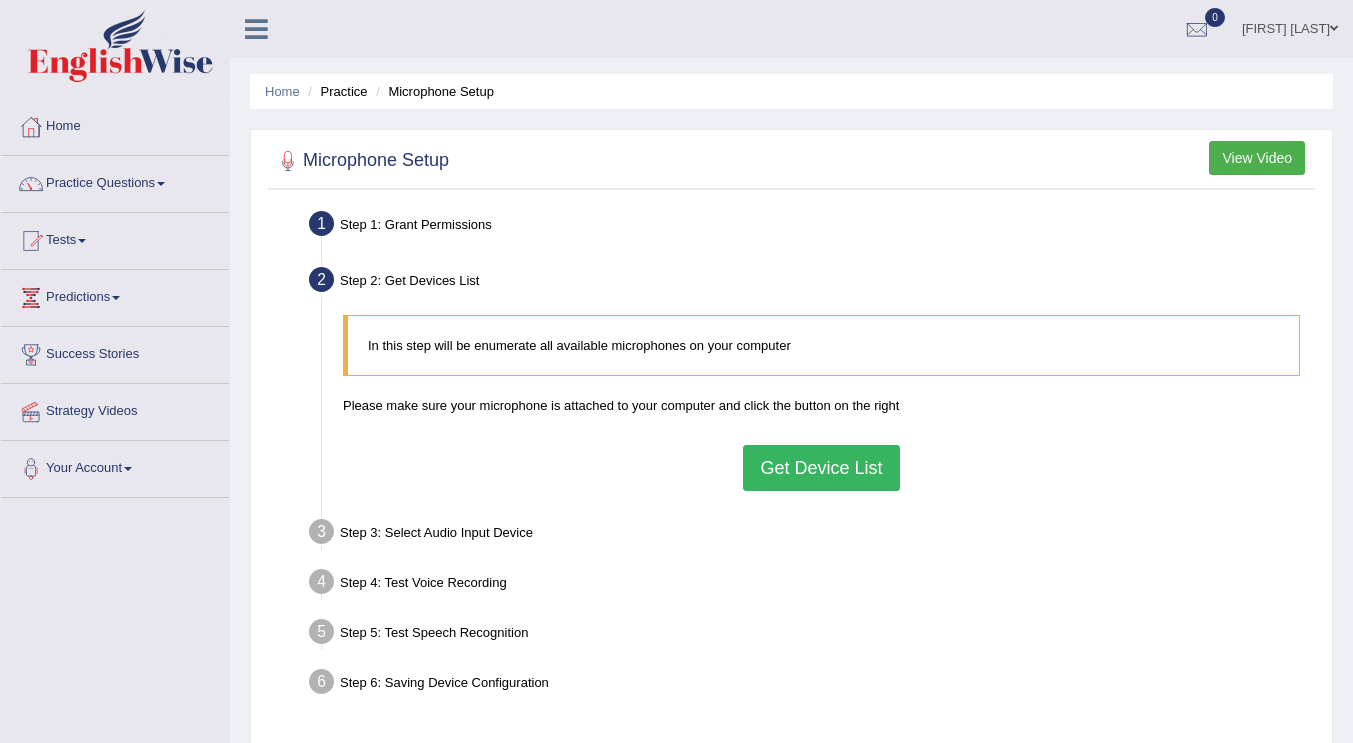click on "Get Device List" at bounding box center (821, 468) 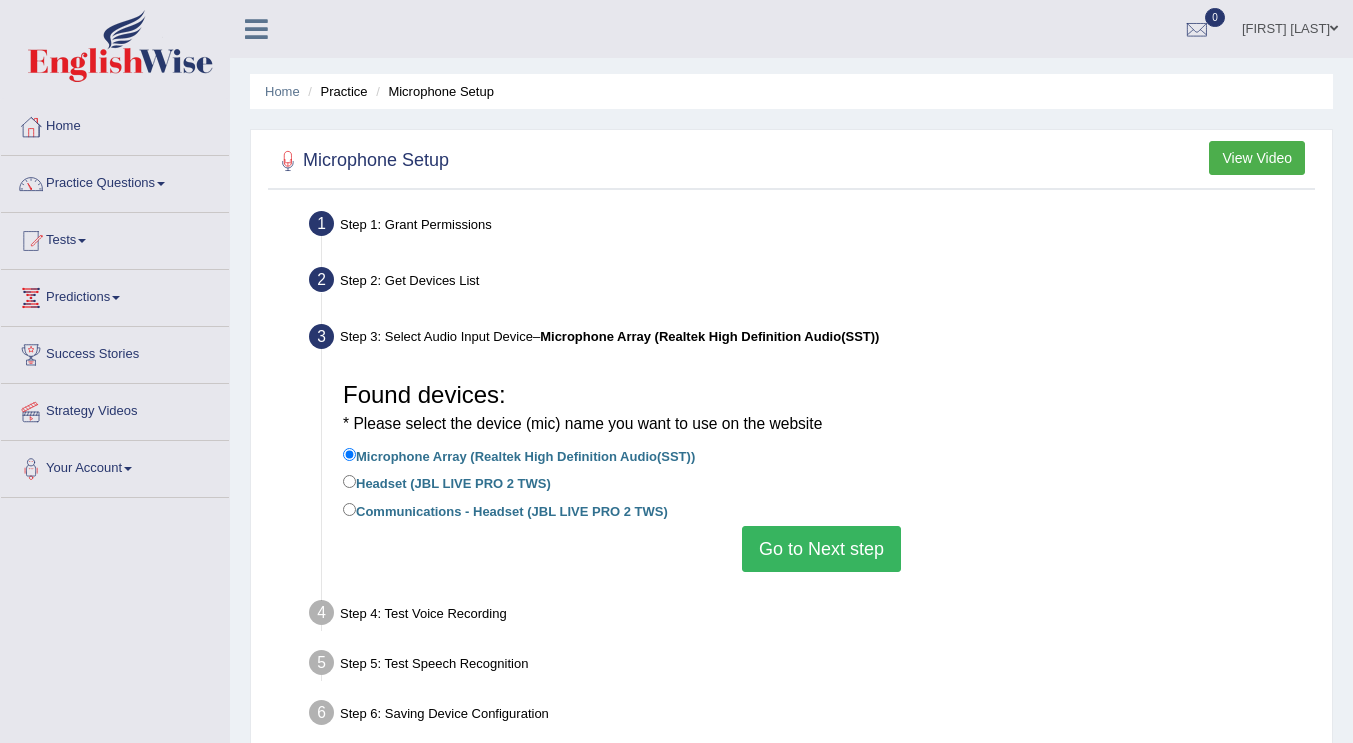 click on "Headset (JBL LIVE PRO 2 TWS)" at bounding box center [447, 482] 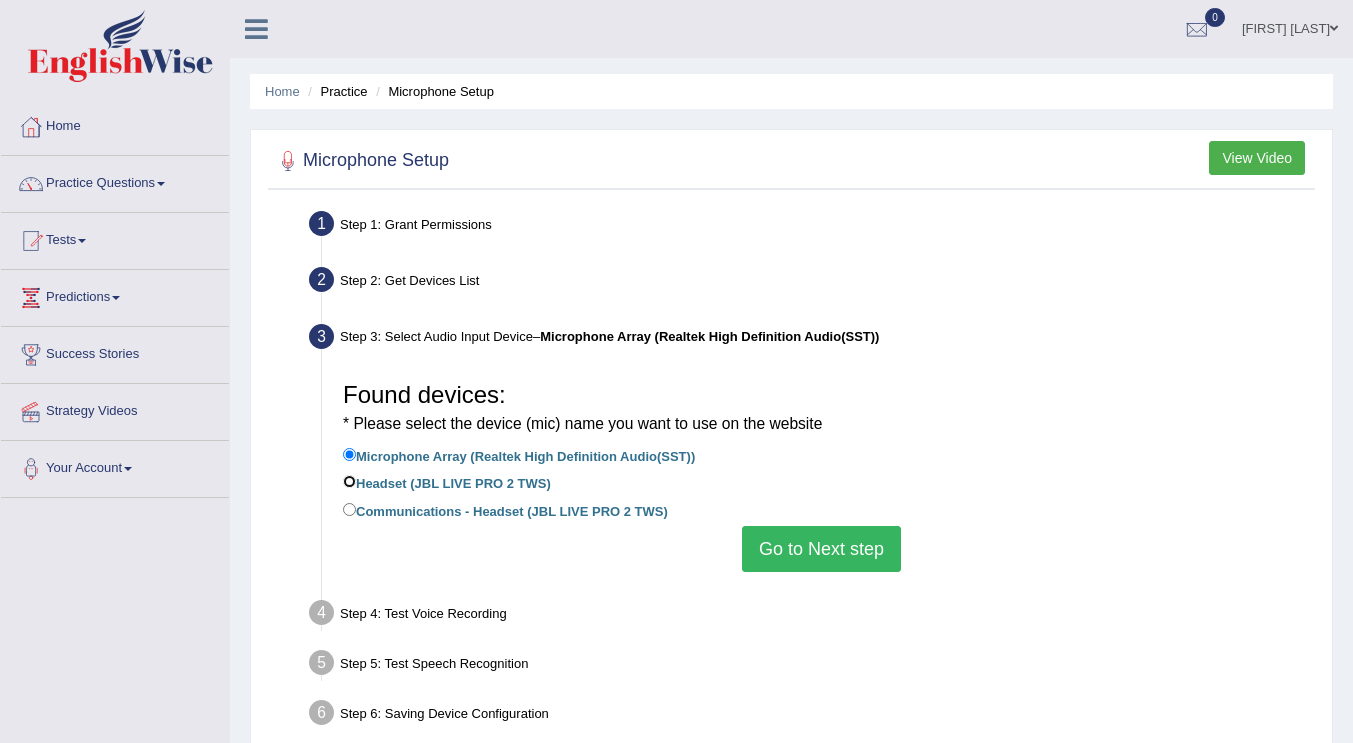 click on "Headset (JBL LIVE PRO 2 TWS)" at bounding box center (349, 481) 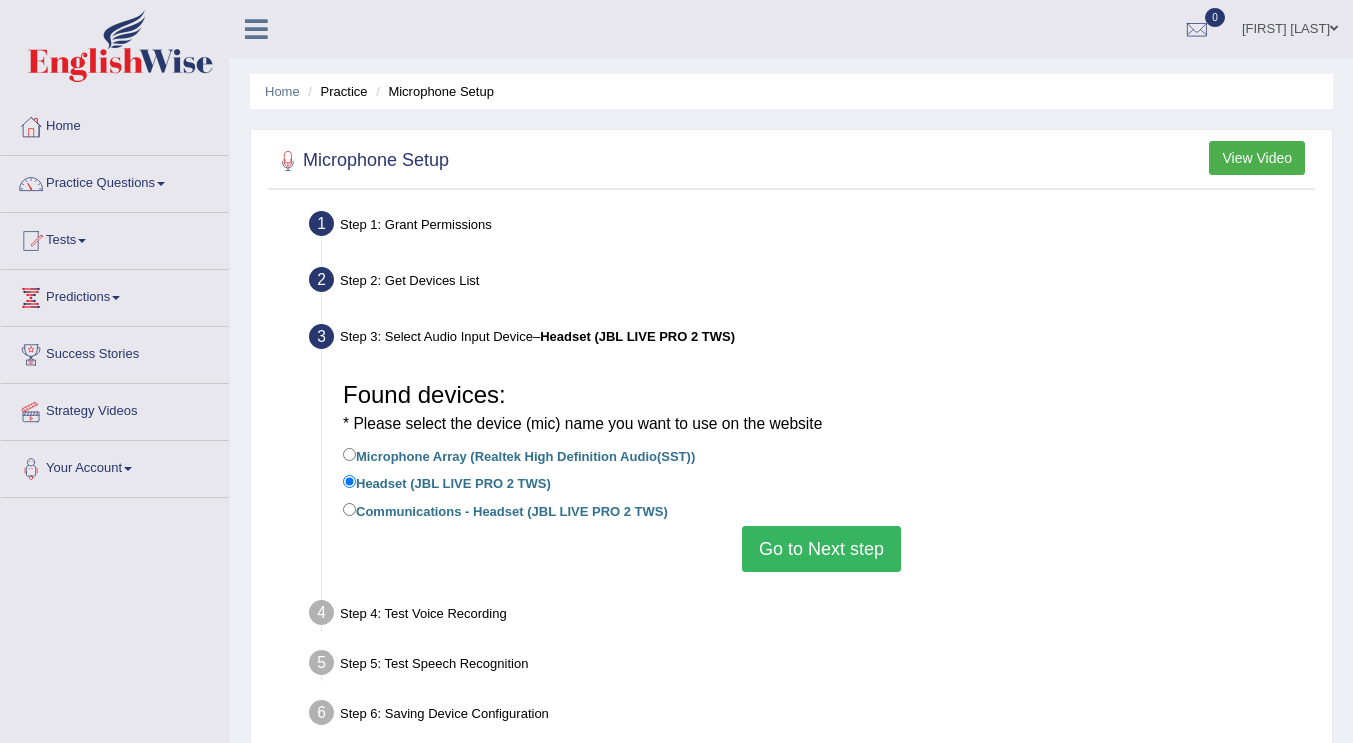 click on "Go to Next step" at bounding box center (821, 549) 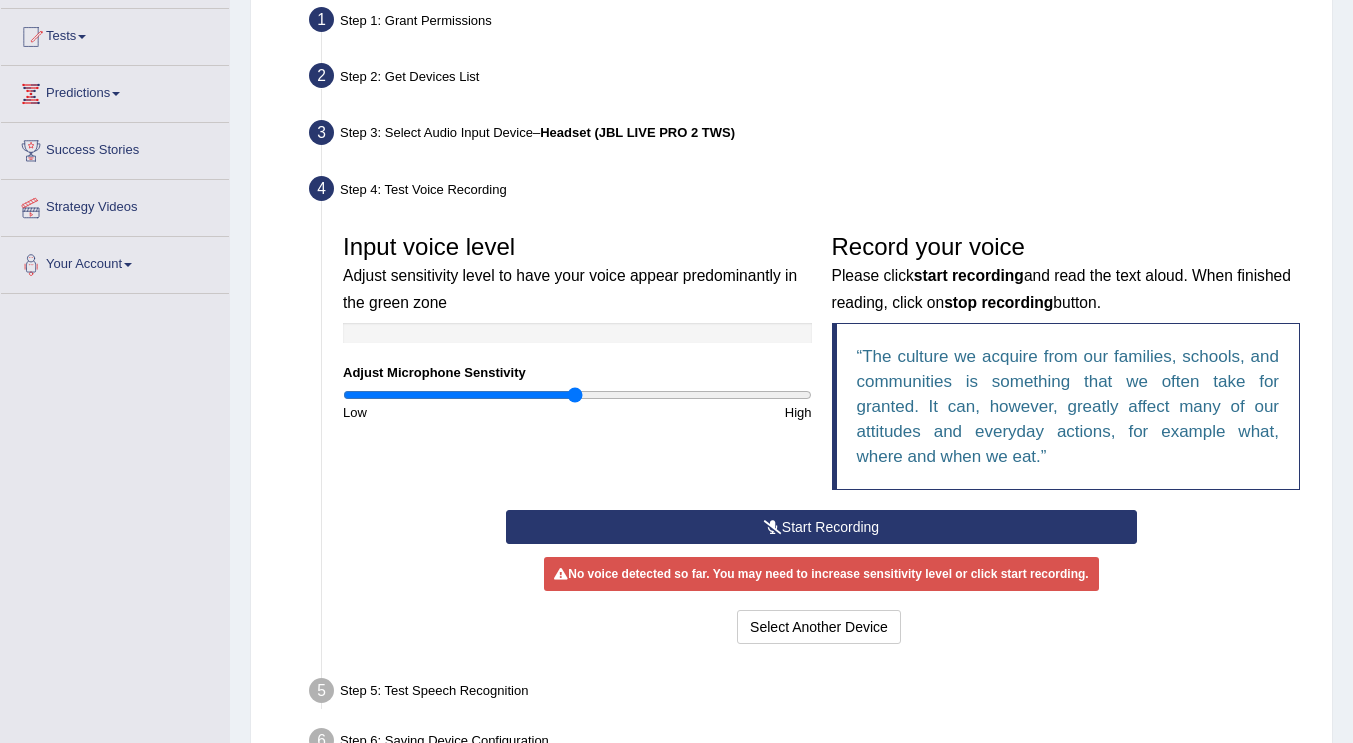 scroll, scrollTop: 211, scrollLeft: 0, axis: vertical 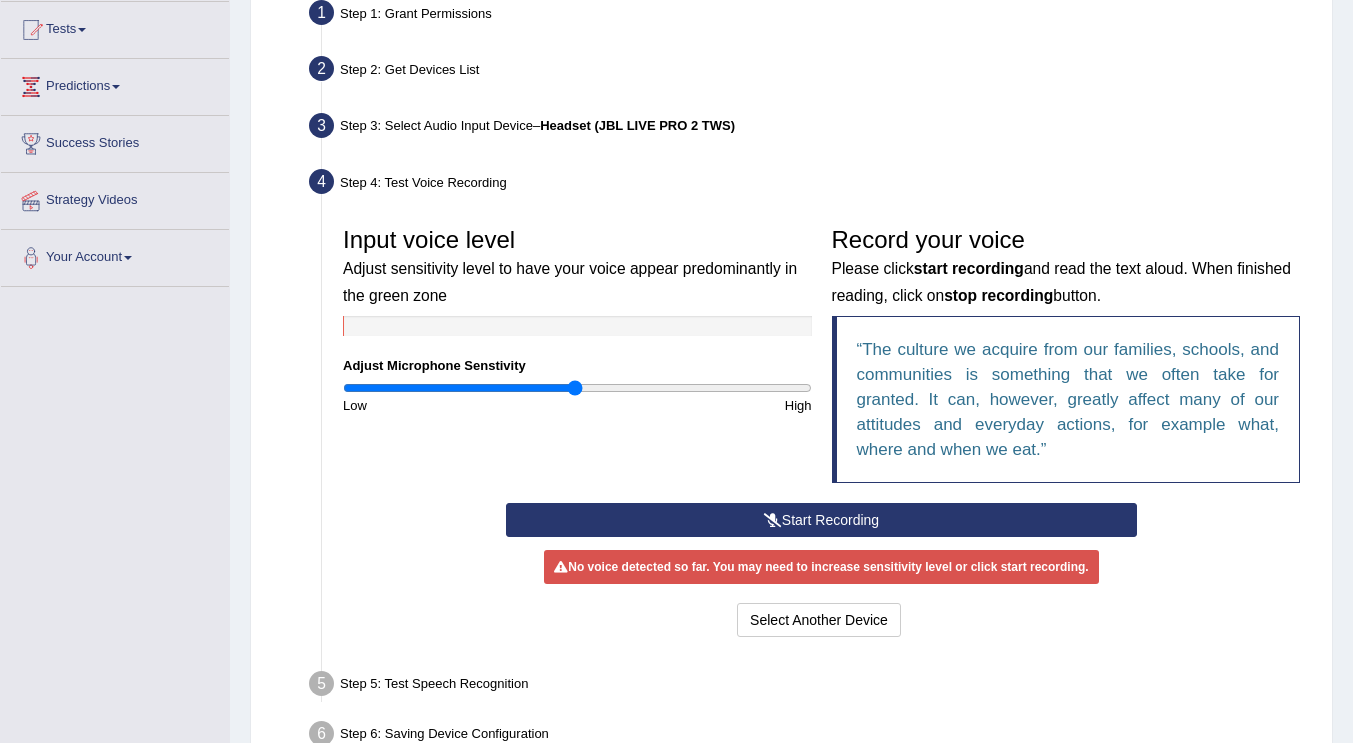 click on "Start Recording" at bounding box center (821, 520) 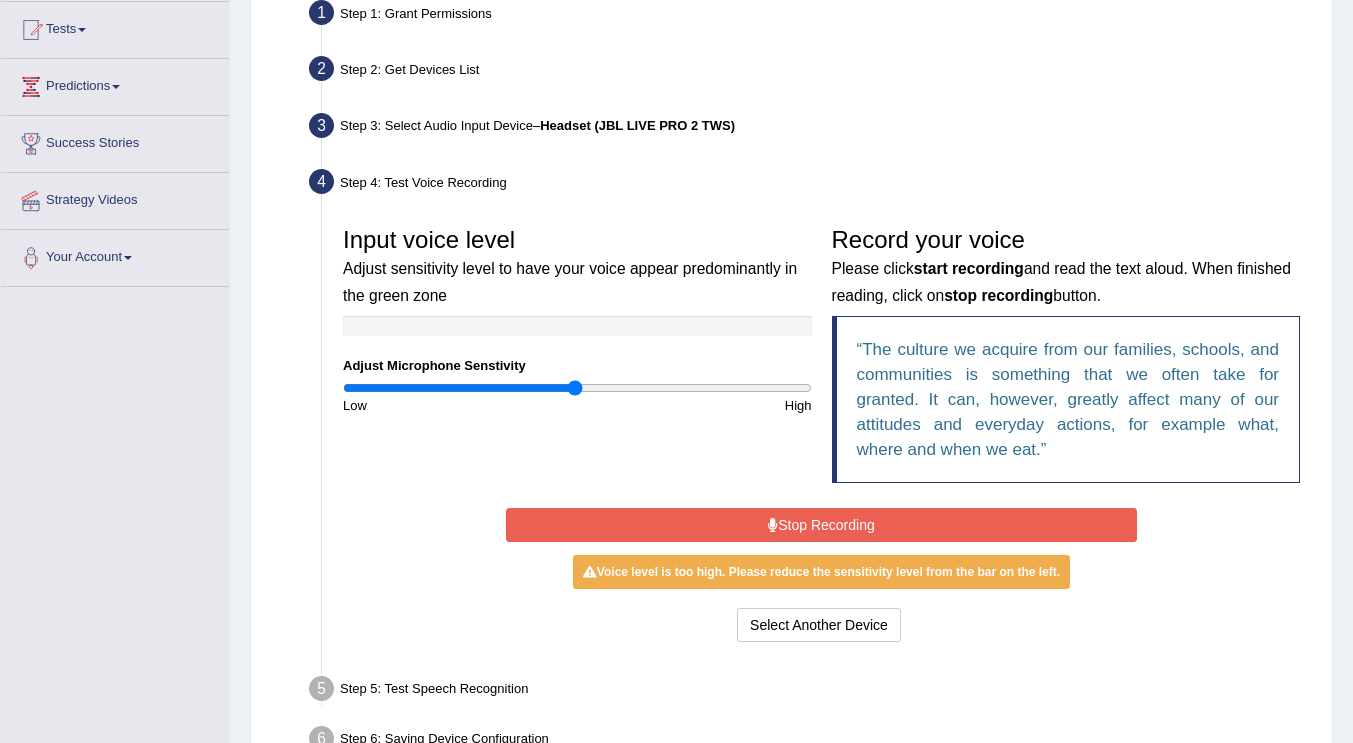 click on "Stop Recording" at bounding box center (821, 525) 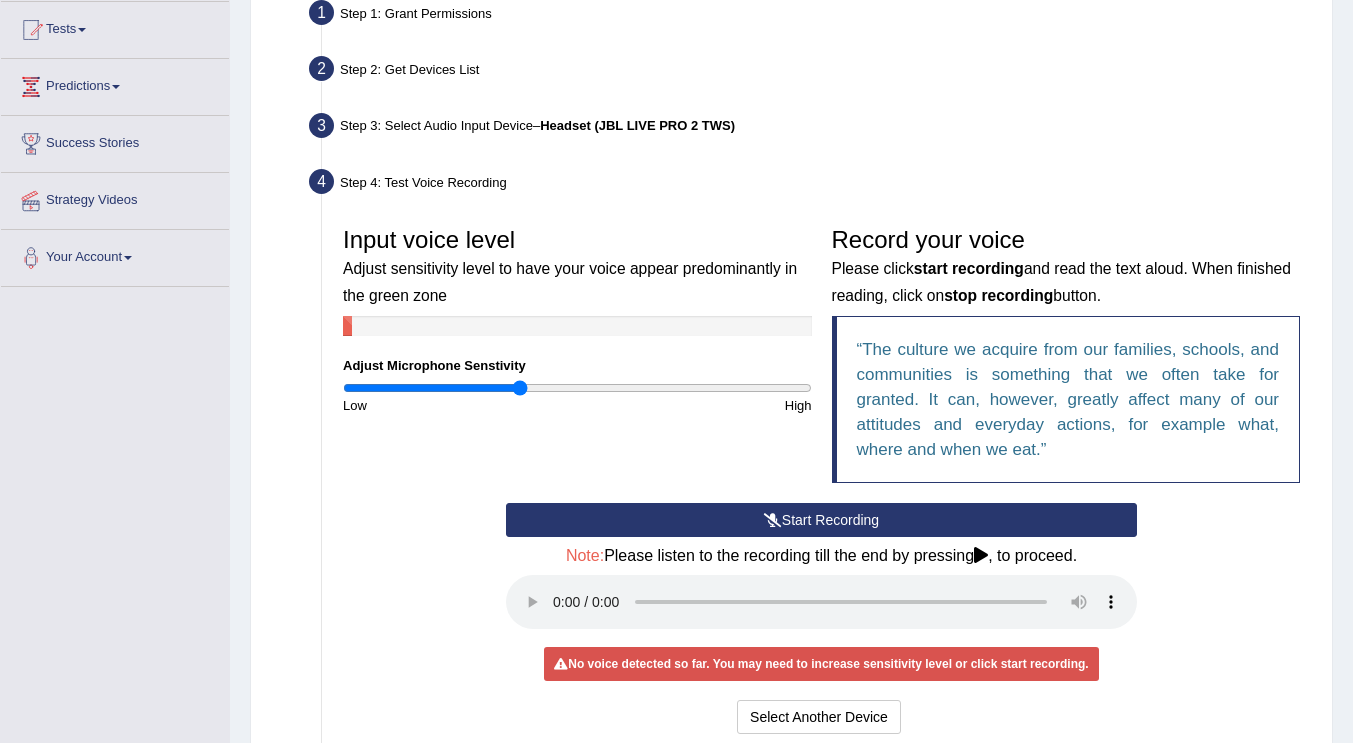 drag, startPoint x: 569, startPoint y: 388, endPoint x: 519, endPoint y: 382, distance: 50.358715 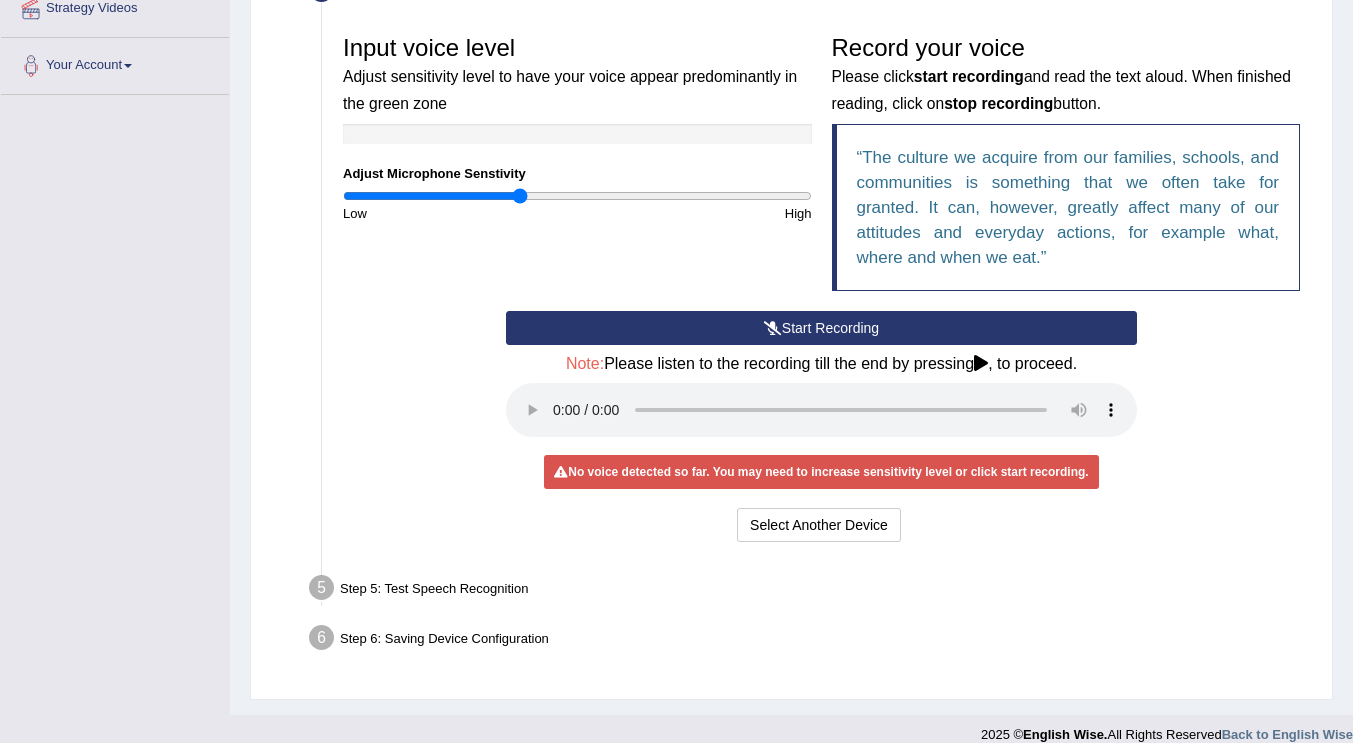 scroll, scrollTop: 425, scrollLeft: 0, axis: vertical 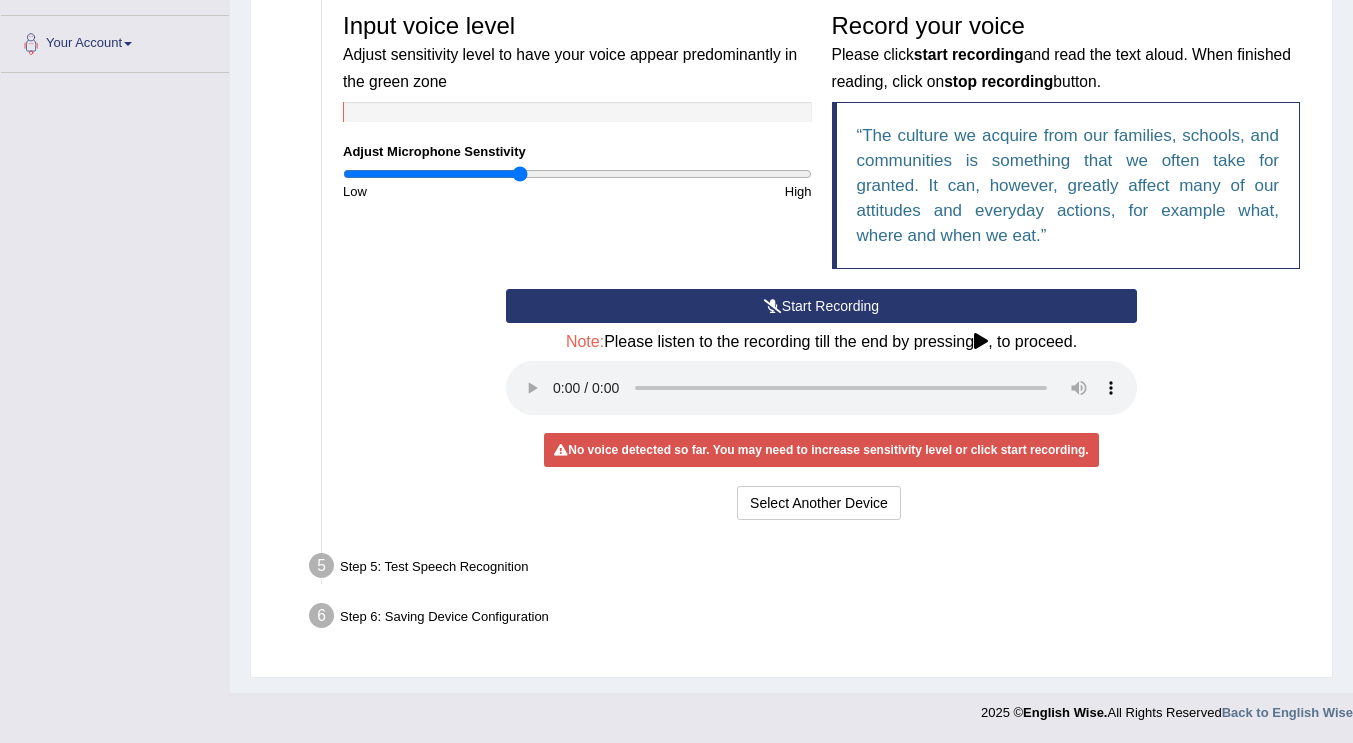 type 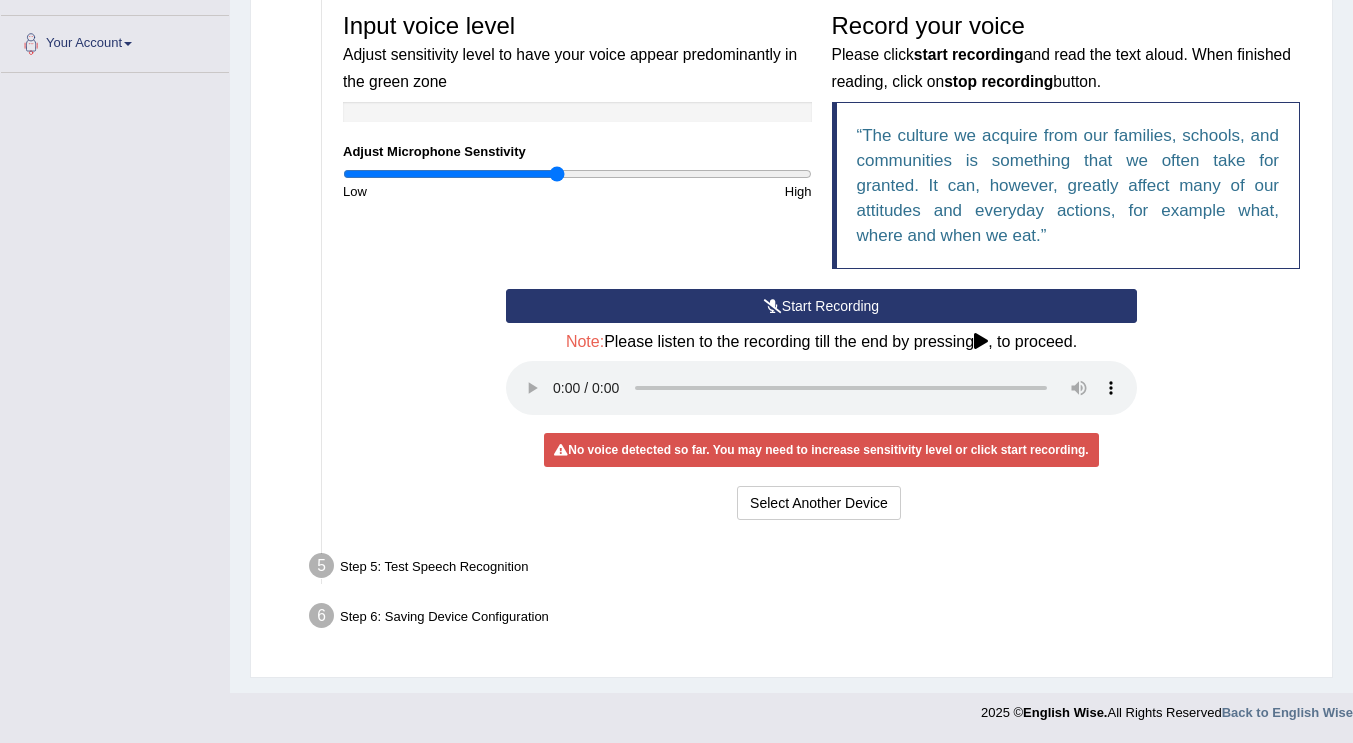 drag, startPoint x: 515, startPoint y: 172, endPoint x: 558, endPoint y: 182, distance: 44.14748 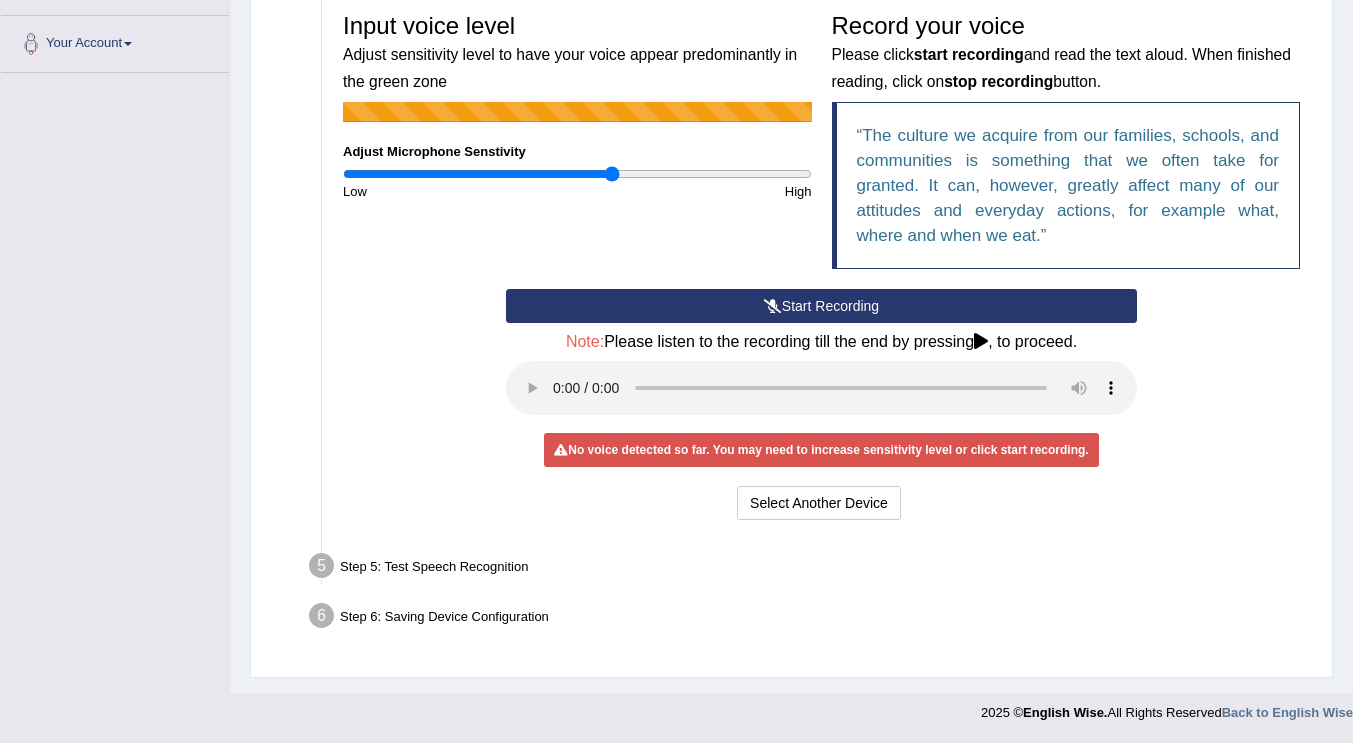 drag, startPoint x: 558, startPoint y: 173, endPoint x: 610, endPoint y: 173, distance: 52 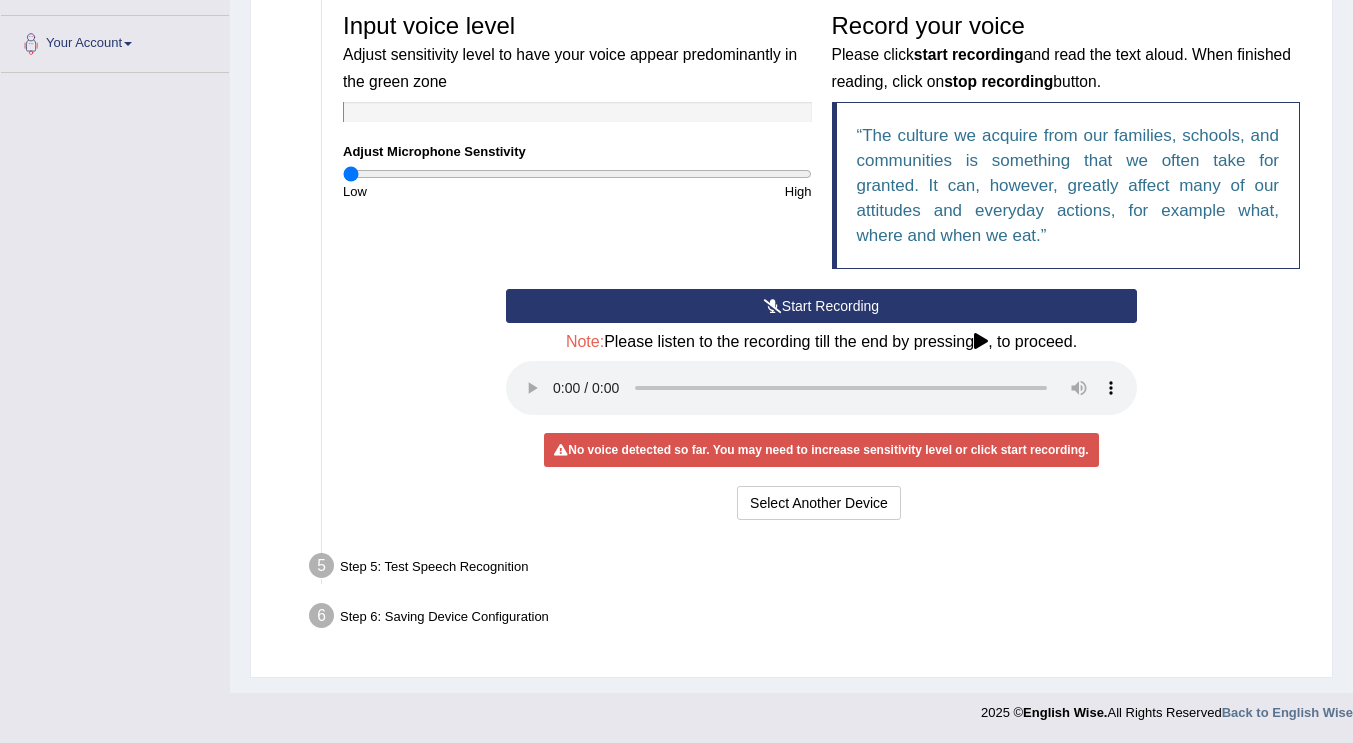 drag, startPoint x: 610, startPoint y: 173, endPoint x: 331, endPoint y: 195, distance: 279.86603 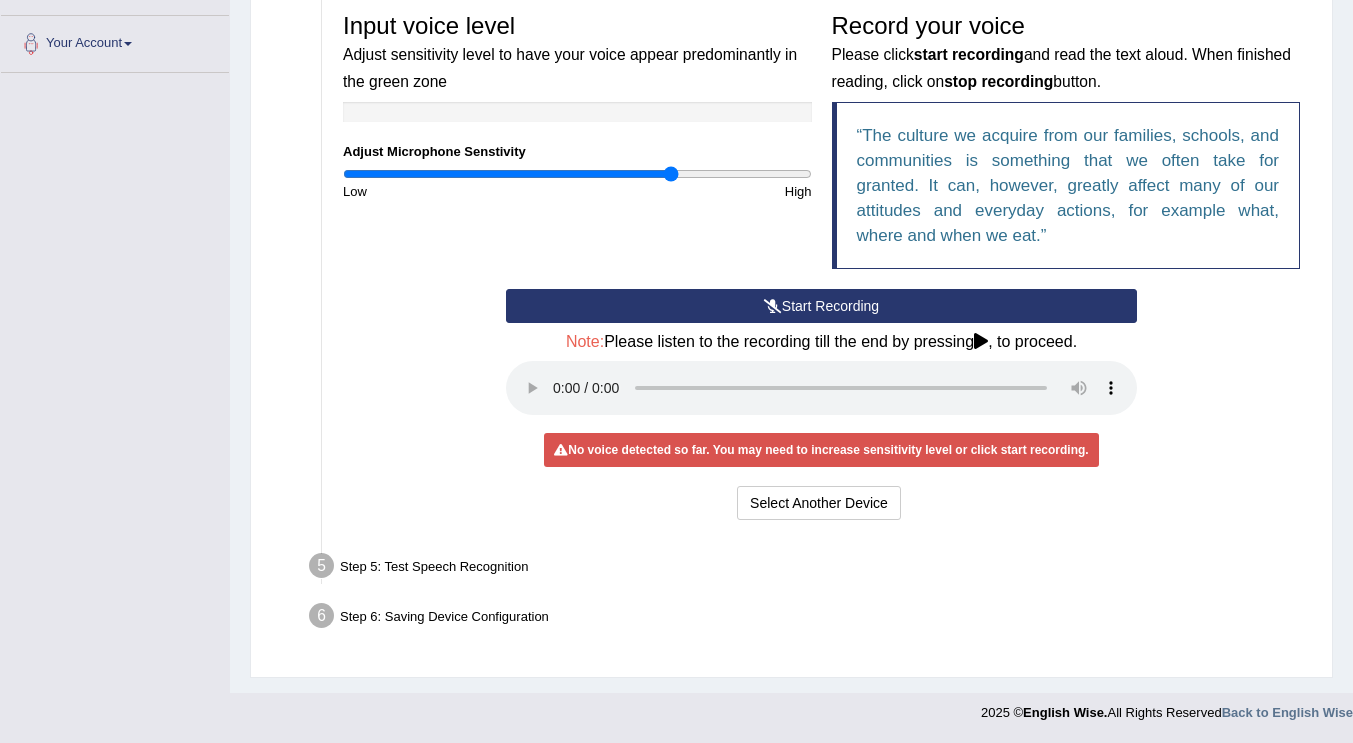 drag, startPoint x: 348, startPoint y: 175, endPoint x: 670, endPoint y: 180, distance: 322.03882 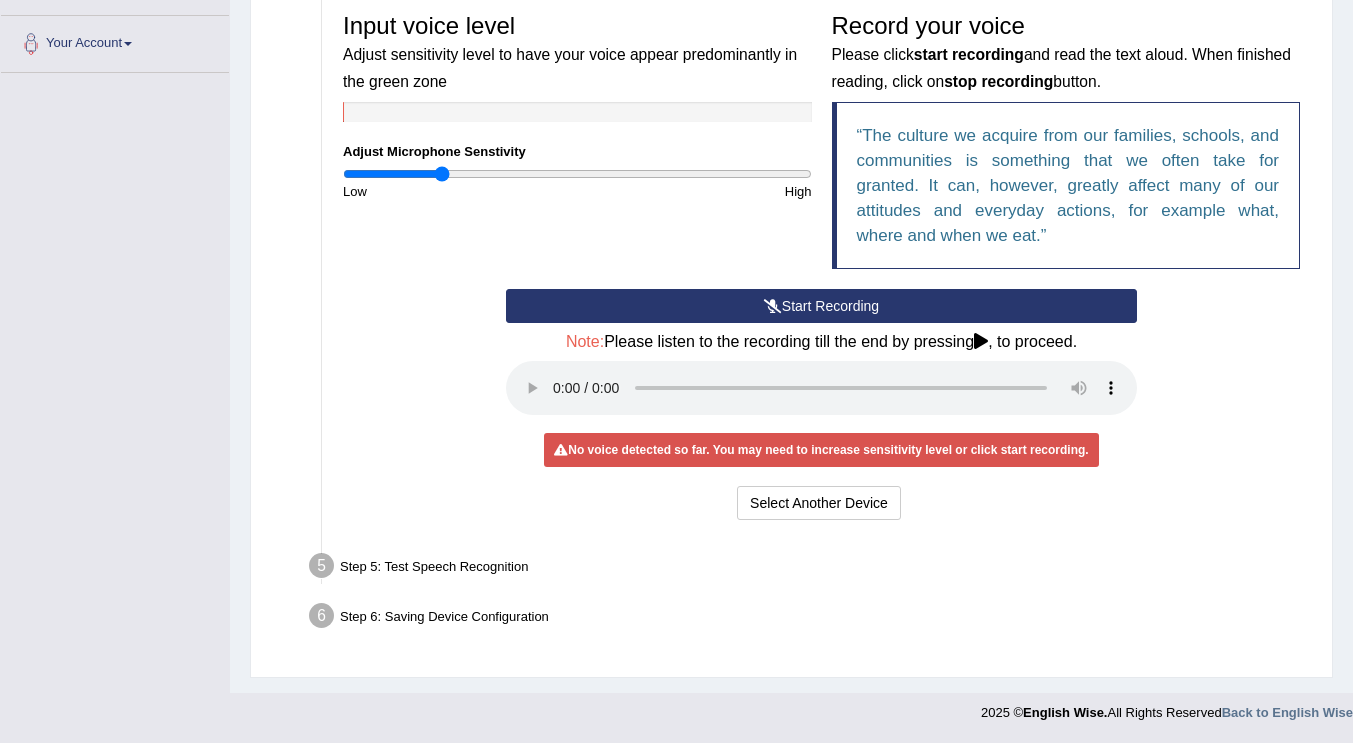 drag, startPoint x: 670, startPoint y: 180, endPoint x: 444, endPoint y: 172, distance: 226.14156 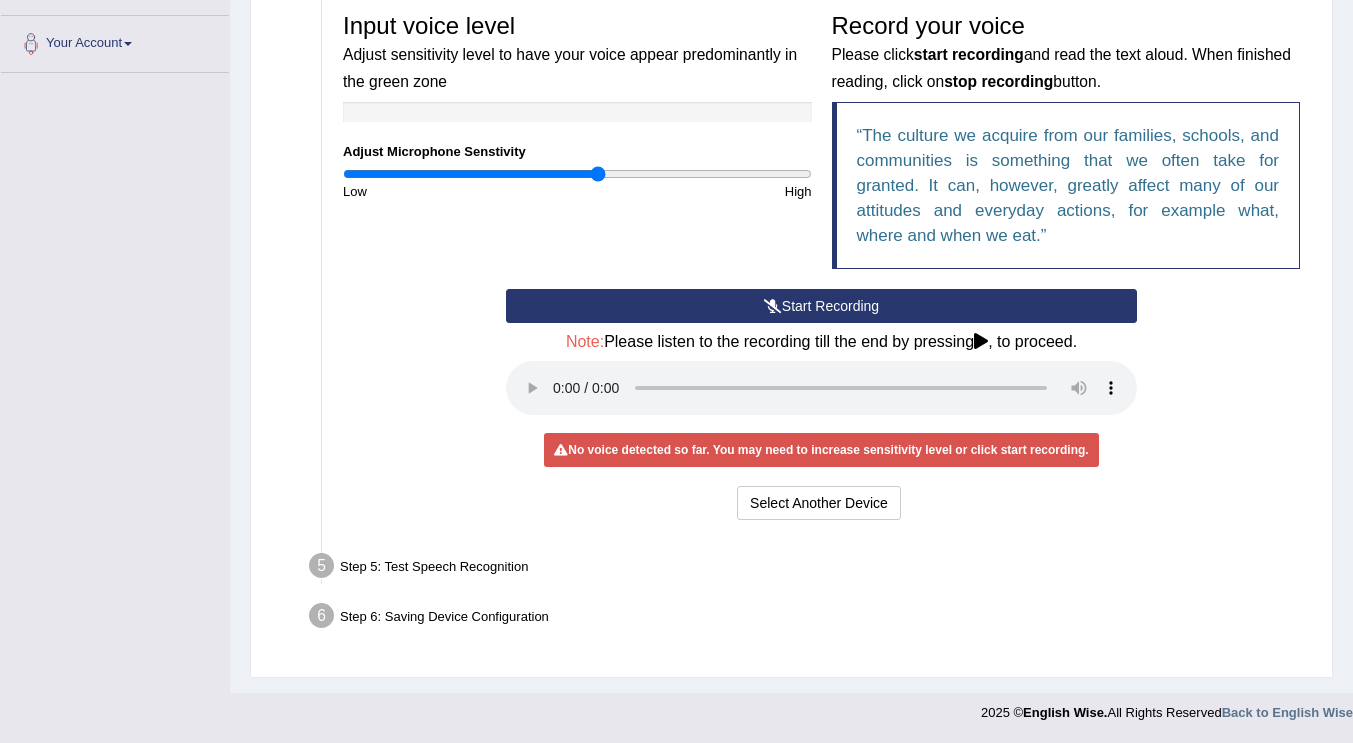 drag, startPoint x: 439, startPoint y: 168, endPoint x: 597, endPoint y: 159, distance: 158.25612 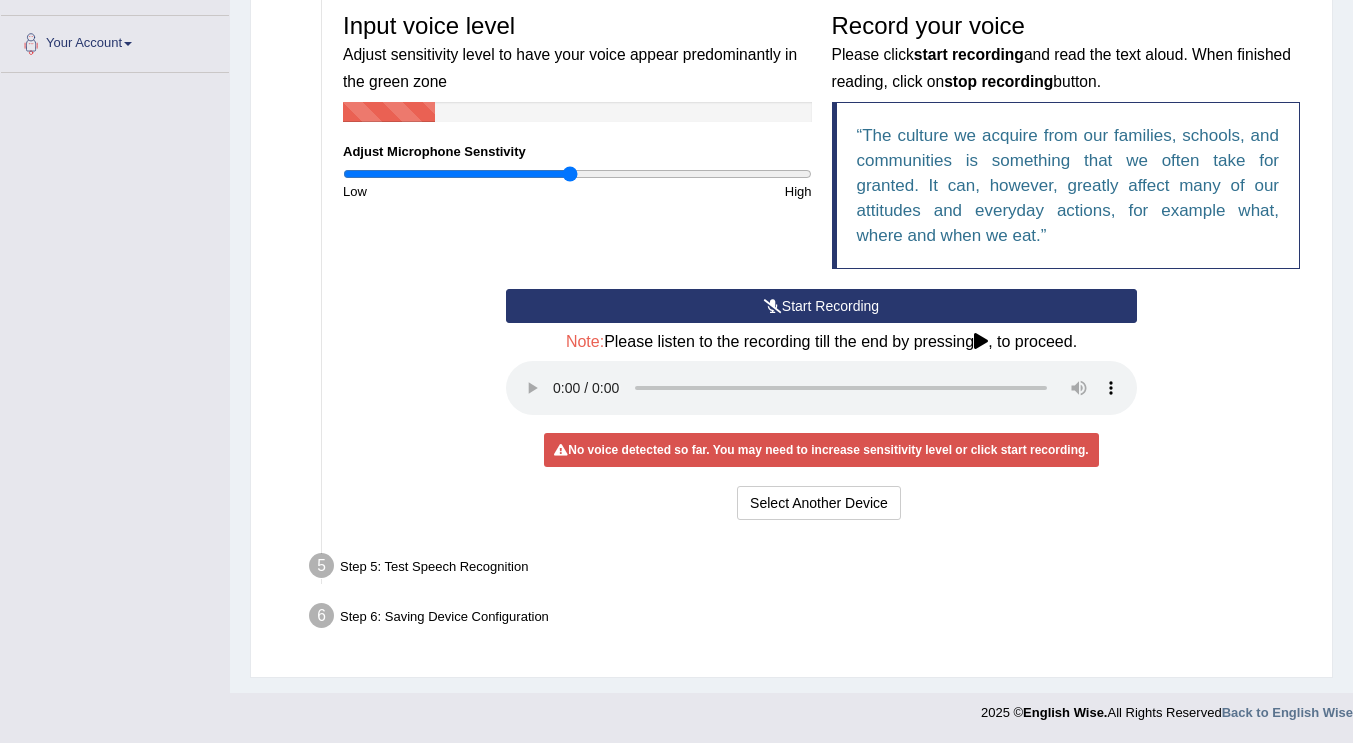 drag, startPoint x: 593, startPoint y: 172, endPoint x: 570, endPoint y: 174, distance: 23.086792 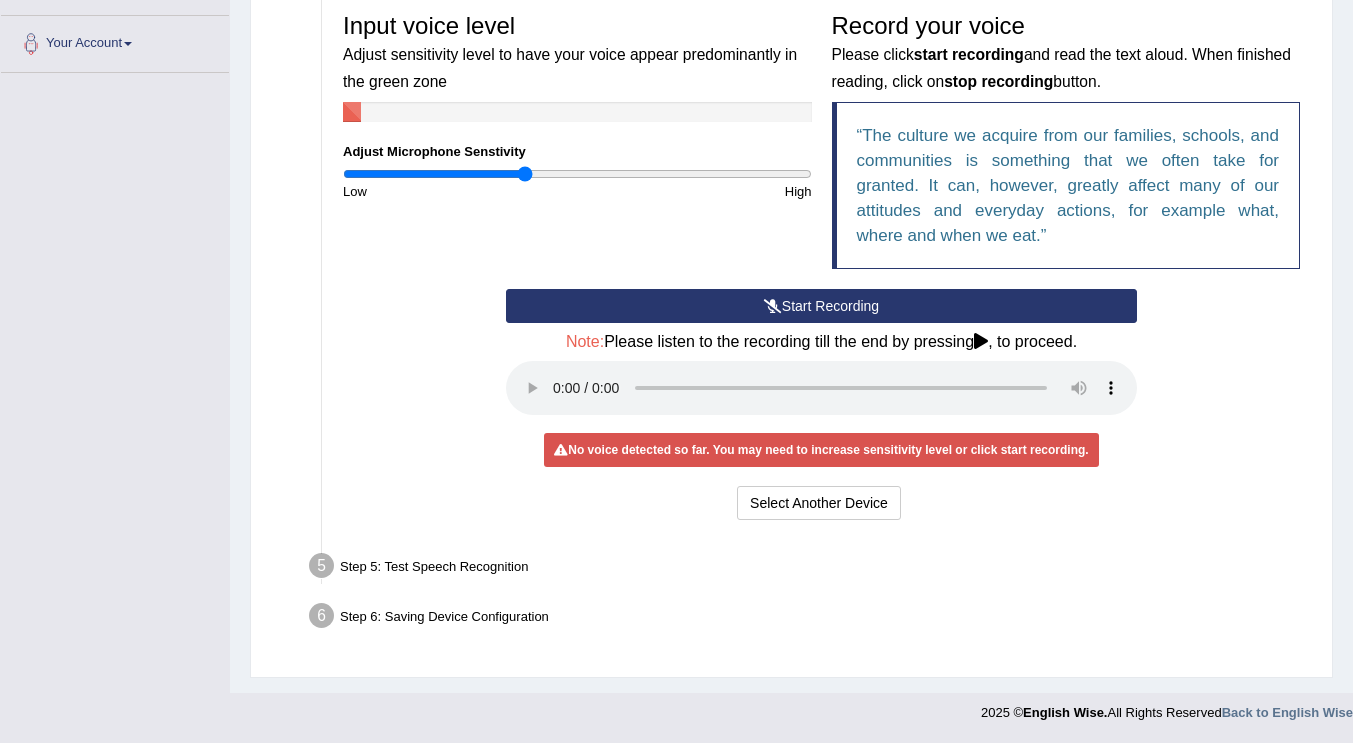 click at bounding box center (577, 174) 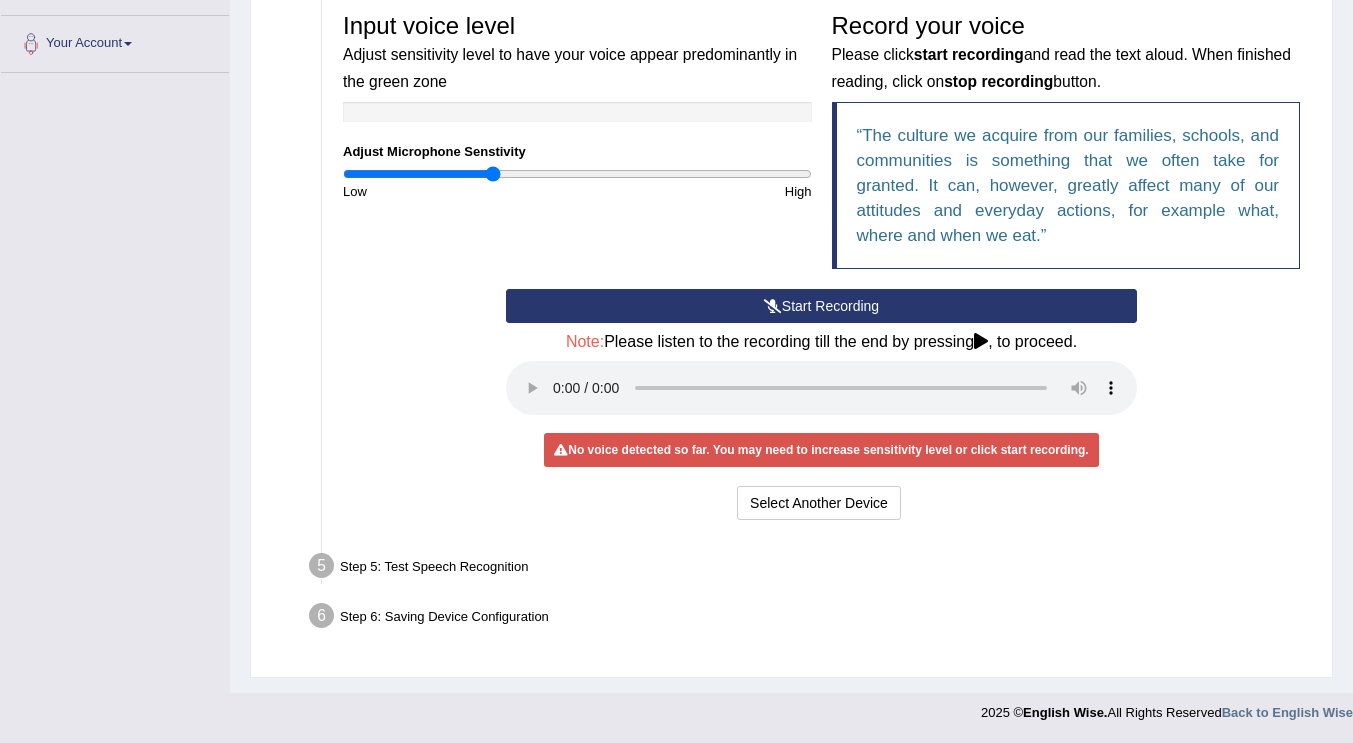 click at bounding box center [577, 174] 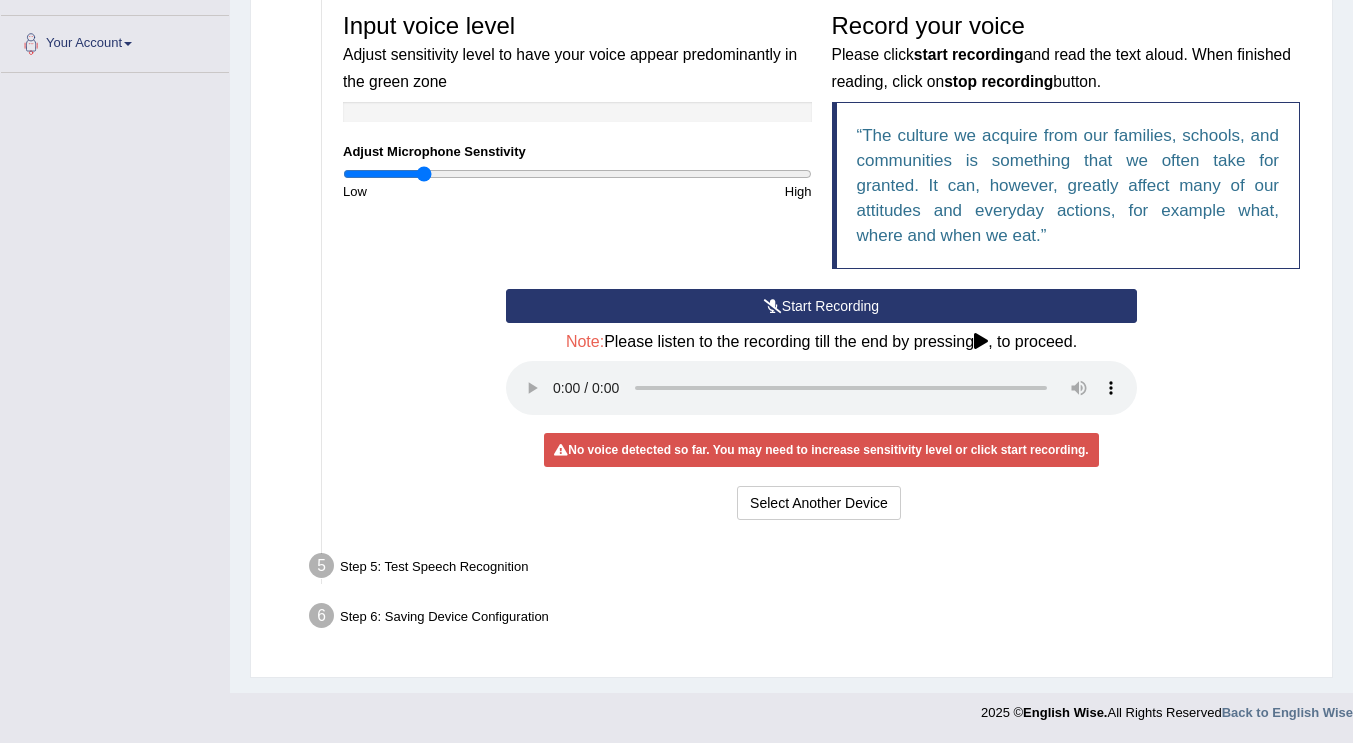 click at bounding box center (577, 174) 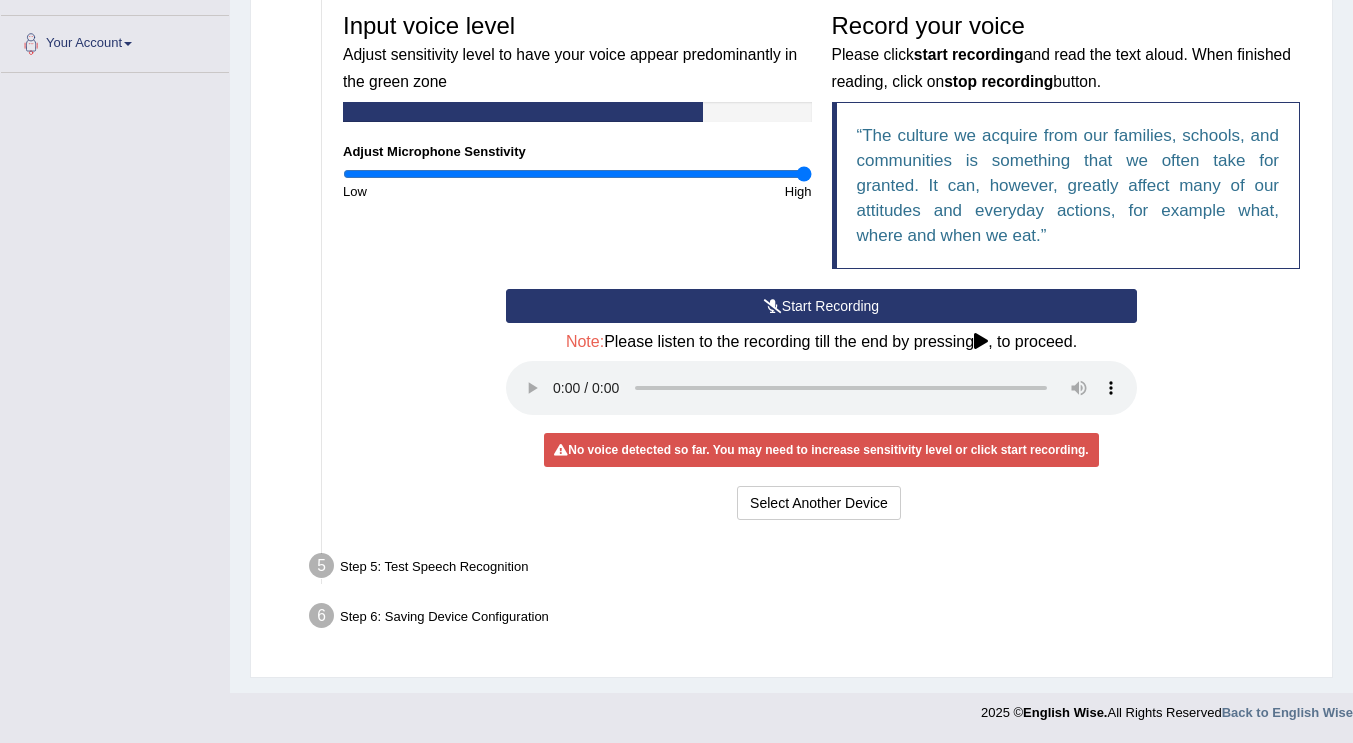 drag, startPoint x: 426, startPoint y: 170, endPoint x: 822, endPoint y: 179, distance: 396.10226 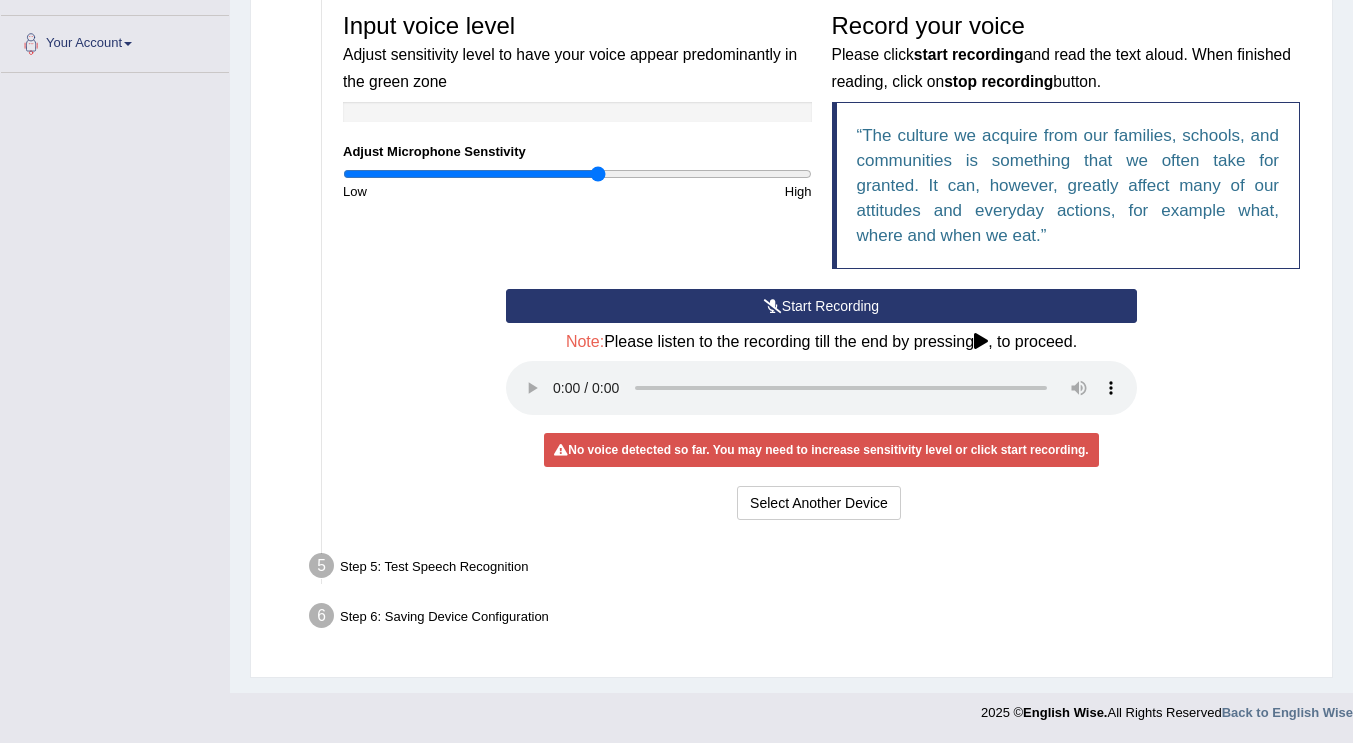 drag, startPoint x: 798, startPoint y: 171, endPoint x: 598, endPoint y: 180, distance: 200.2024 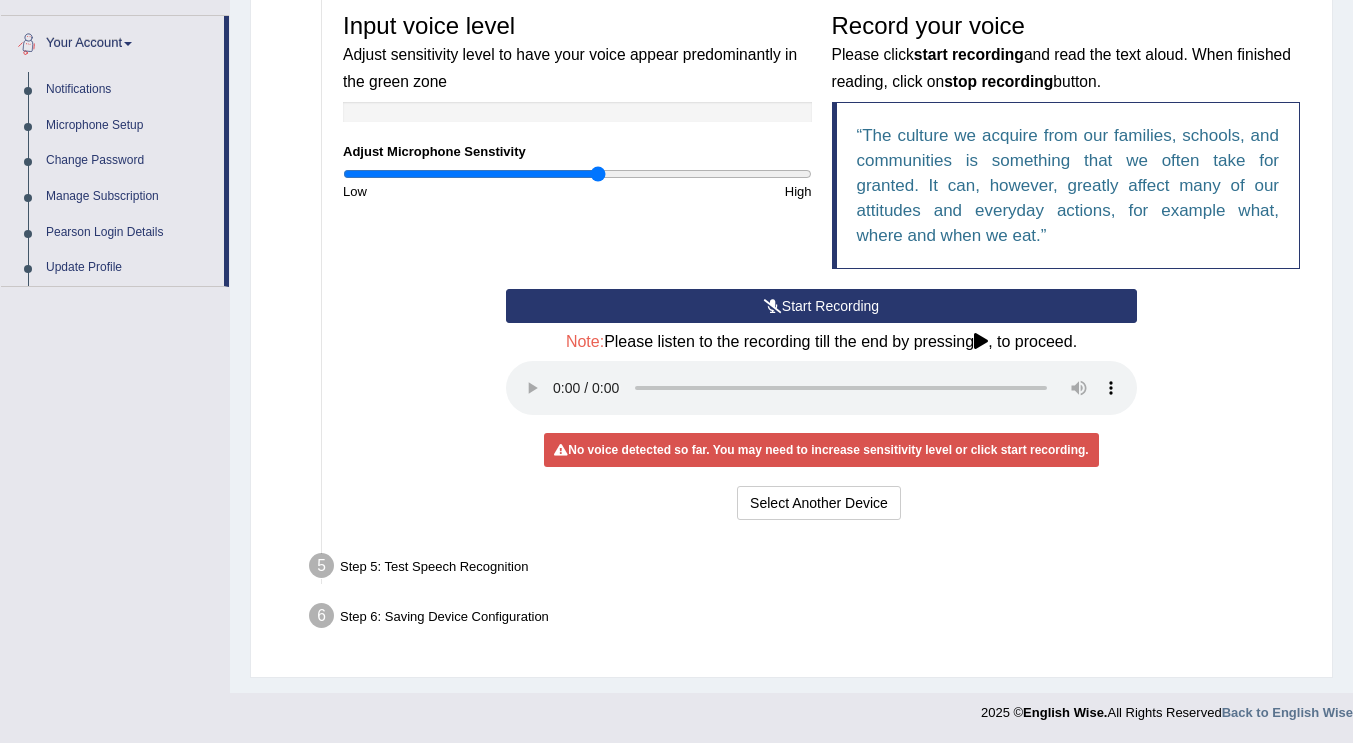 click on "Your Account" at bounding box center [112, 41] 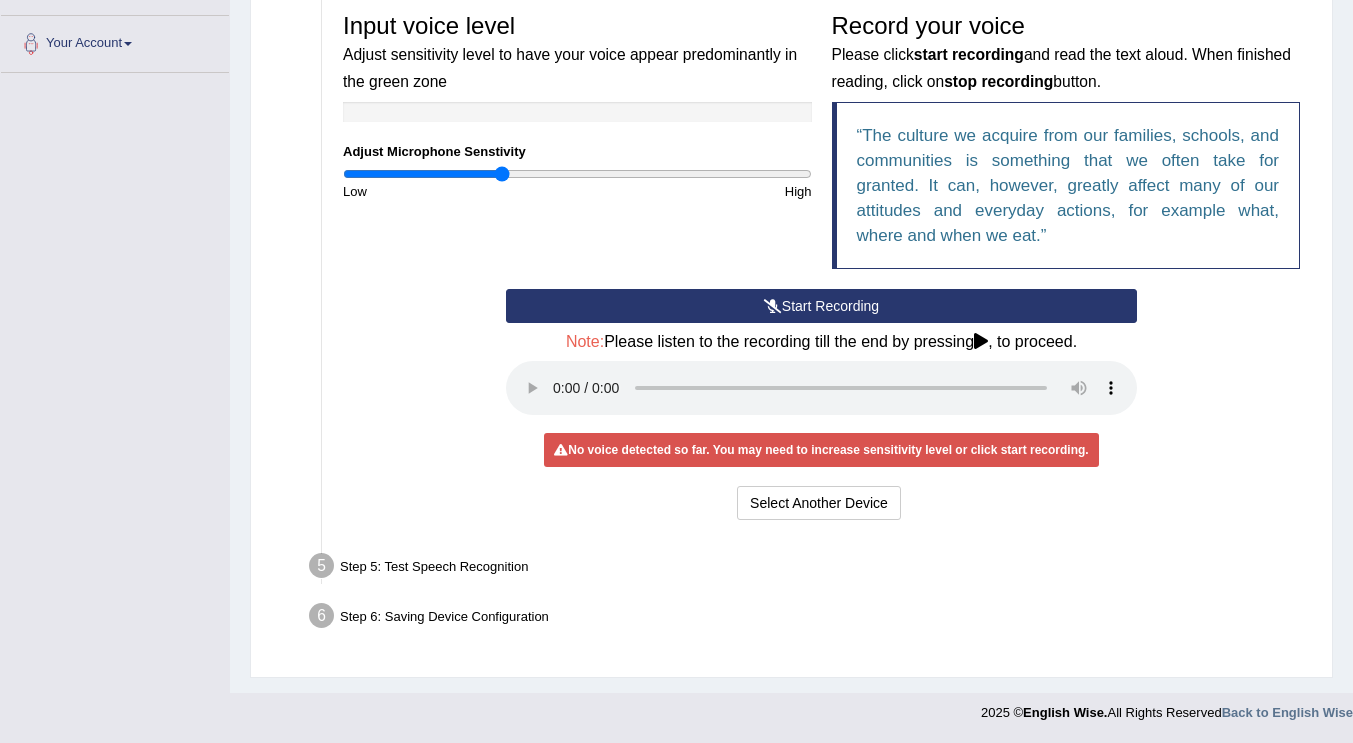 drag, startPoint x: 596, startPoint y: 174, endPoint x: 501, endPoint y: 170, distance: 95.084175 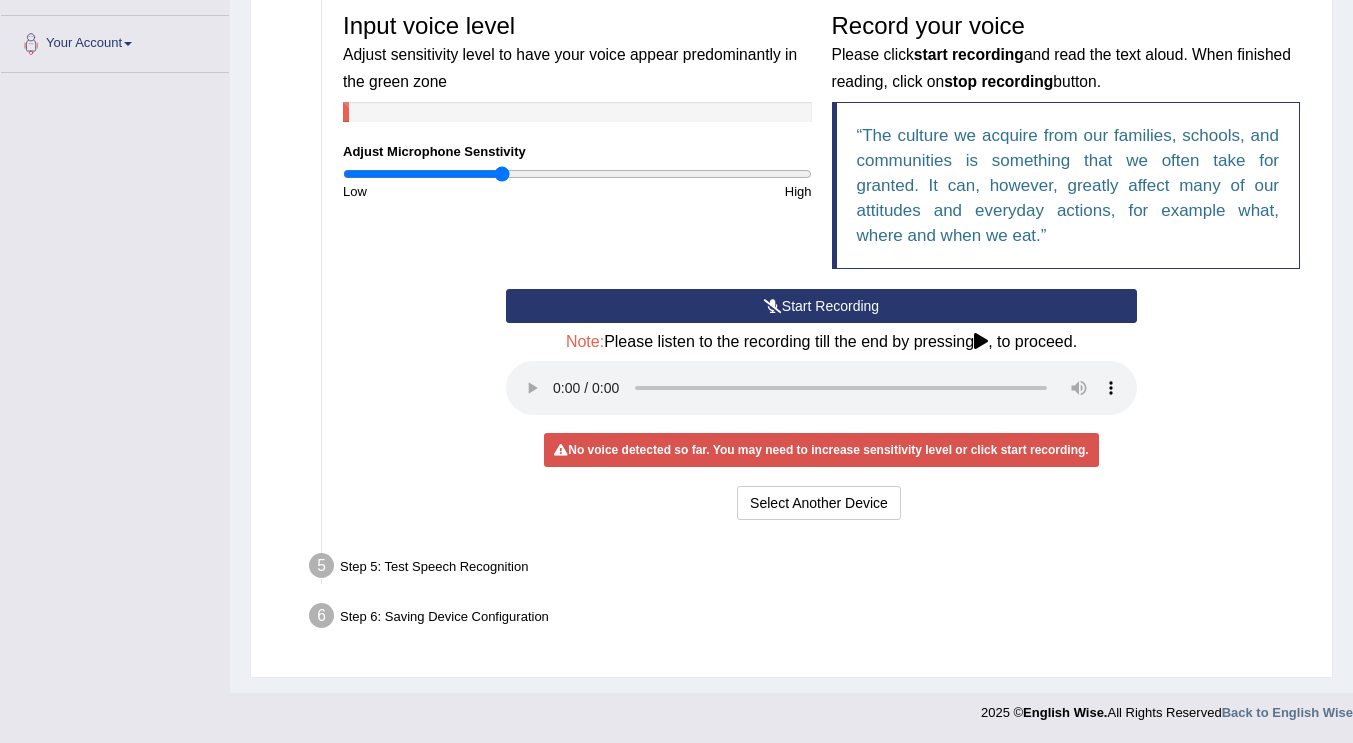 click on "Start Recording" at bounding box center (821, 306) 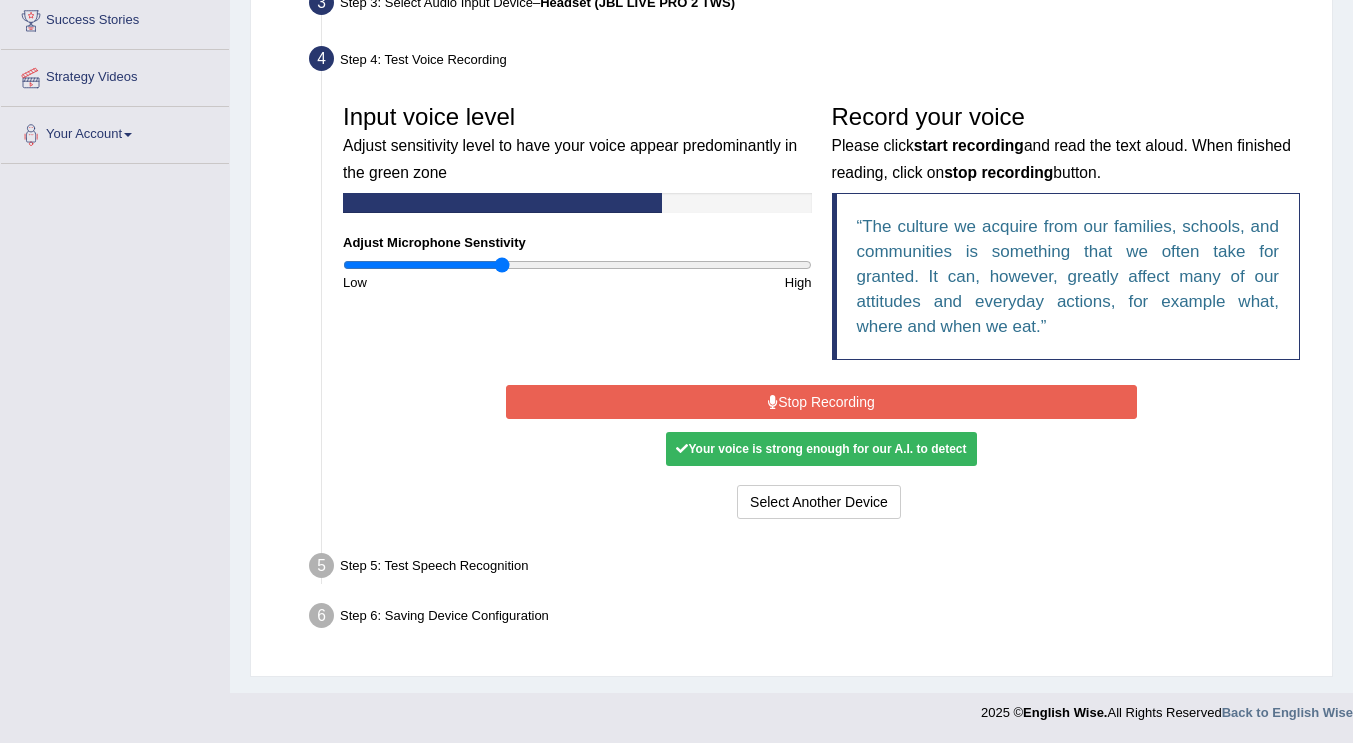 scroll, scrollTop: 333, scrollLeft: 0, axis: vertical 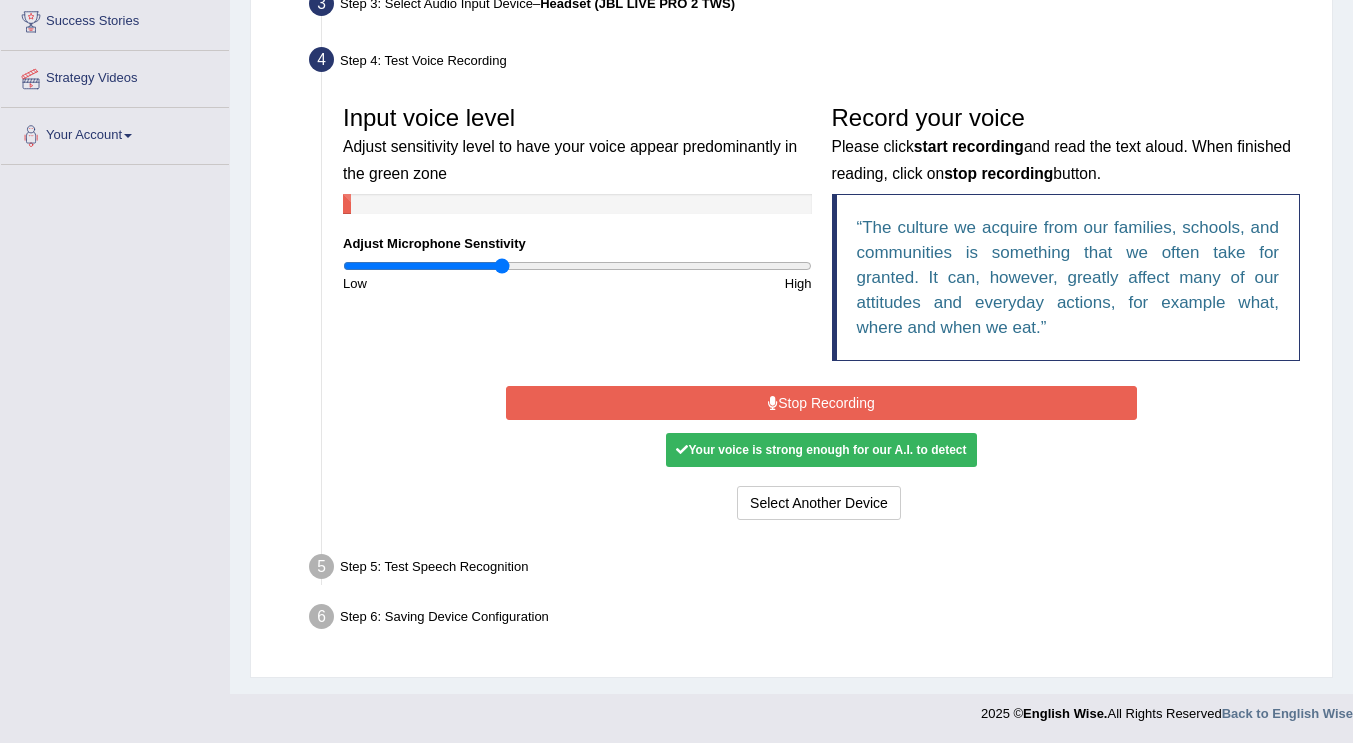 click on "Stop Recording" at bounding box center (821, 403) 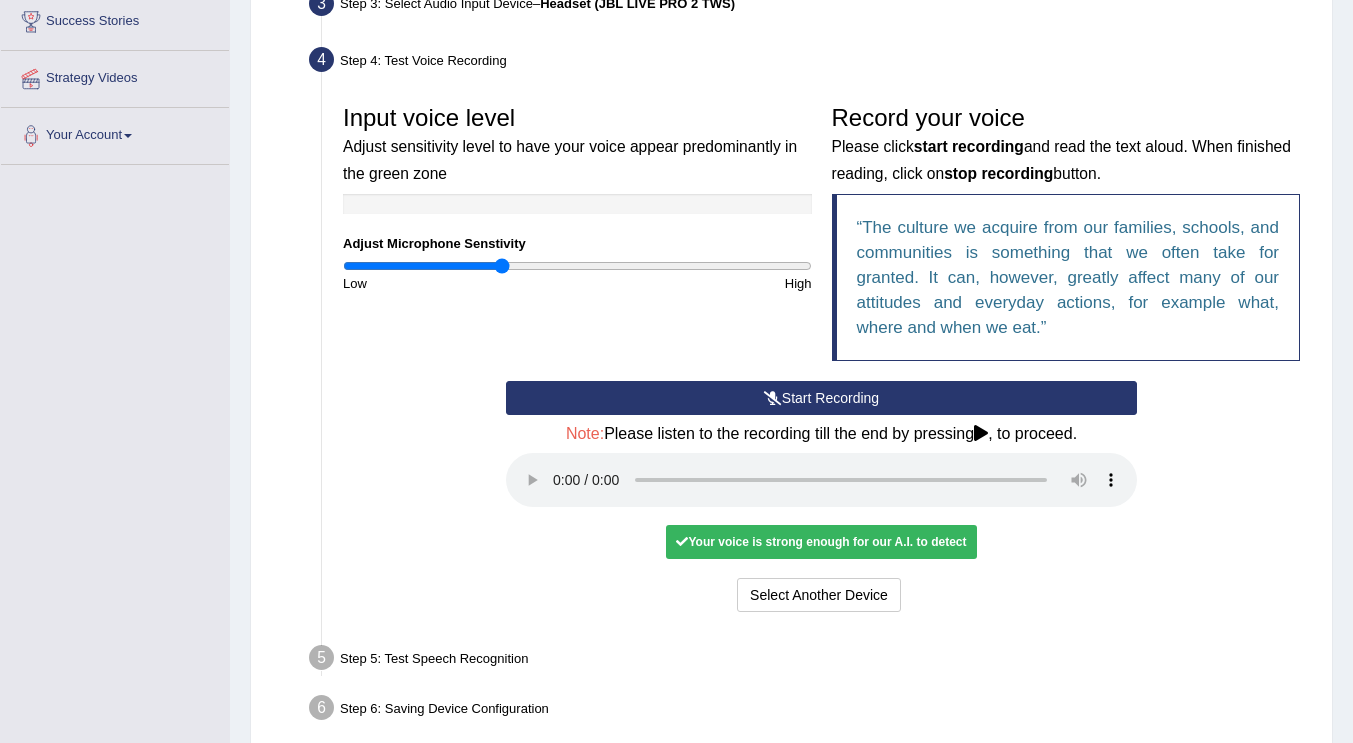 scroll, scrollTop: 425, scrollLeft: 0, axis: vertical 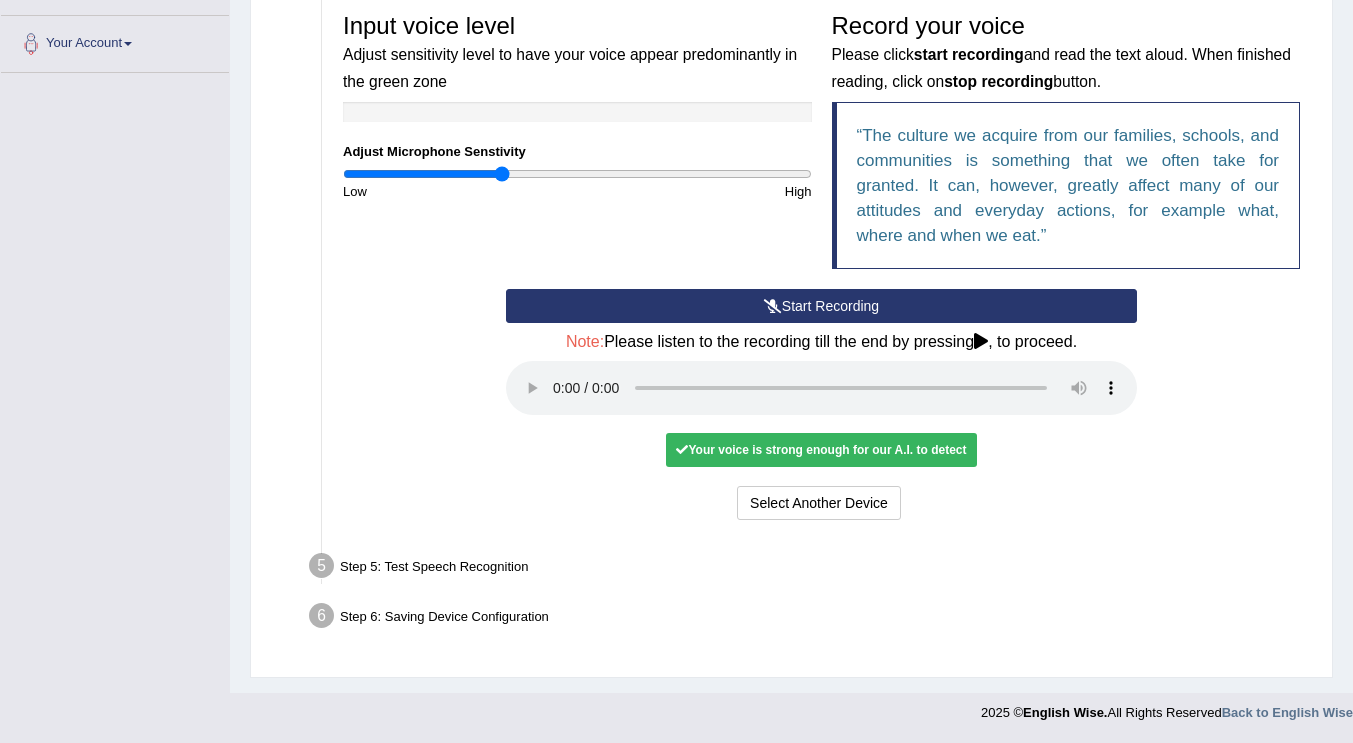 click on "Step 5: Test Speech Recognition" at bounding box center (811, 569) 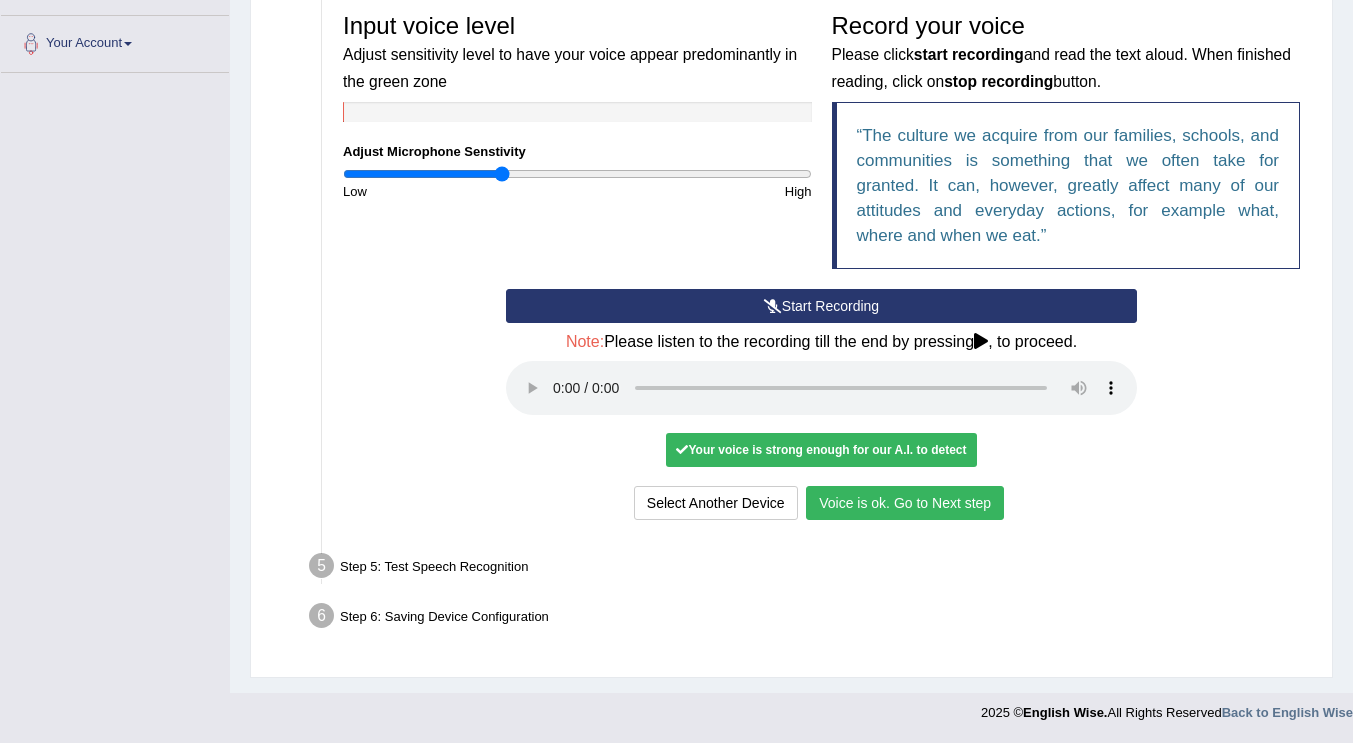 click on "Voice is ok. Go to Next step" at bounding box center (905, 503) 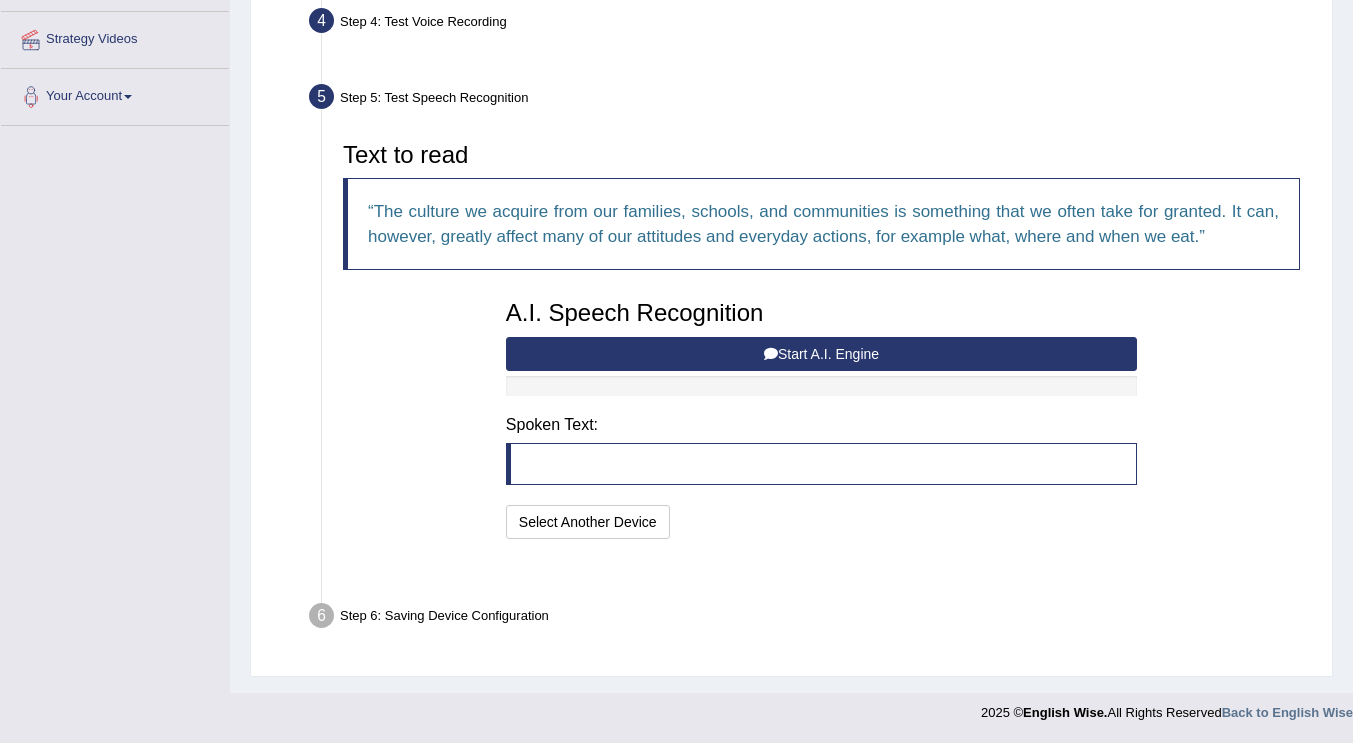 scroll, scrollTop: 322, scrollLeft: 0, axis: vertical 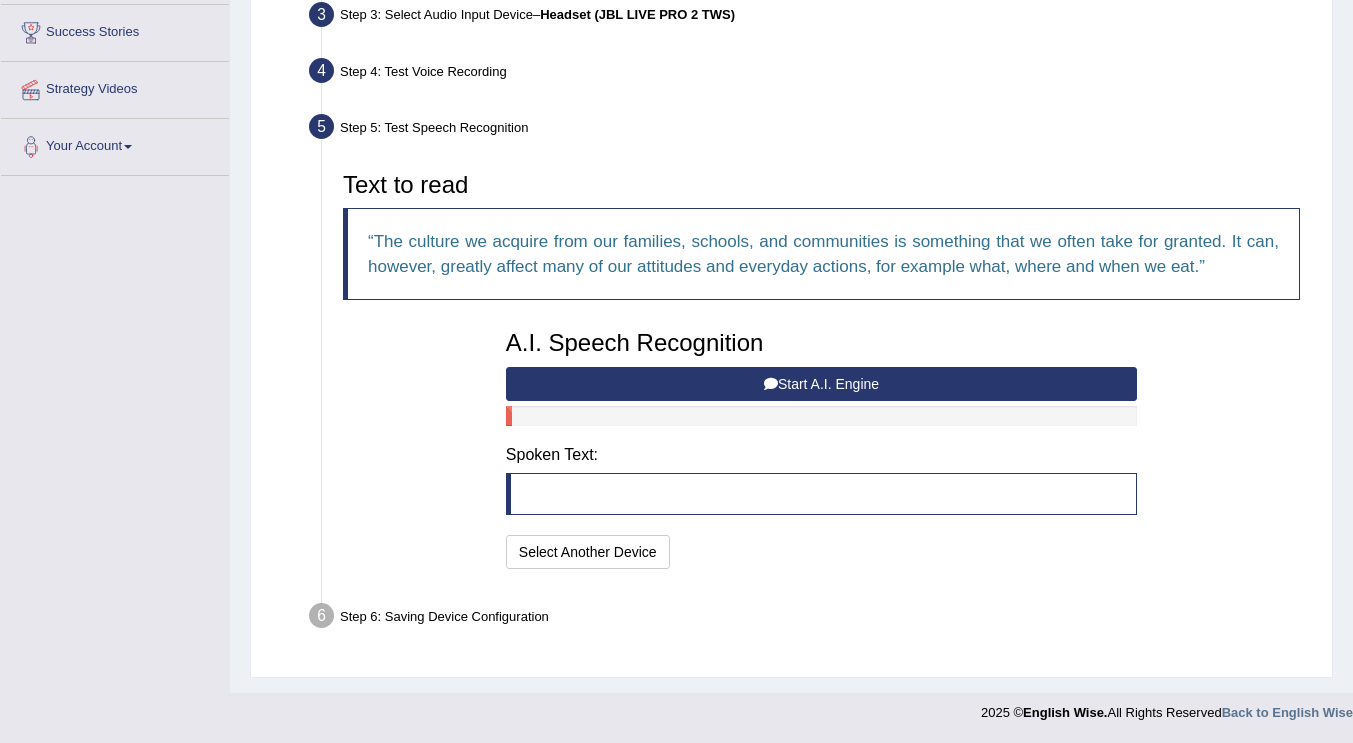 click at bounding box center [771, 384] 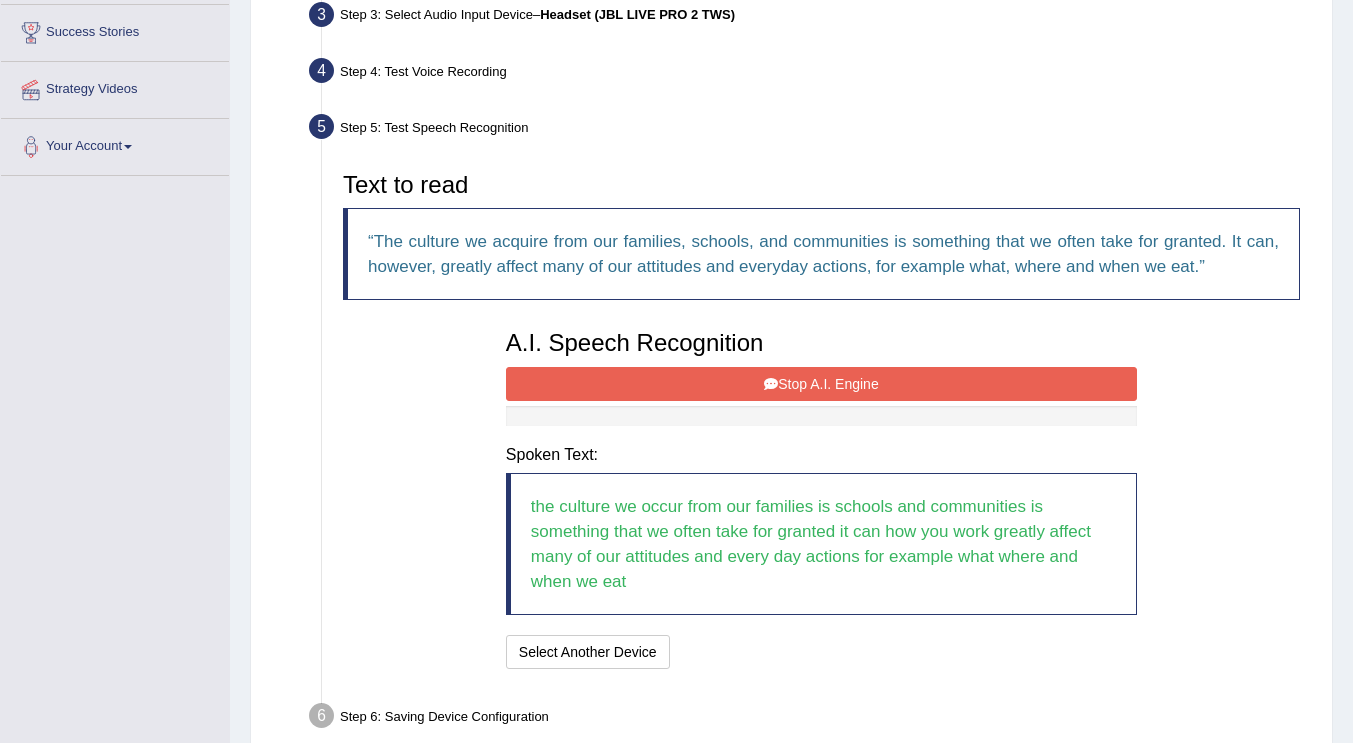 click on "Stop A.I. Engine" at bounding box center [821, 384] 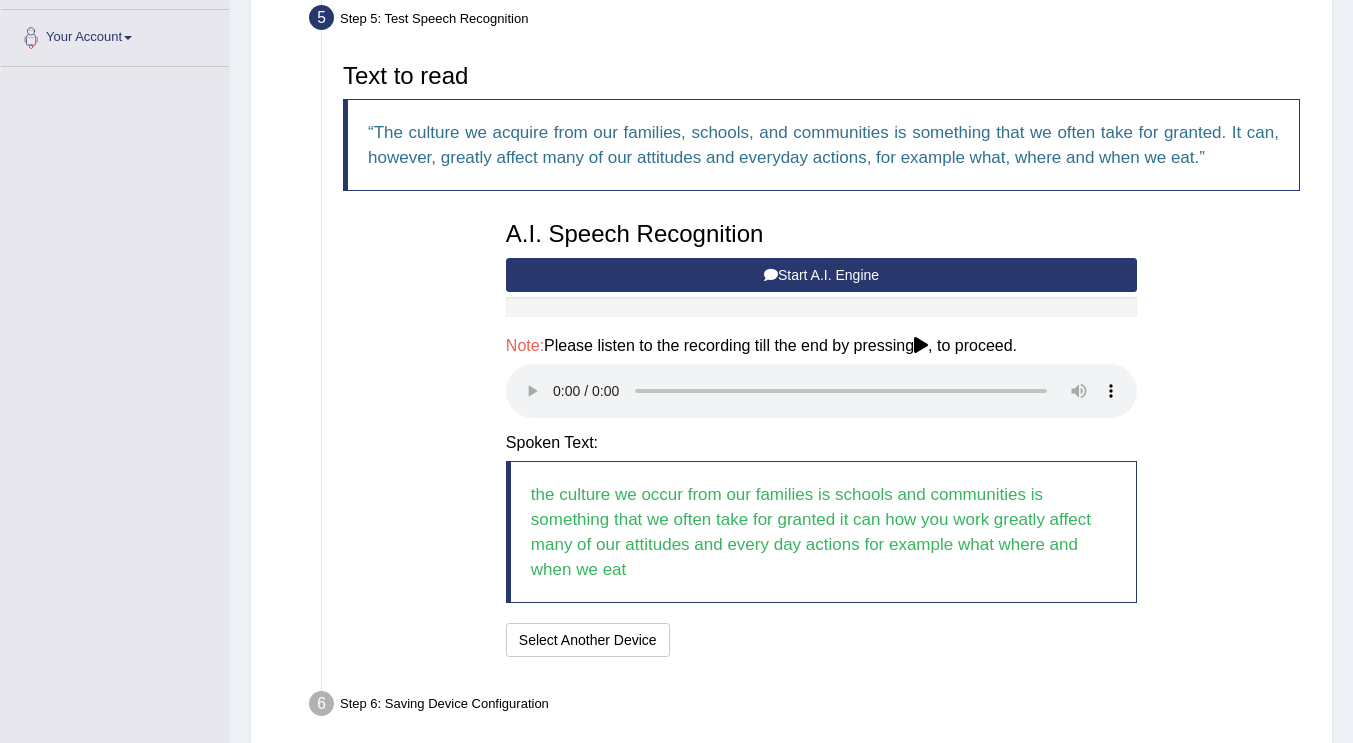 scroll, scrollTop: 518, scrollLeft: 0, axis: vertical 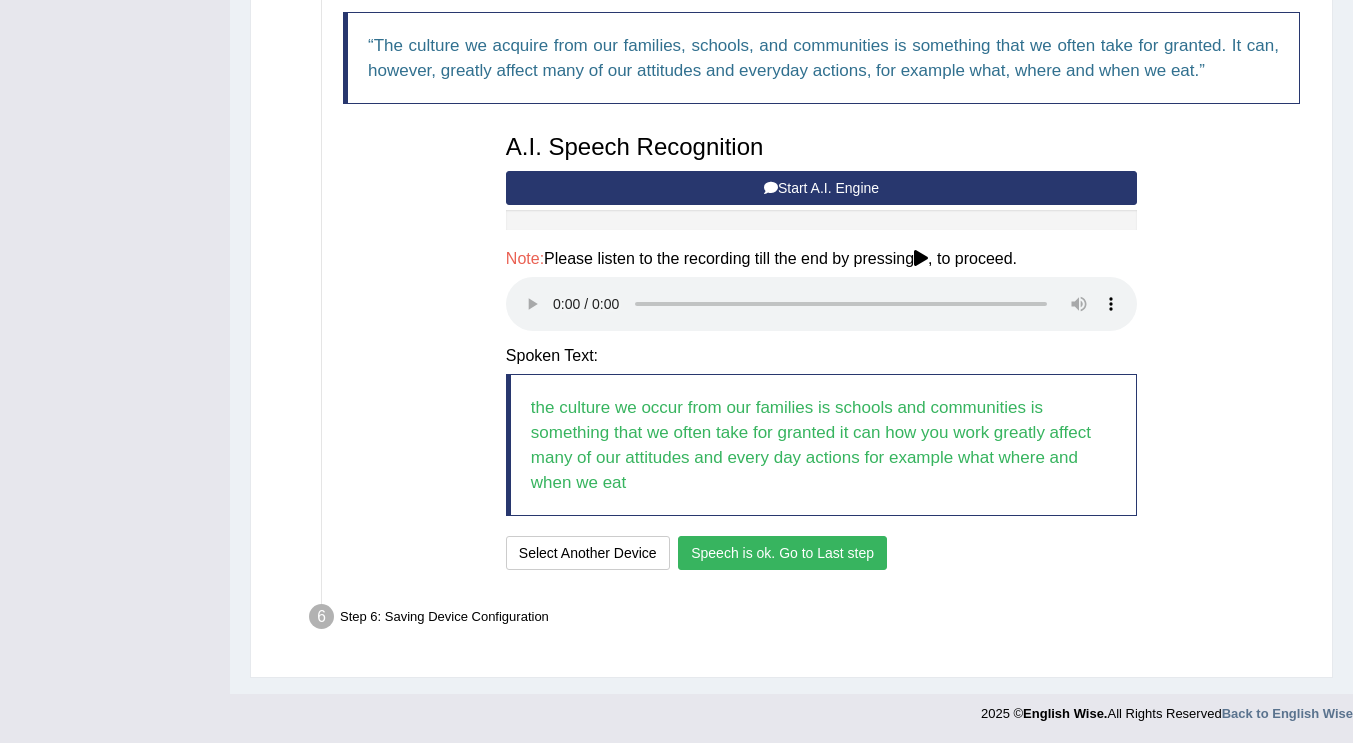 click on "Speech is ok. Go to Last step" at bounding box center (782, 553) 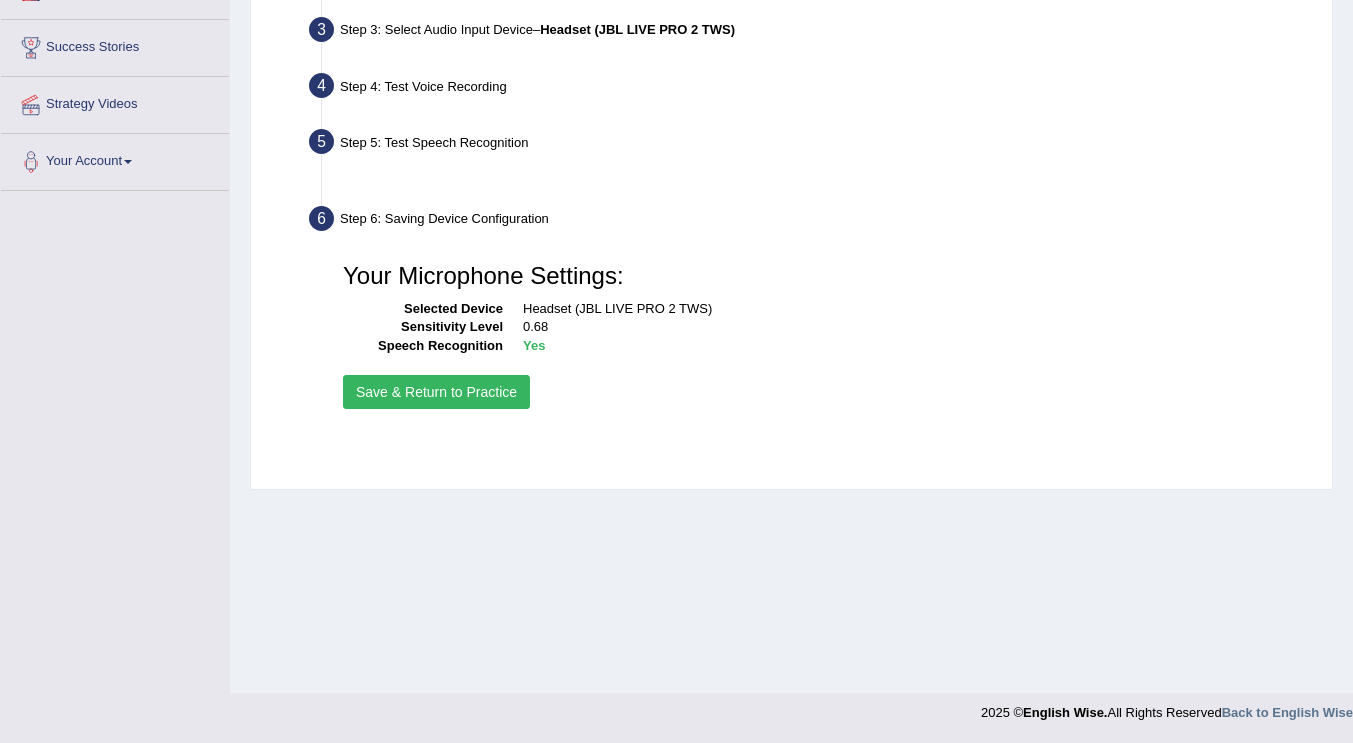 scroll, scrollTop: 307, scrollLeft: 0, axis: vertical 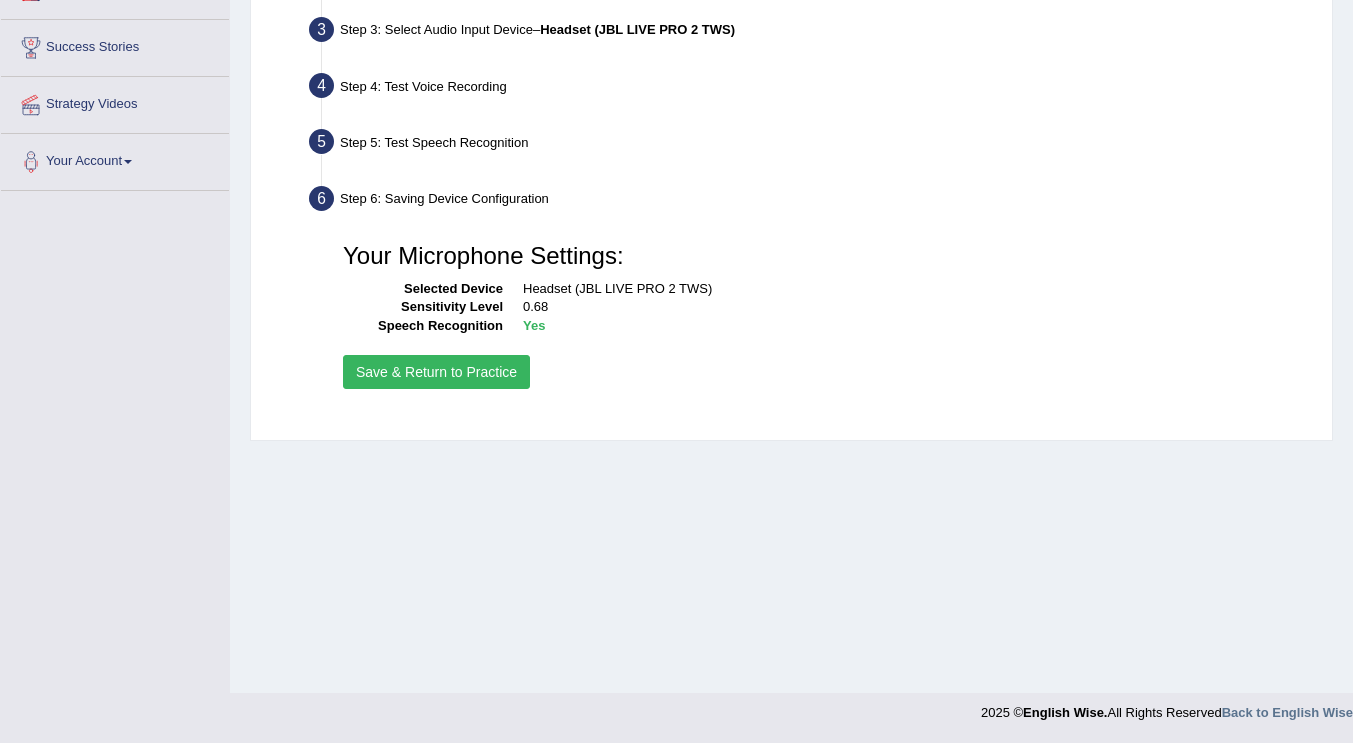 click on "Save & Return to Practice" at bounding box center [436, 372] 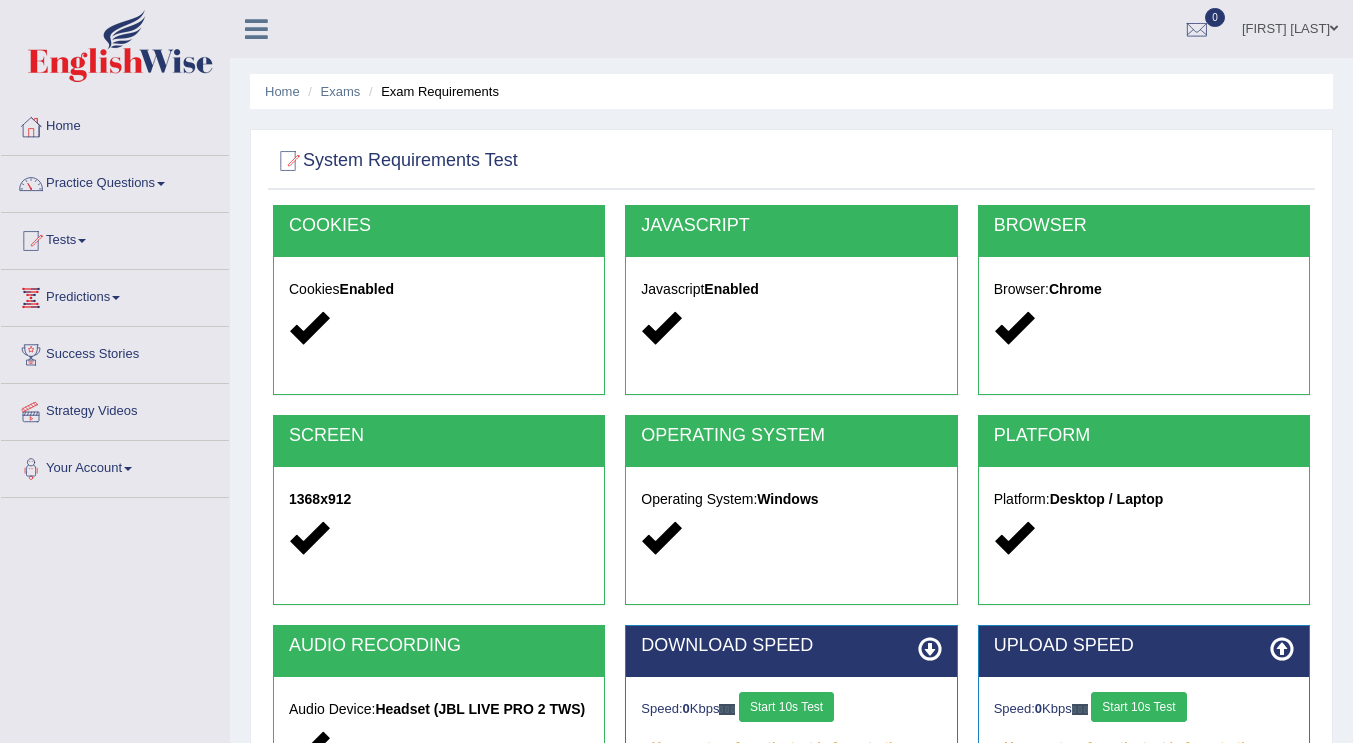 scroll, scrollTop: 0, scrollLeft: 0, axis: both 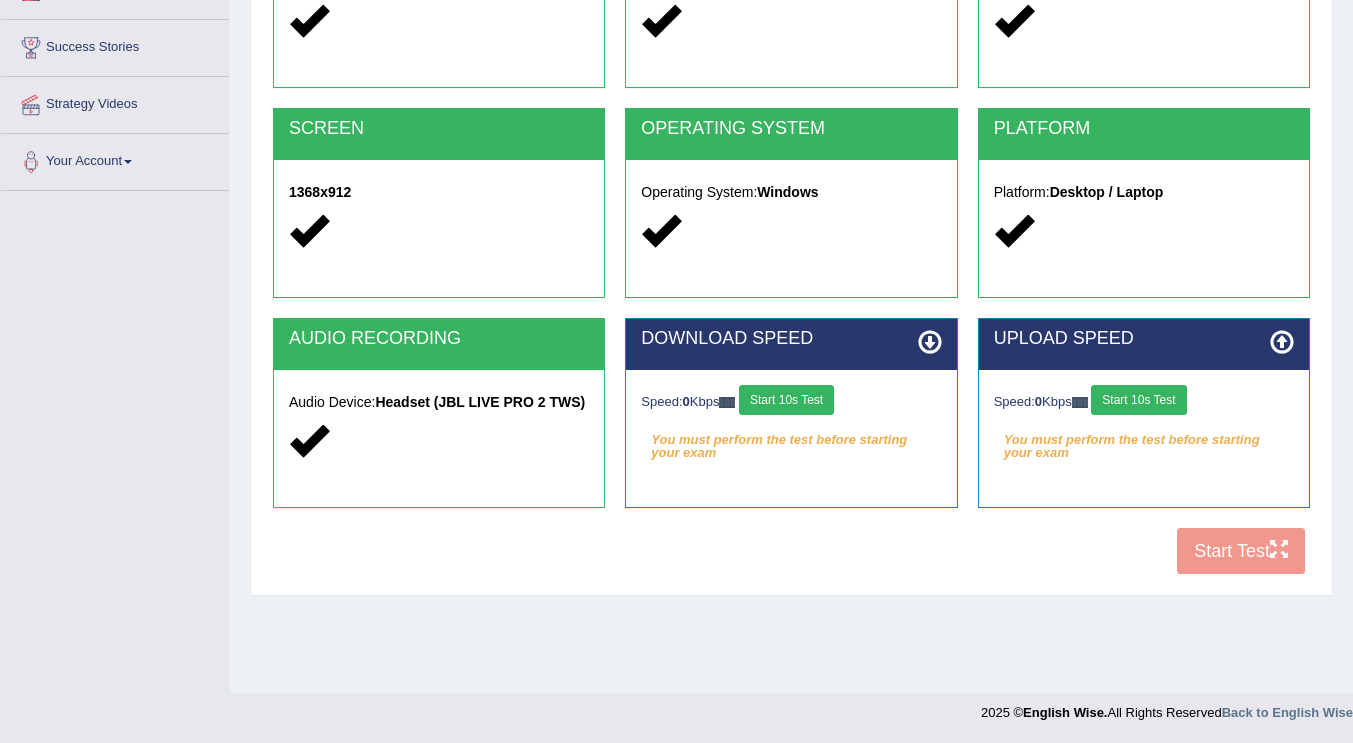 click on "Start 10s Test" at bounding box center [786, 400] 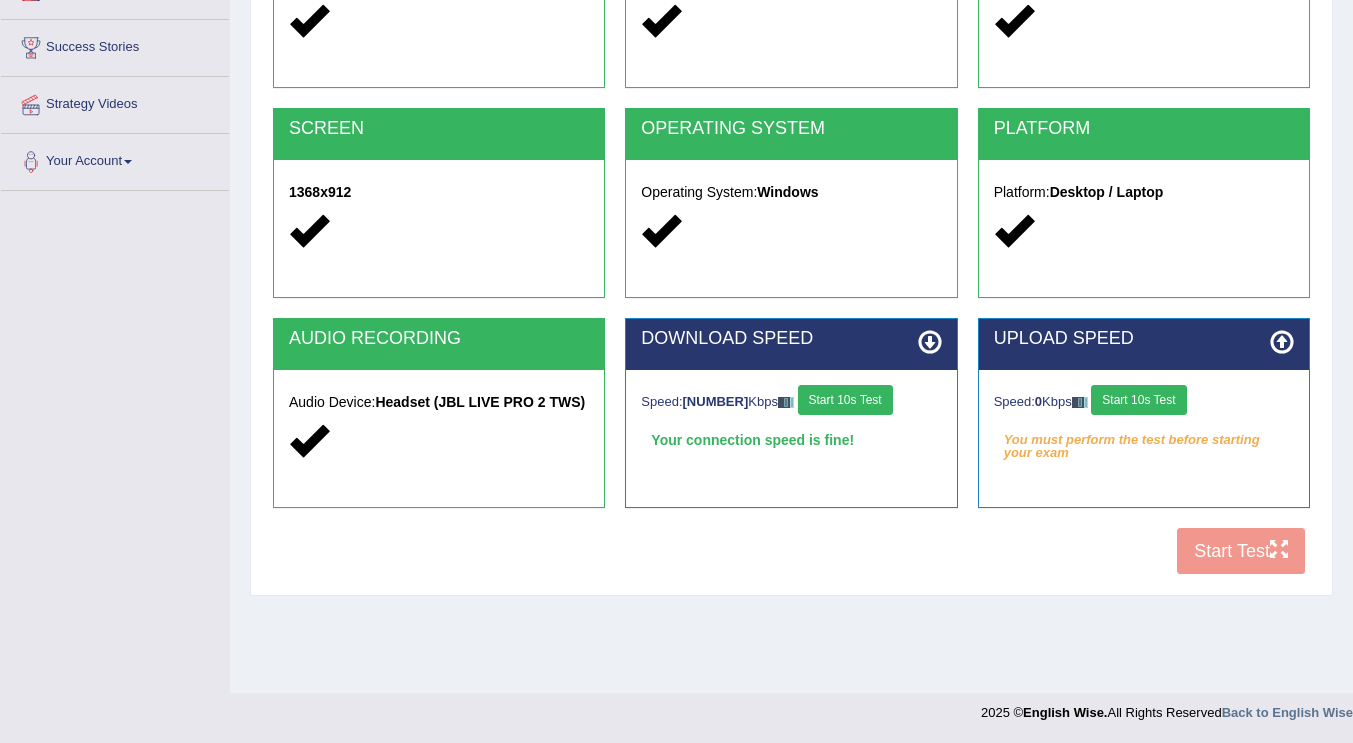 click on "Start 10s Test" at bounding box center (1138, 400) 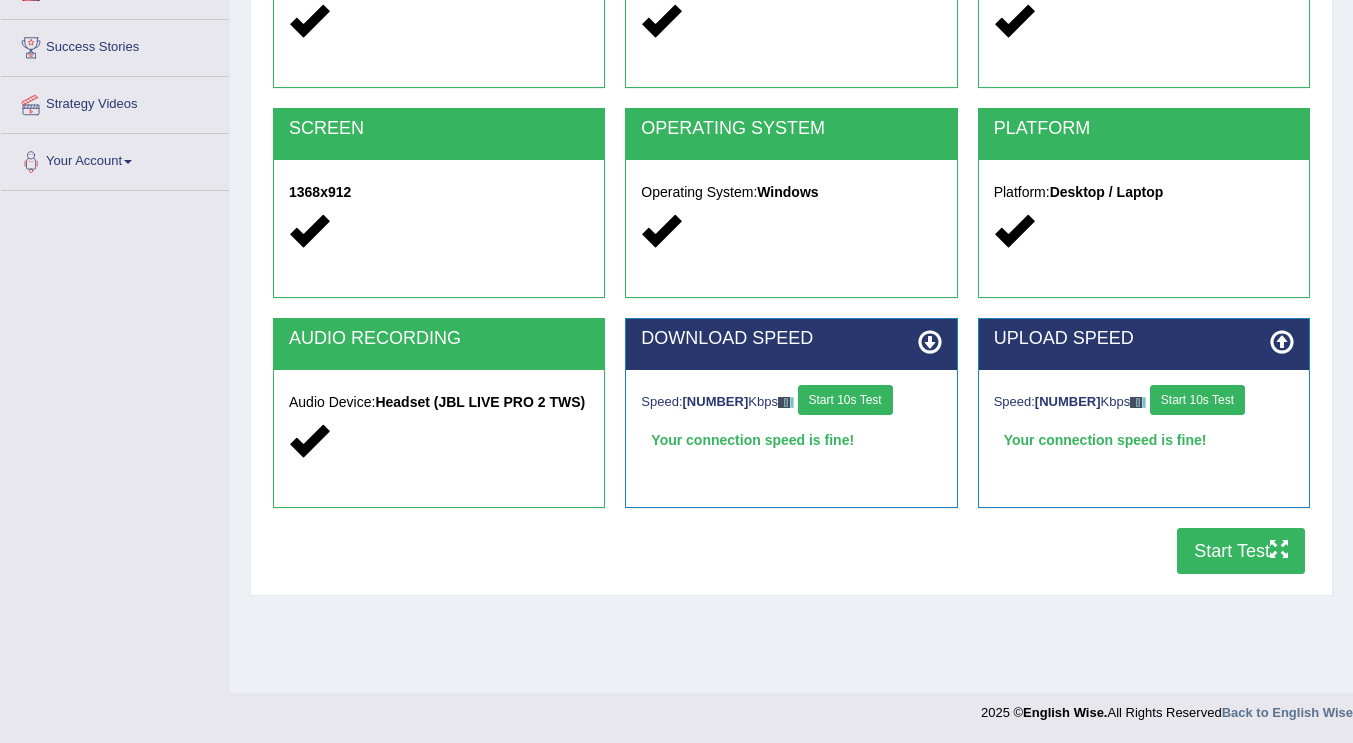 click on "Start Test" at bounding box center [1241, 551] 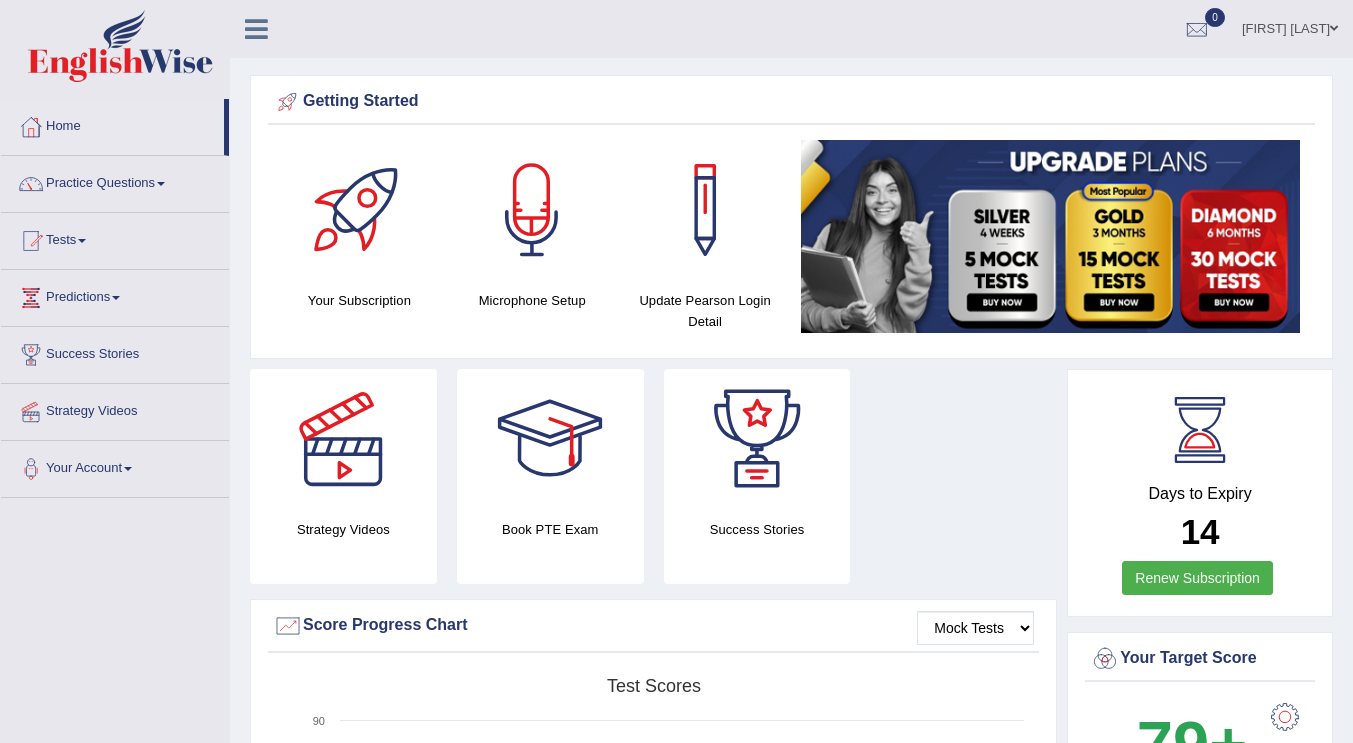 scroll, scrollTop: 0, scrollLeft: 0, axis: both 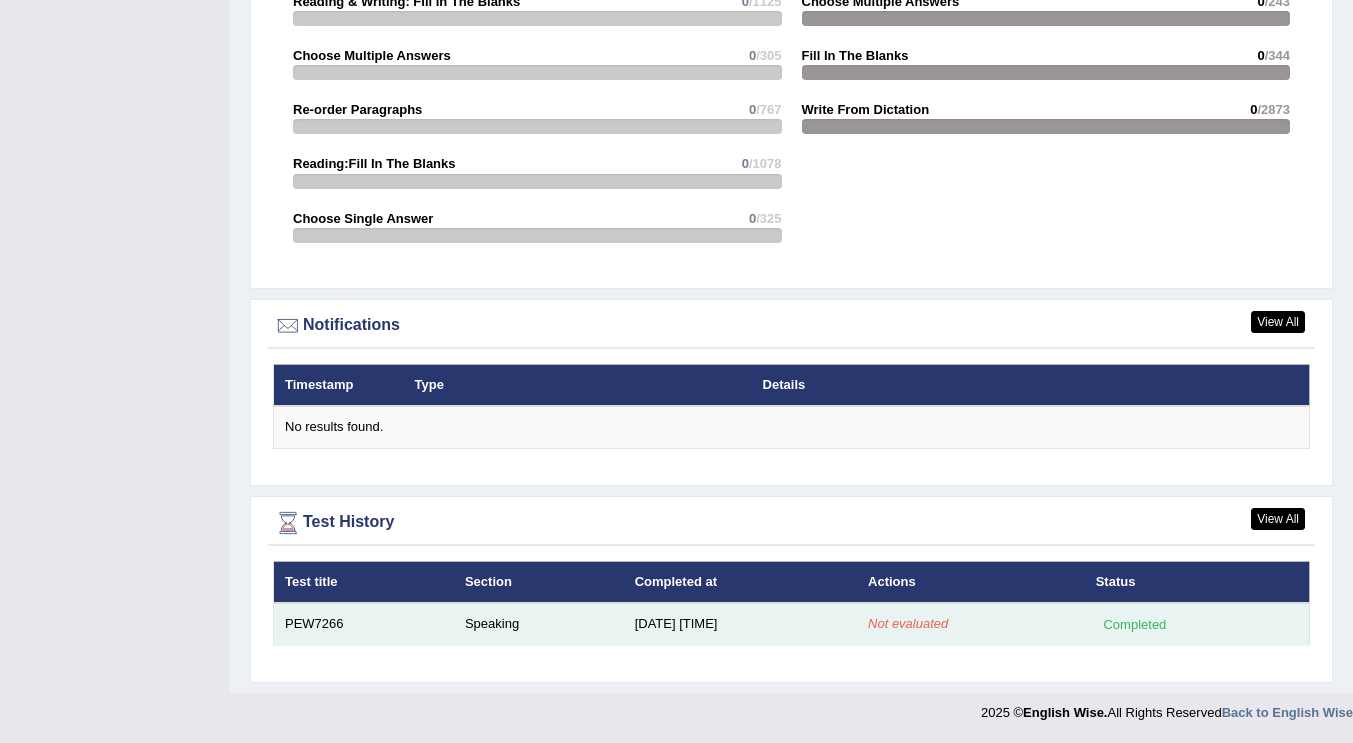 click on "Not evaluated" at bounding box center [908, 623] 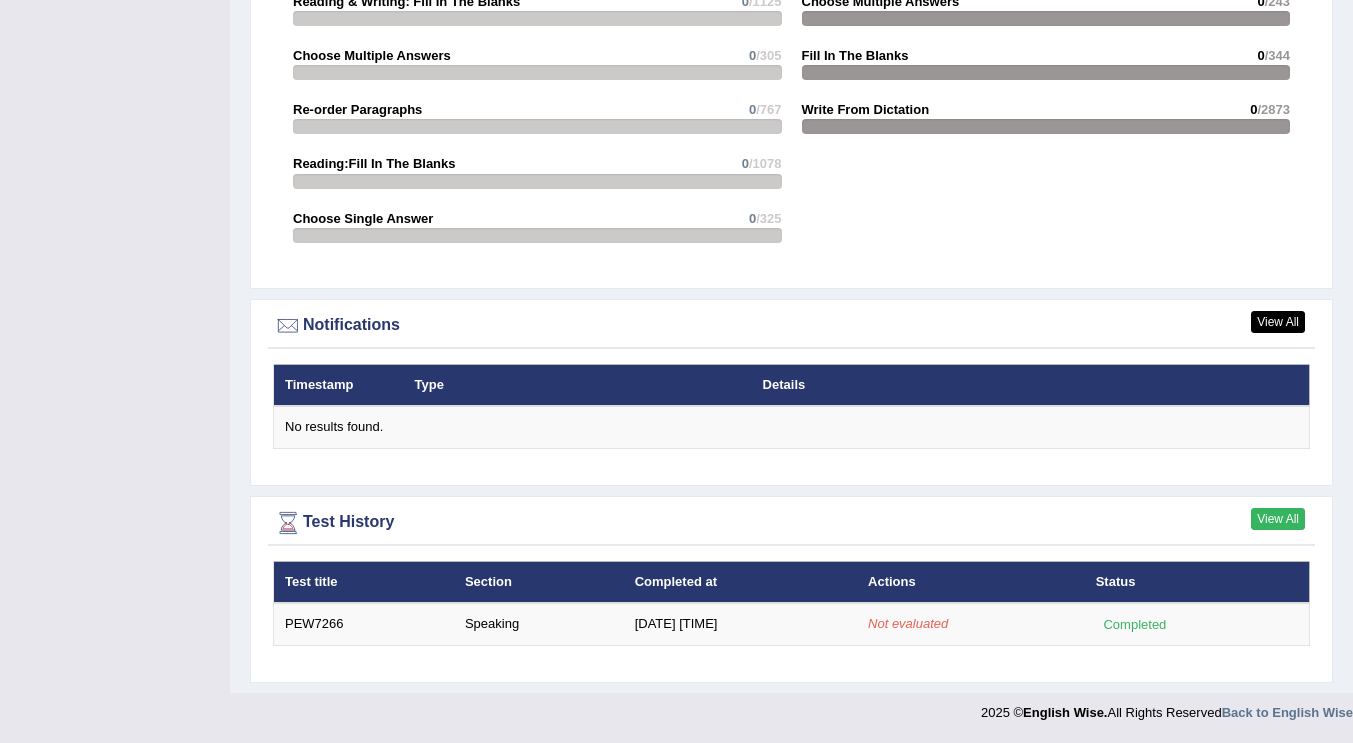 click on "View All" at bounding box center [1278, 519] 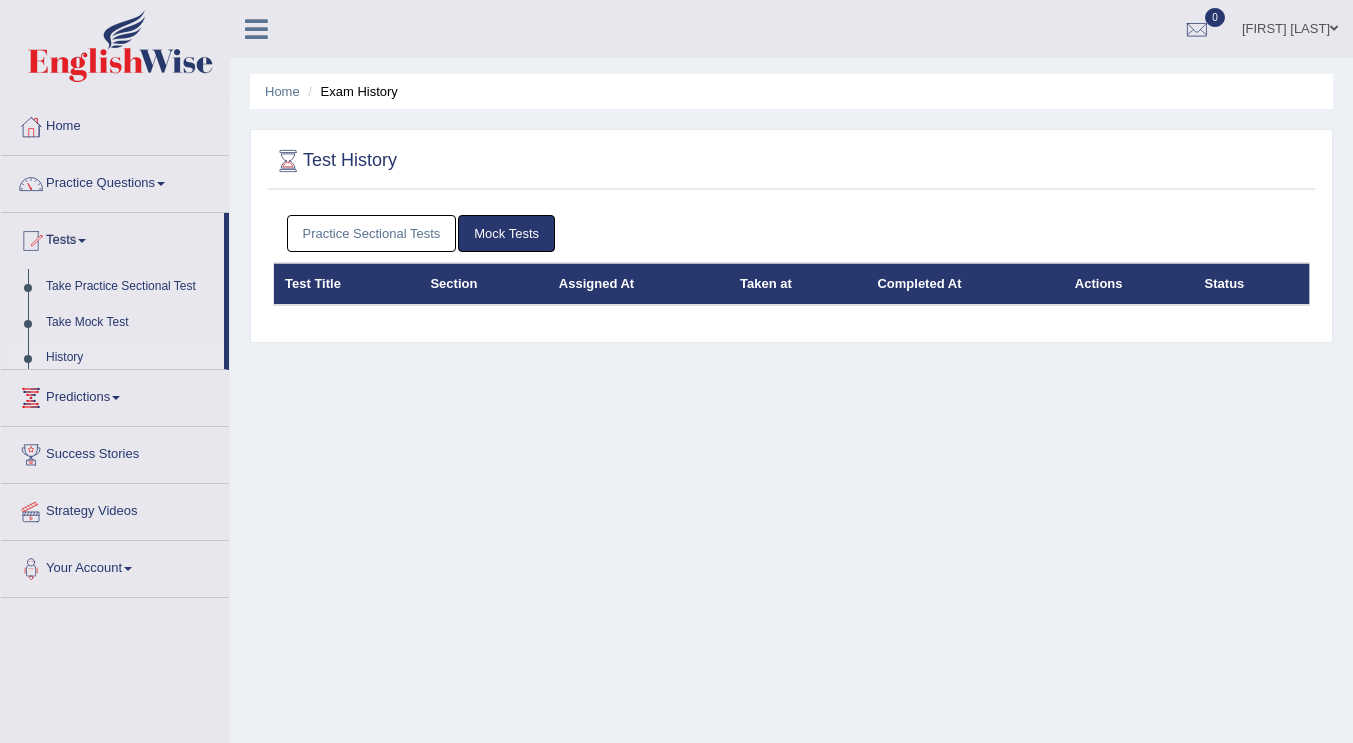 scroll, scrollTop: 0, scrollLeft: 0, axis: both 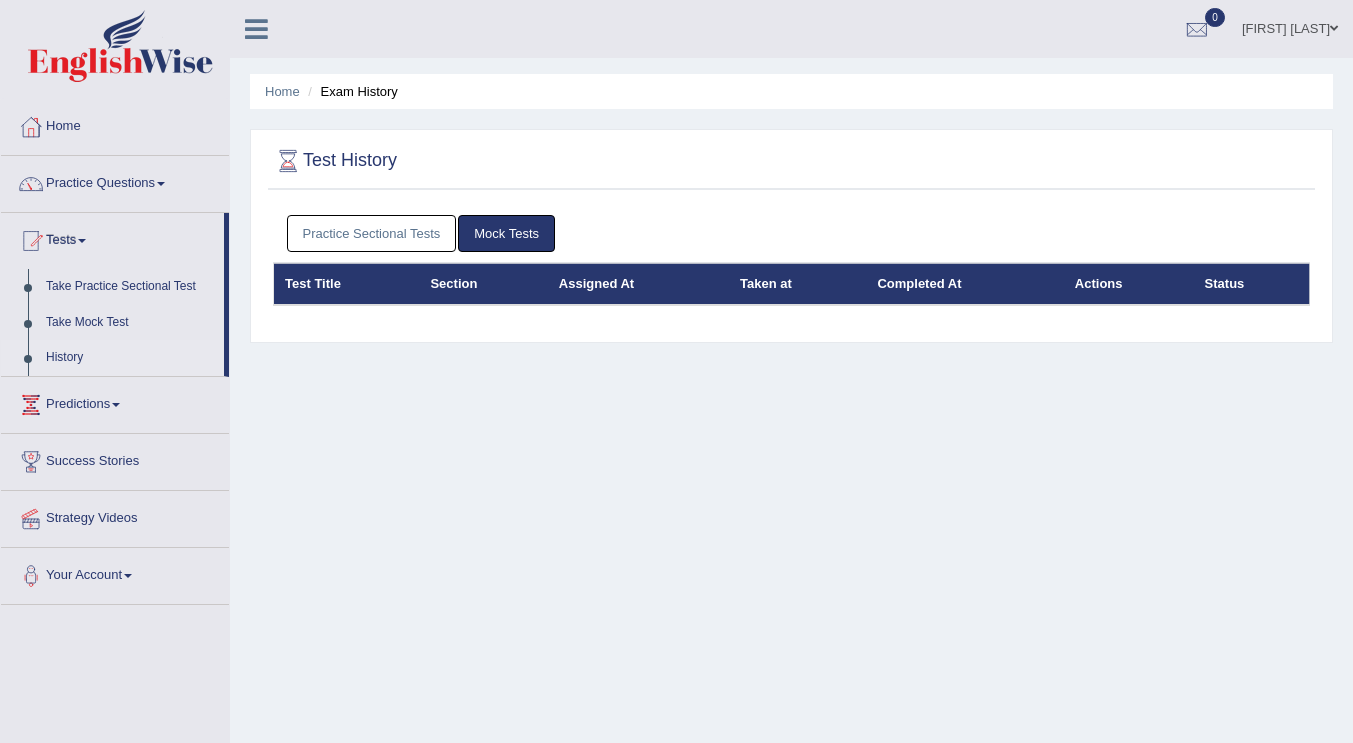 click on "[FIRST] [LAST]" at bounding box center (1290, 26) 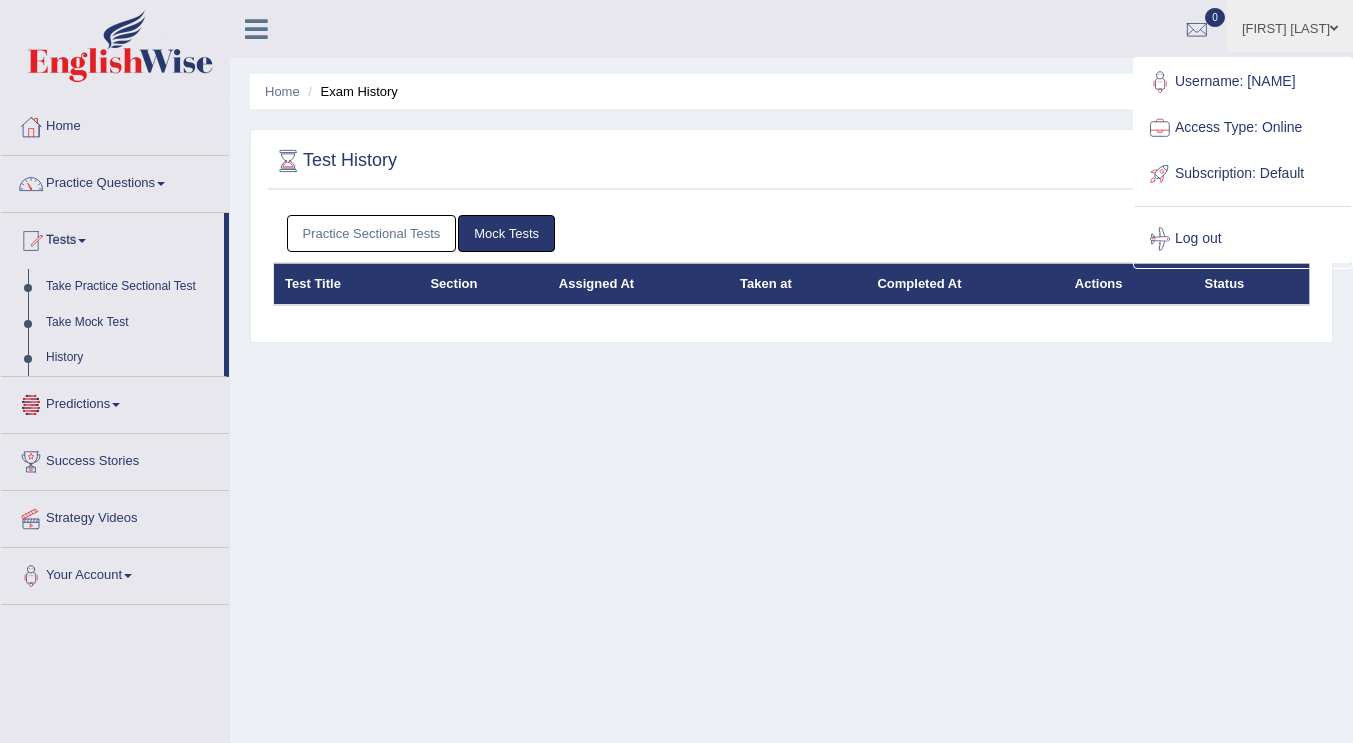 click on "Predictions" at bounding box center (115, 402) 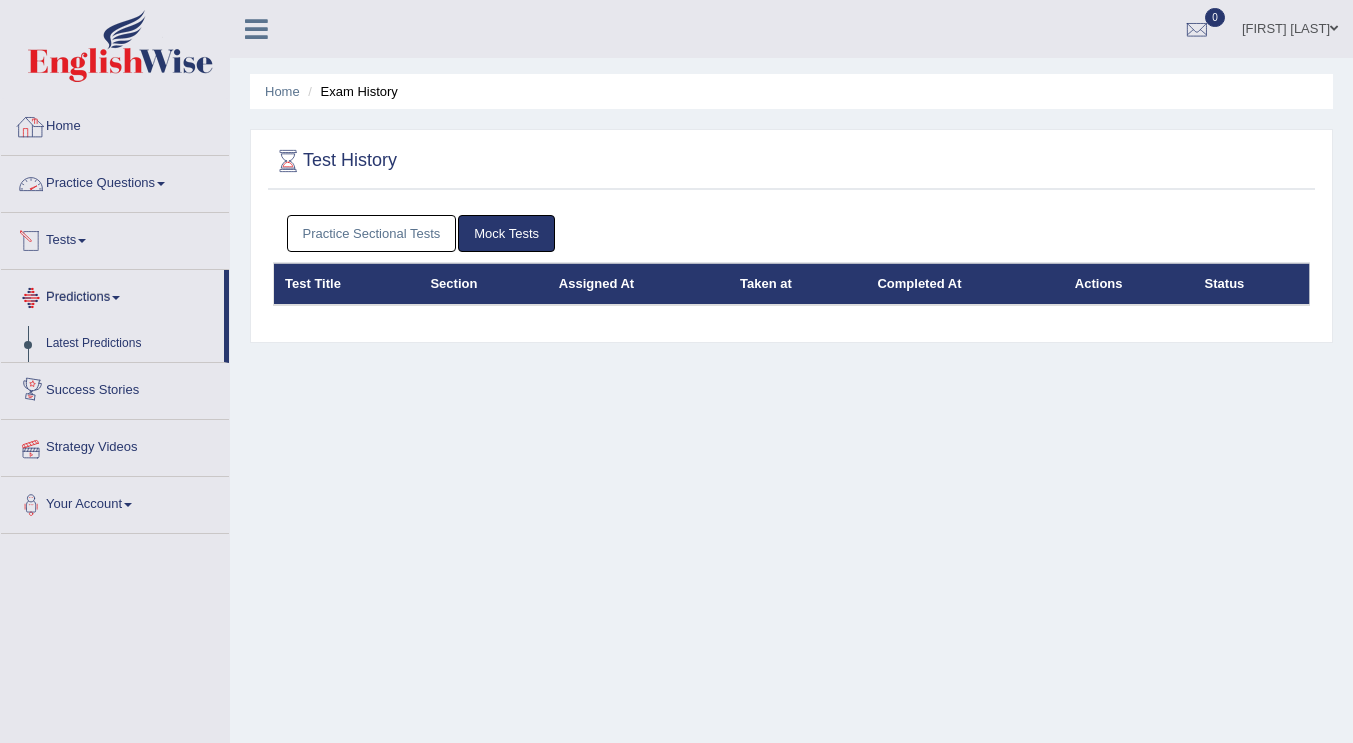 click on "Home" at bounding box center (115, 124) 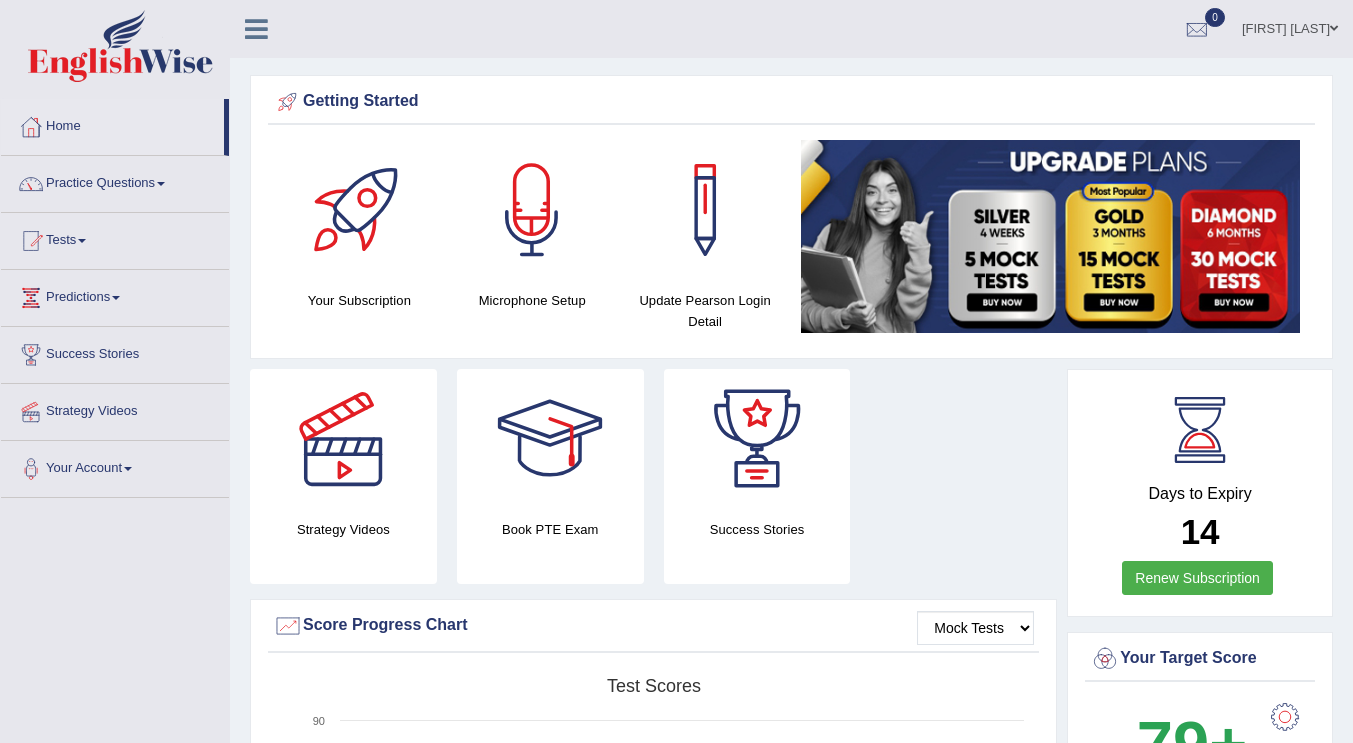 scroll, scrollTop: 0, scrollLeft: 0, axis: both 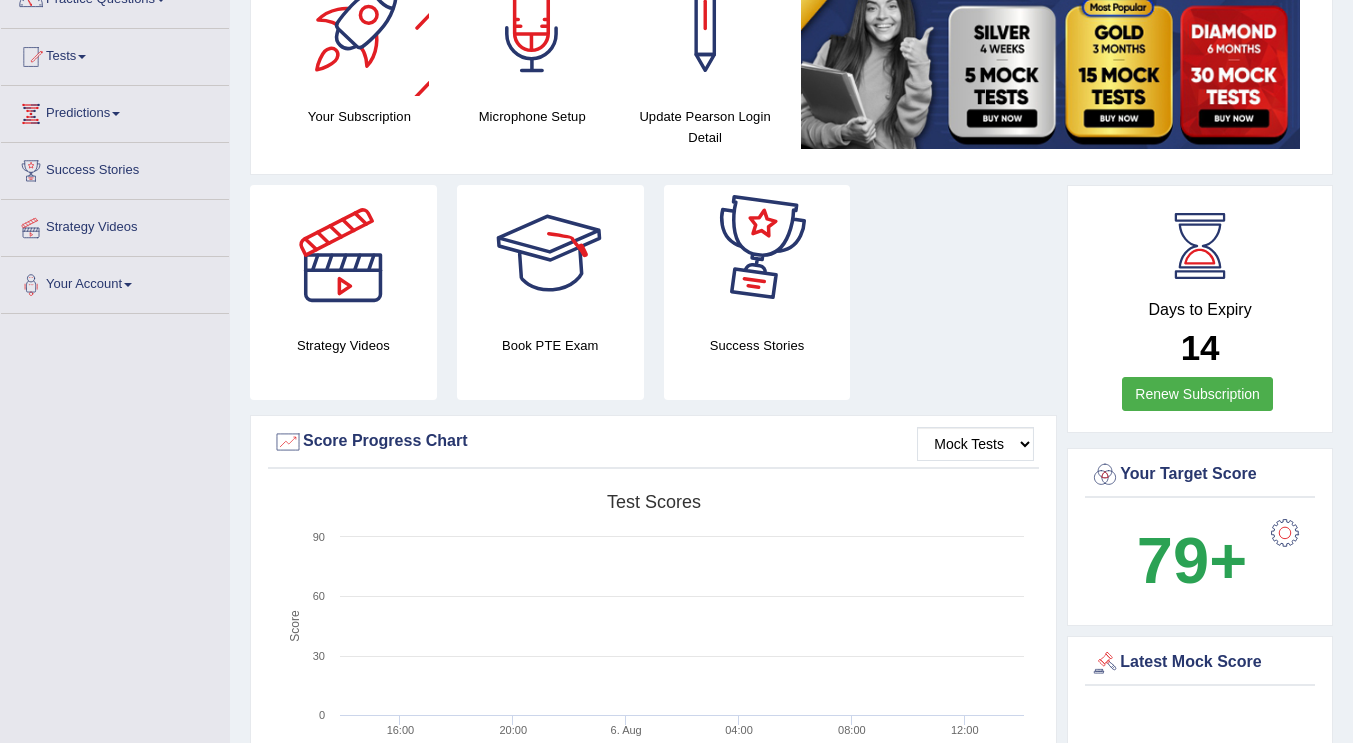 click at bounding box center [359, 26] 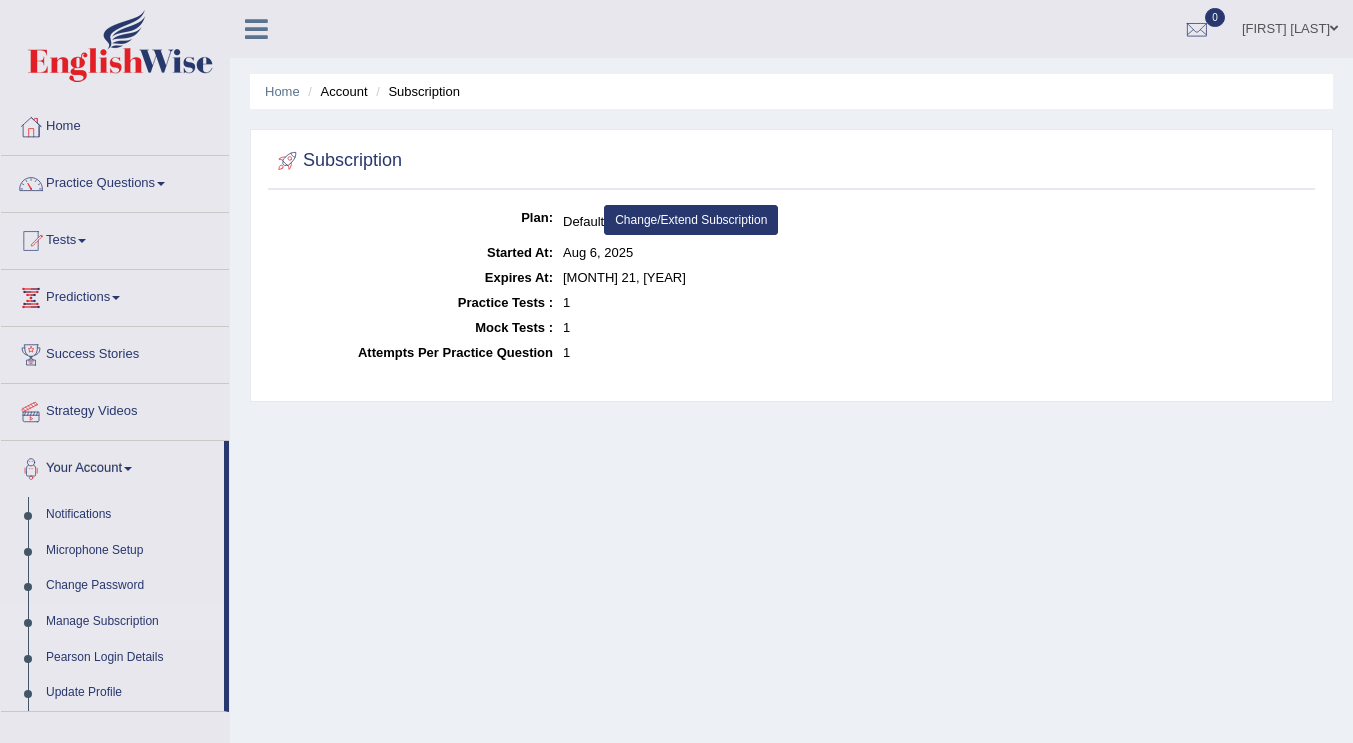 scroll, scrollTop: 0, scrollLeft: 0, axis: both 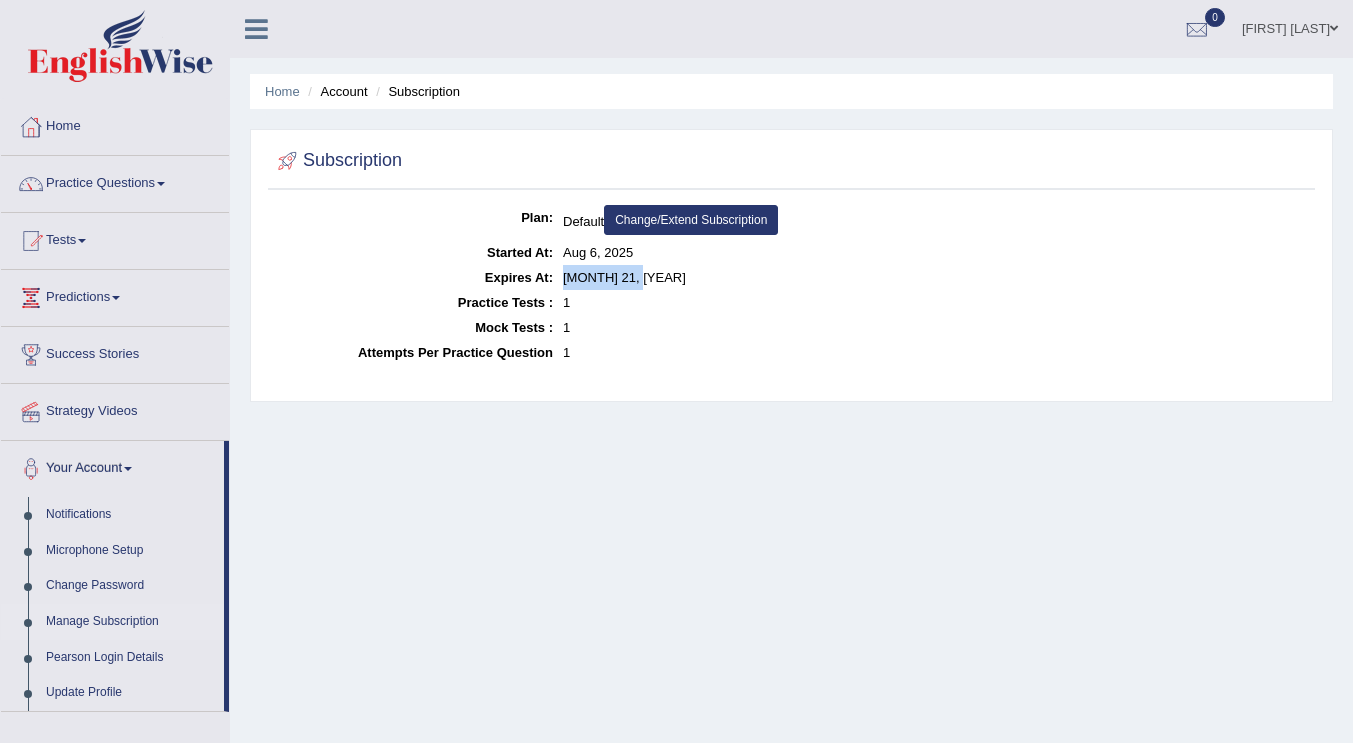 drag, startPoint x: 567, startPoint y: 276, endPoint x: 642, endPoint y: 270, distance: 75.23962 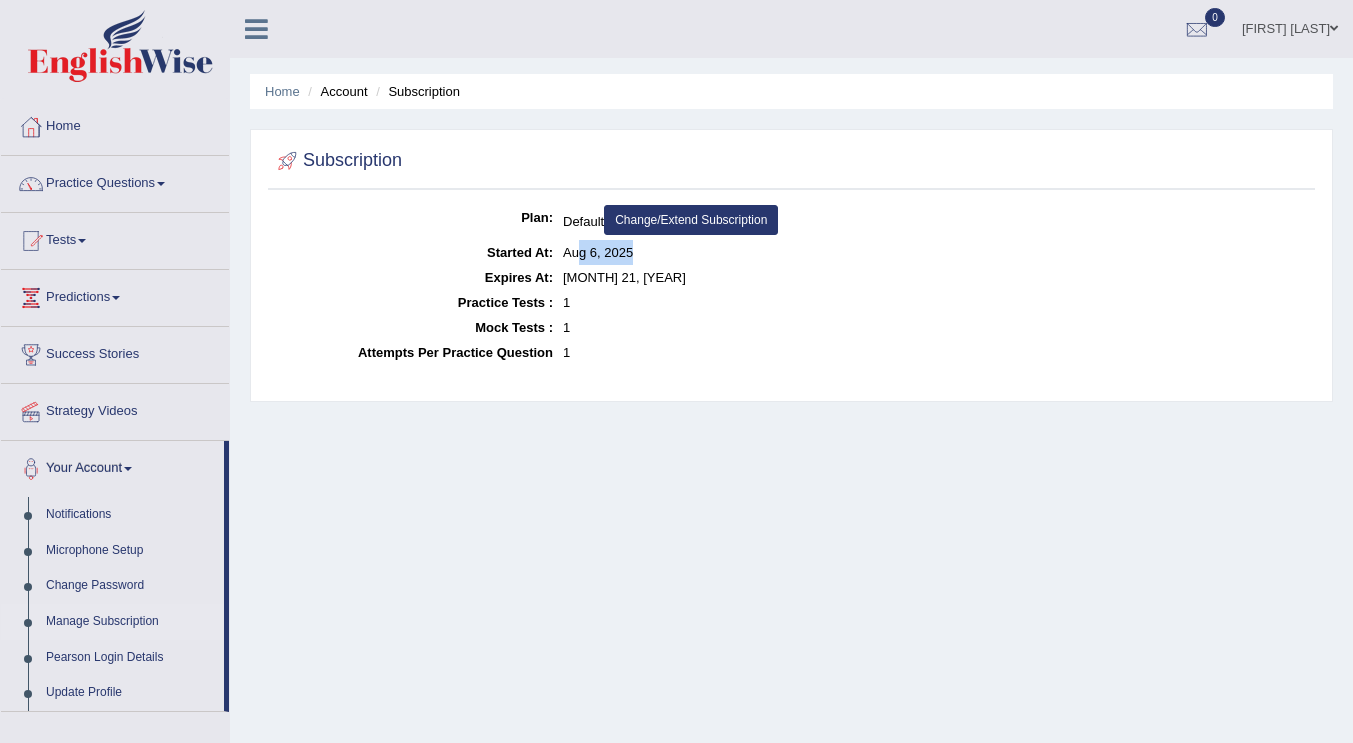 drag, startPoint x: 578, startPoint y: 255, endPoint x: 641, endPoint y: 262, distance: 63.387695 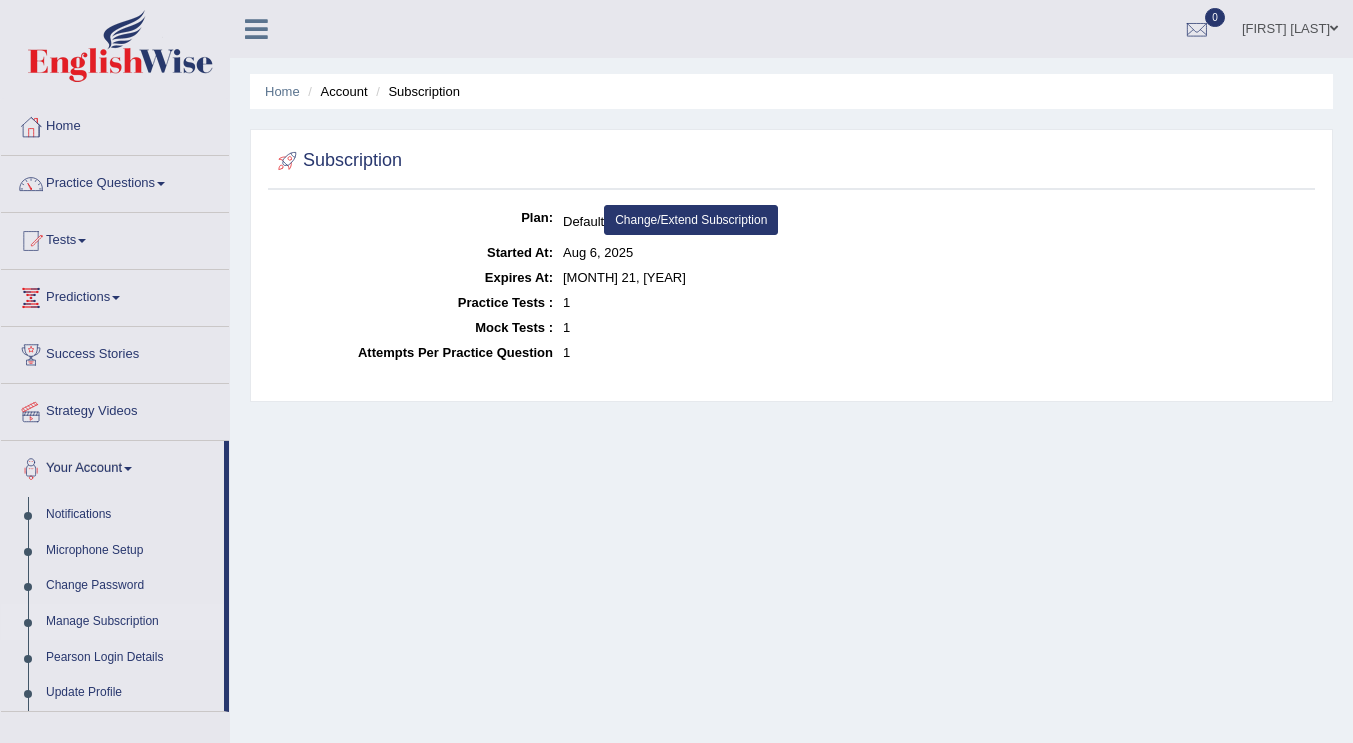 click on "Aug 21, 2025" at bounding box center [936, 277] 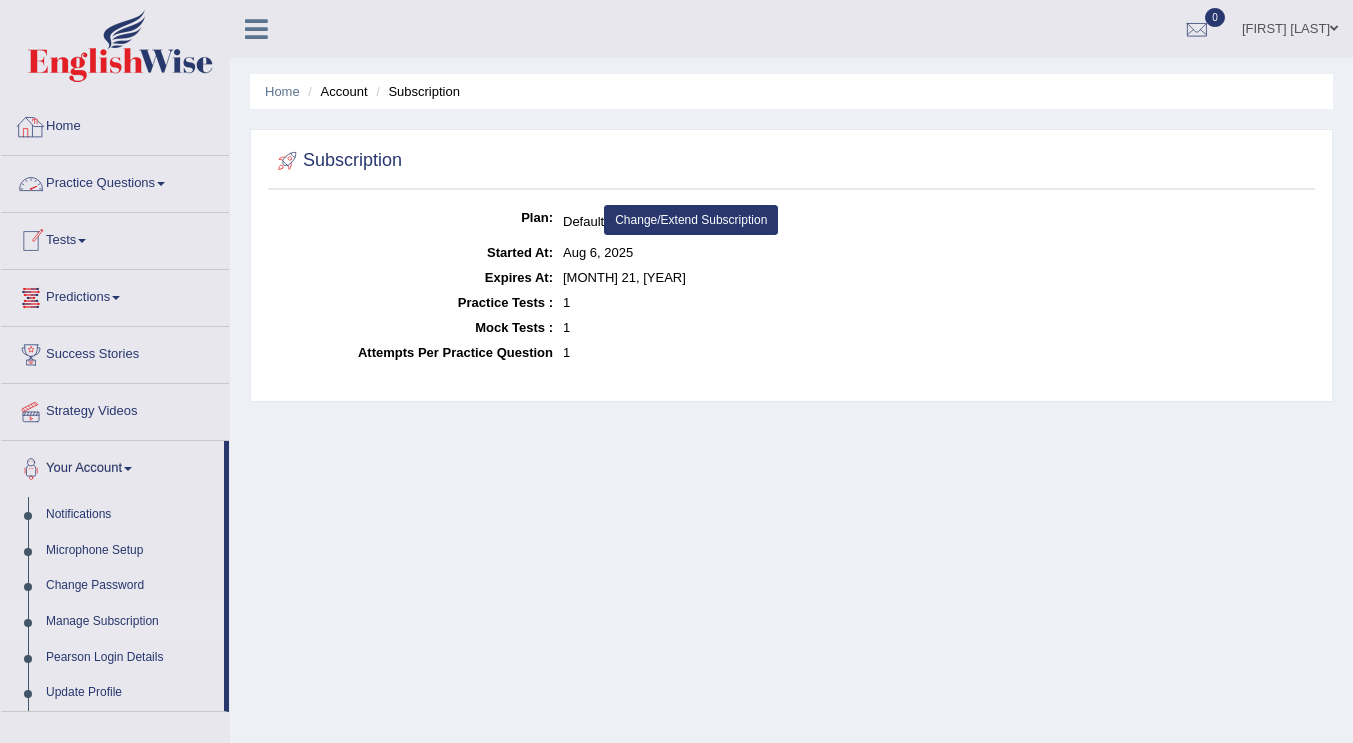 click on "Home" at bounding box center [115, 124] 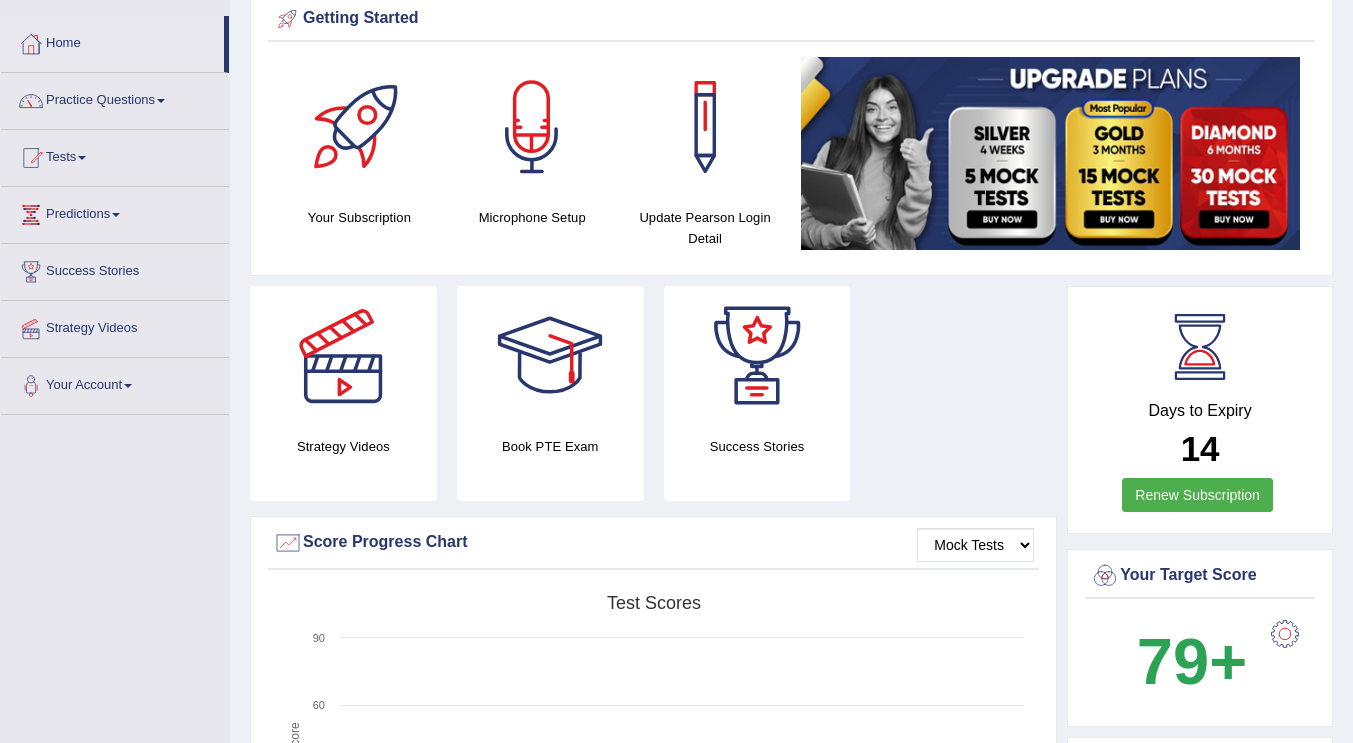 scroll, scrollTop: 0, scrollLeft: 0, axis: both 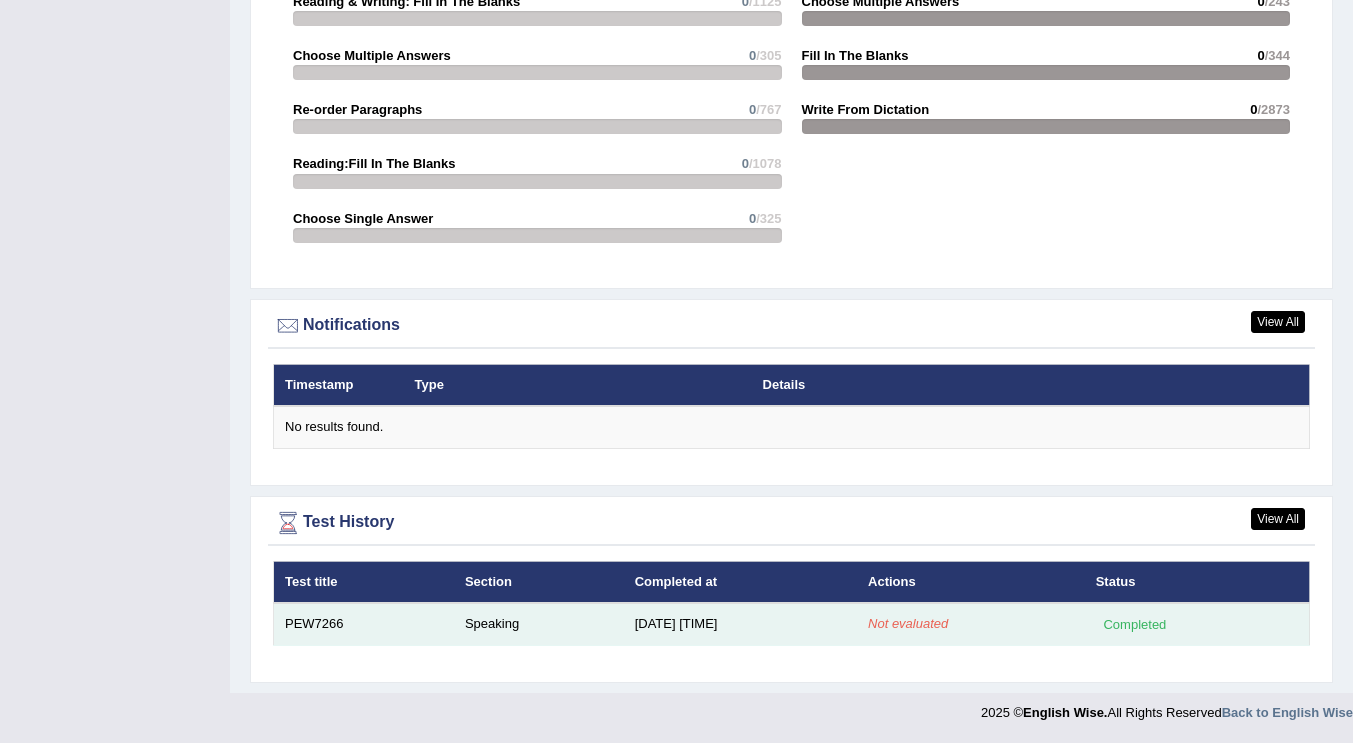 click on "Not evaluated" at bounding box center [971, 624] 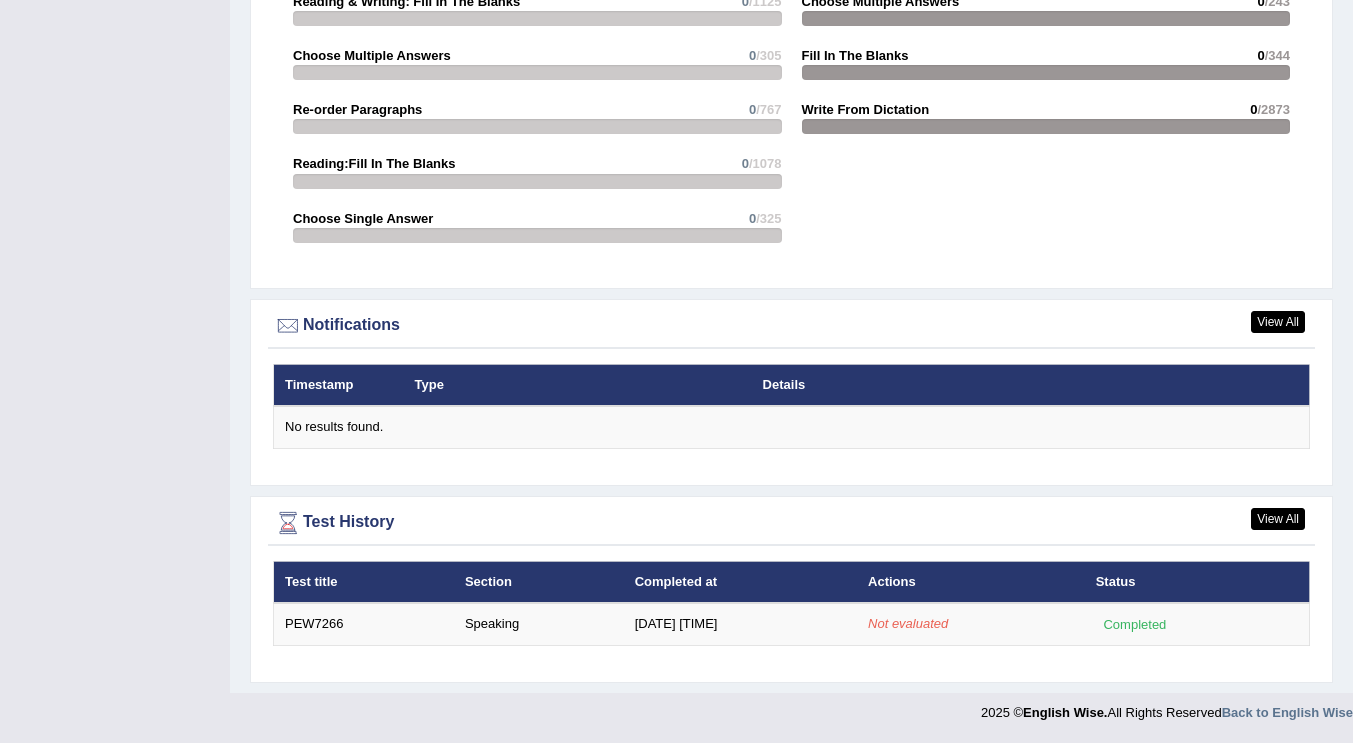 scroll, scrollTop: 2137, scrollLeft: 0, axis: vertical 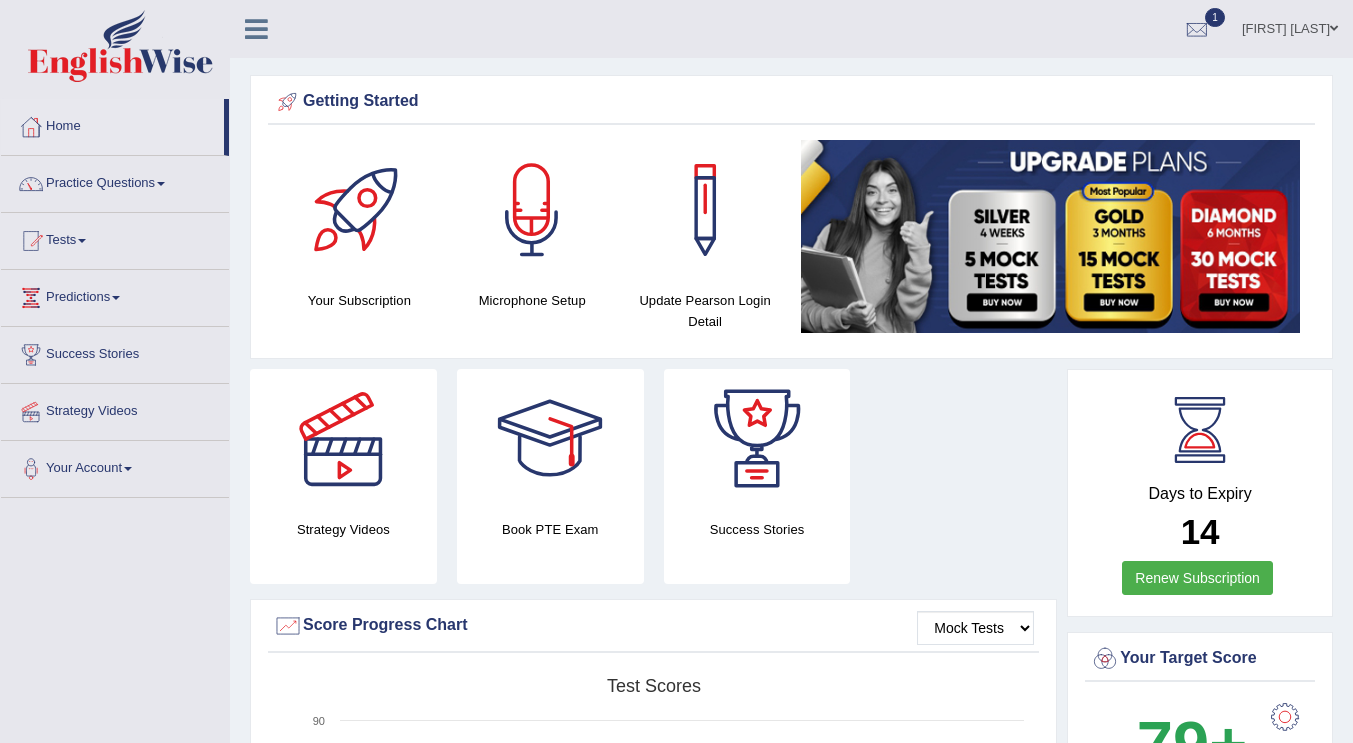 click at bounding box center [31, 241] 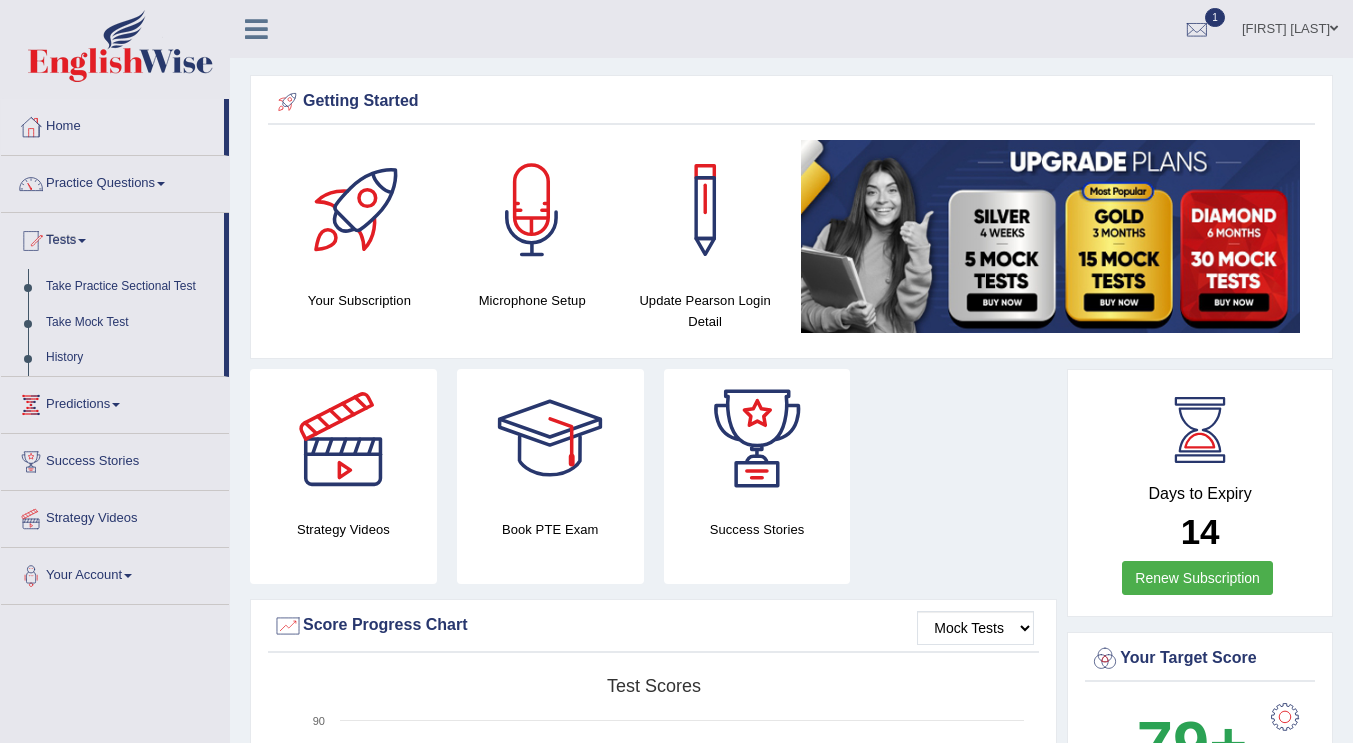 click on "Practice Questions" at bounding box center (115, 181) 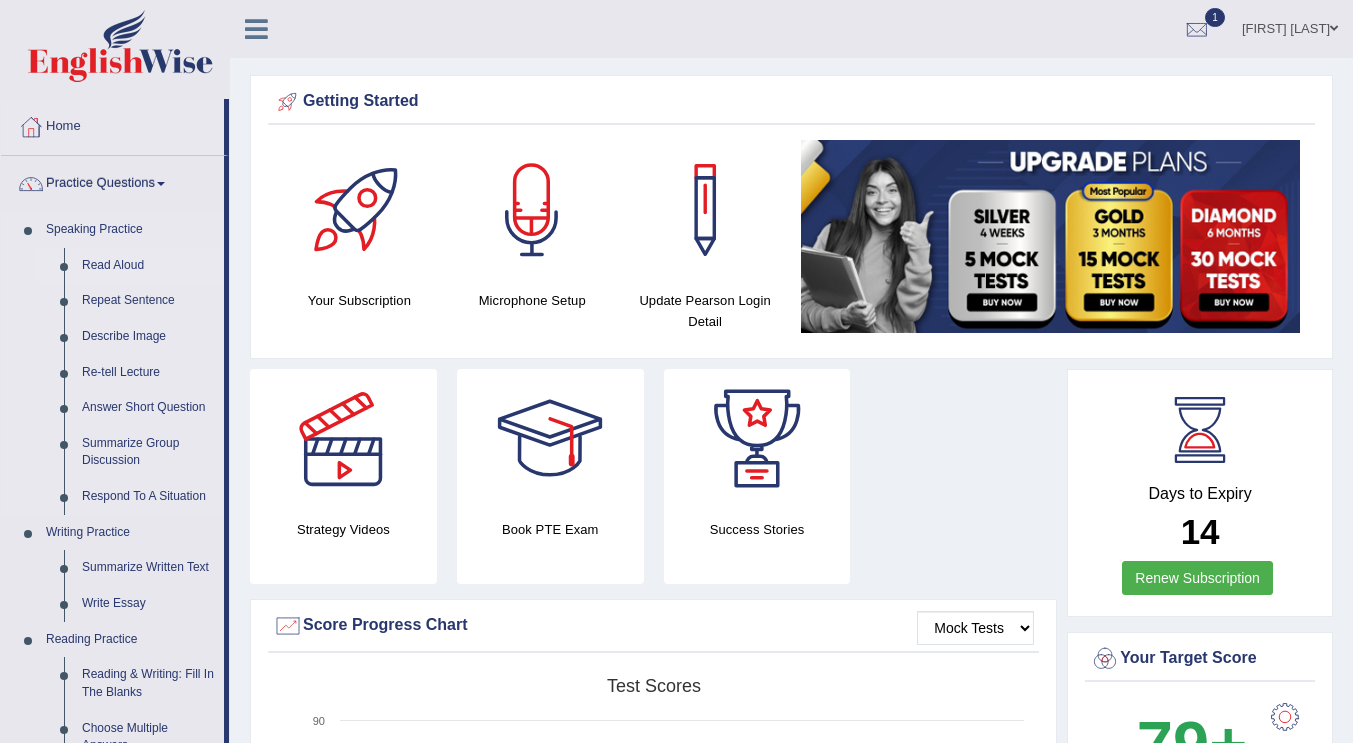 click on "Read Aloud" at bounding box center [148, 266] 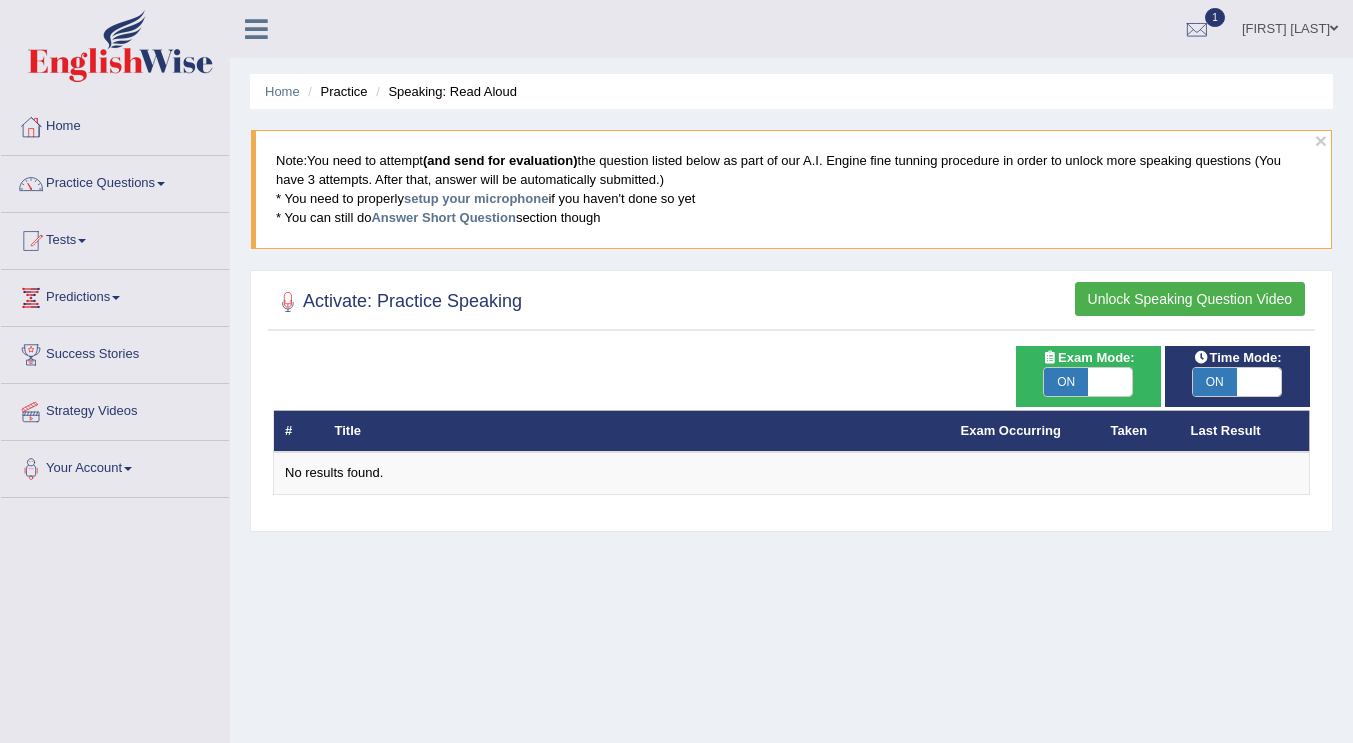 scroll, scrollTop: 0, scrollLeft: 0, axis: both 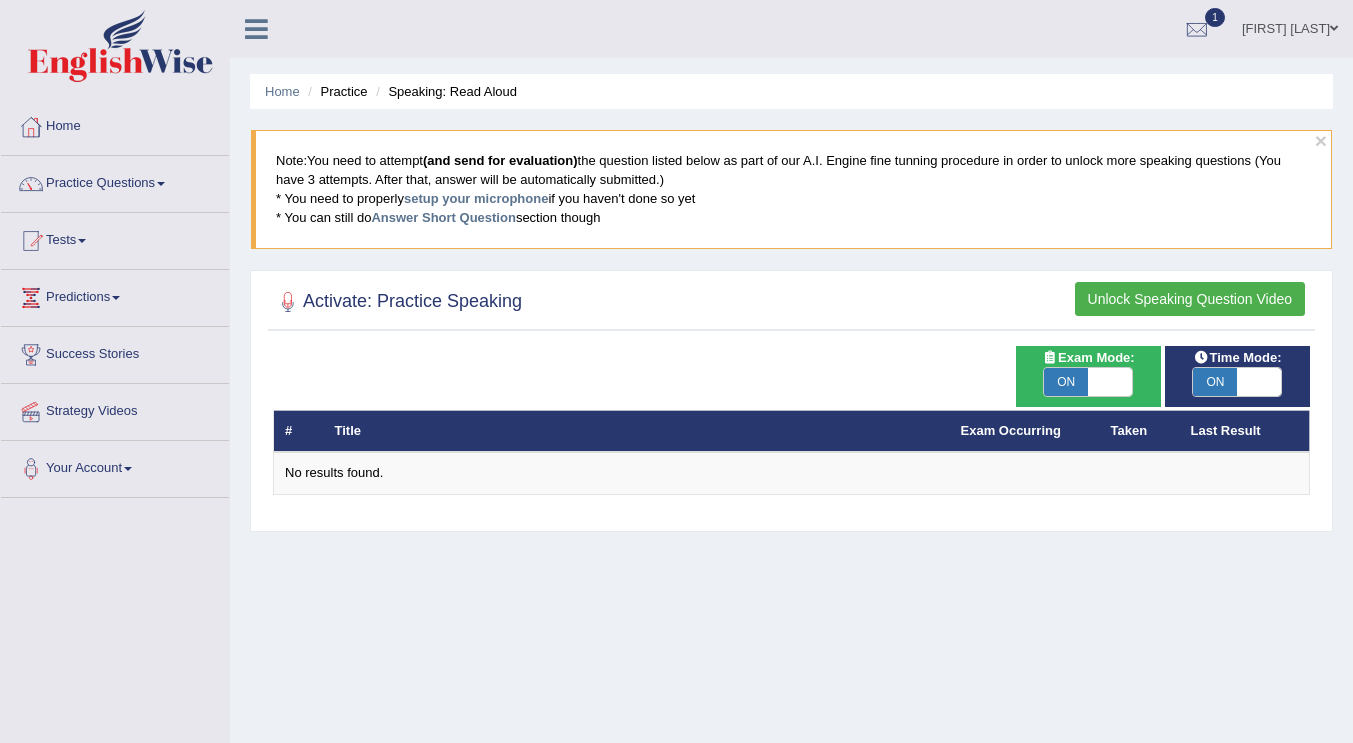 click at bounding box center (31, 241) 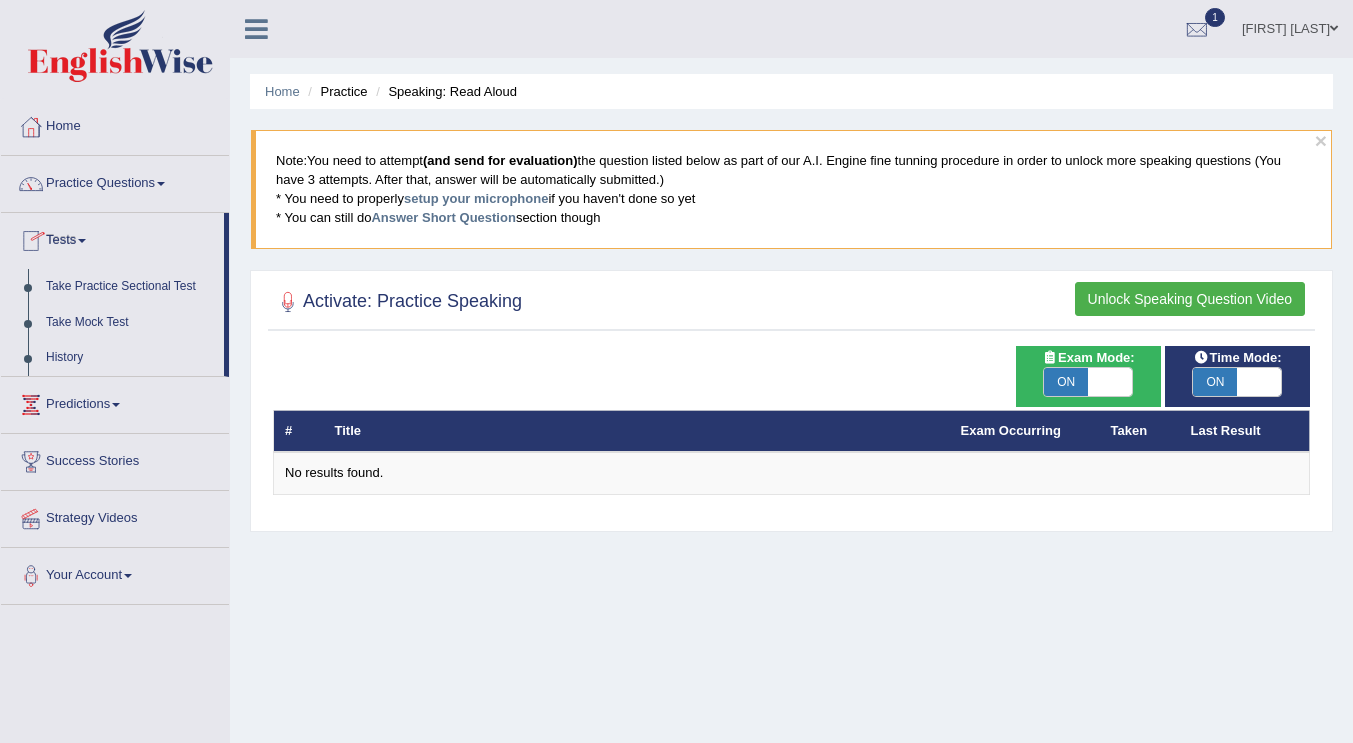 click at bounding box center (31, 184) 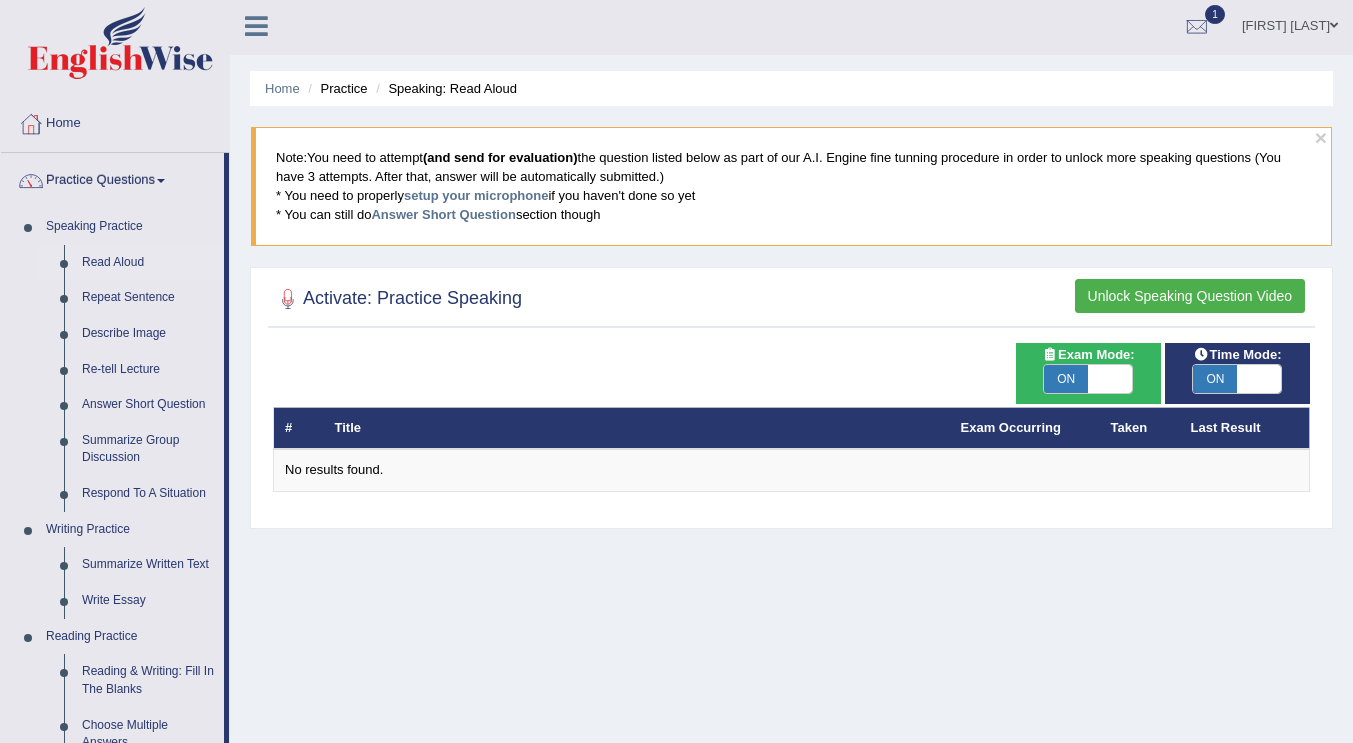 scroll, scrollTop: 0, scrollLeft: 0, axis: both 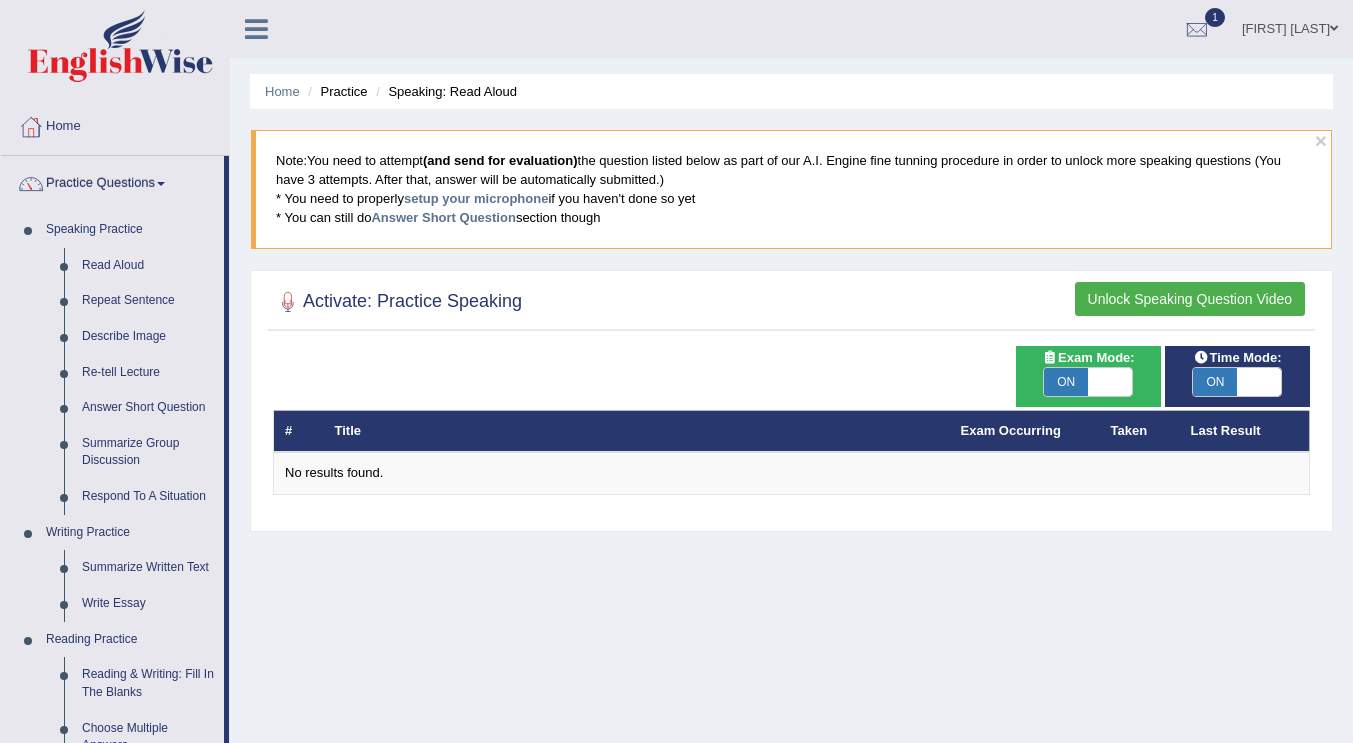 click at bounding box center (1197, 30) 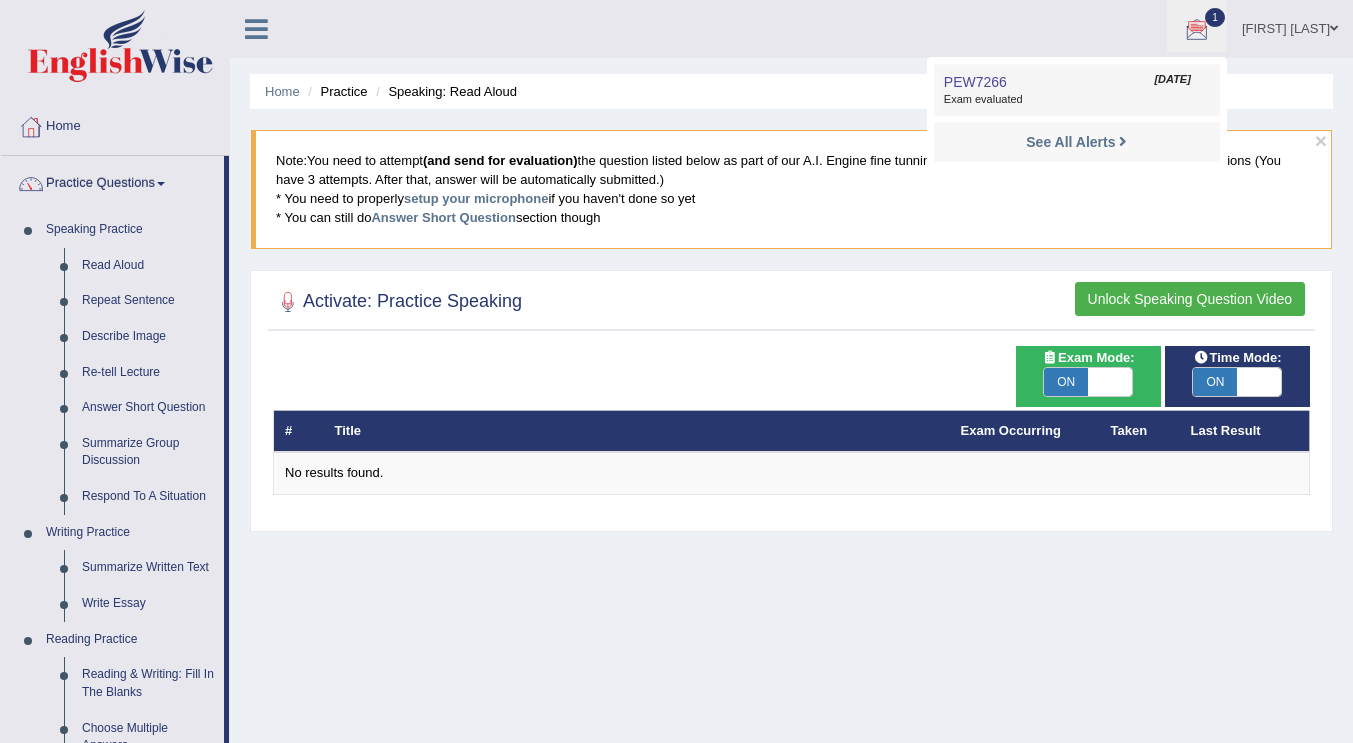 click on "Exam evaluated" at bounding box center [1077, 100] 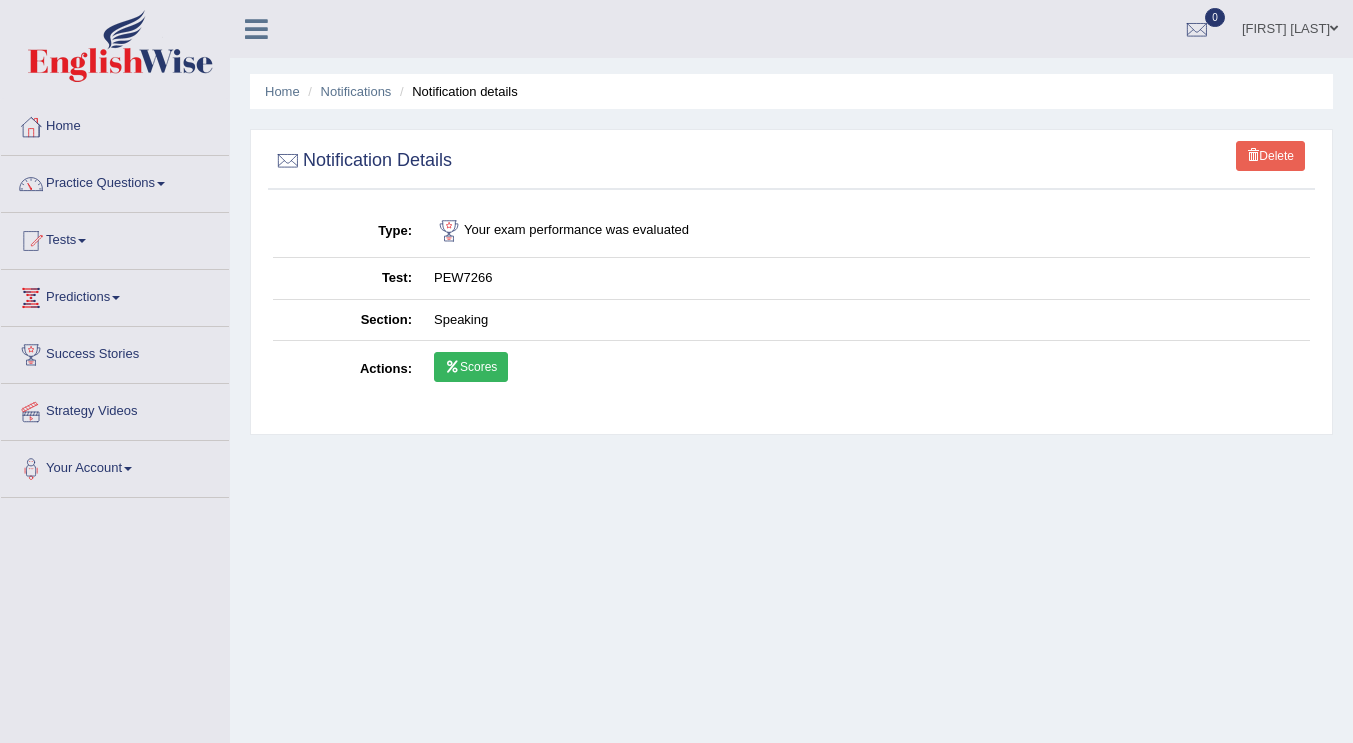 scroll, scrollTop: 0, scrollLeft: 0, axis: both 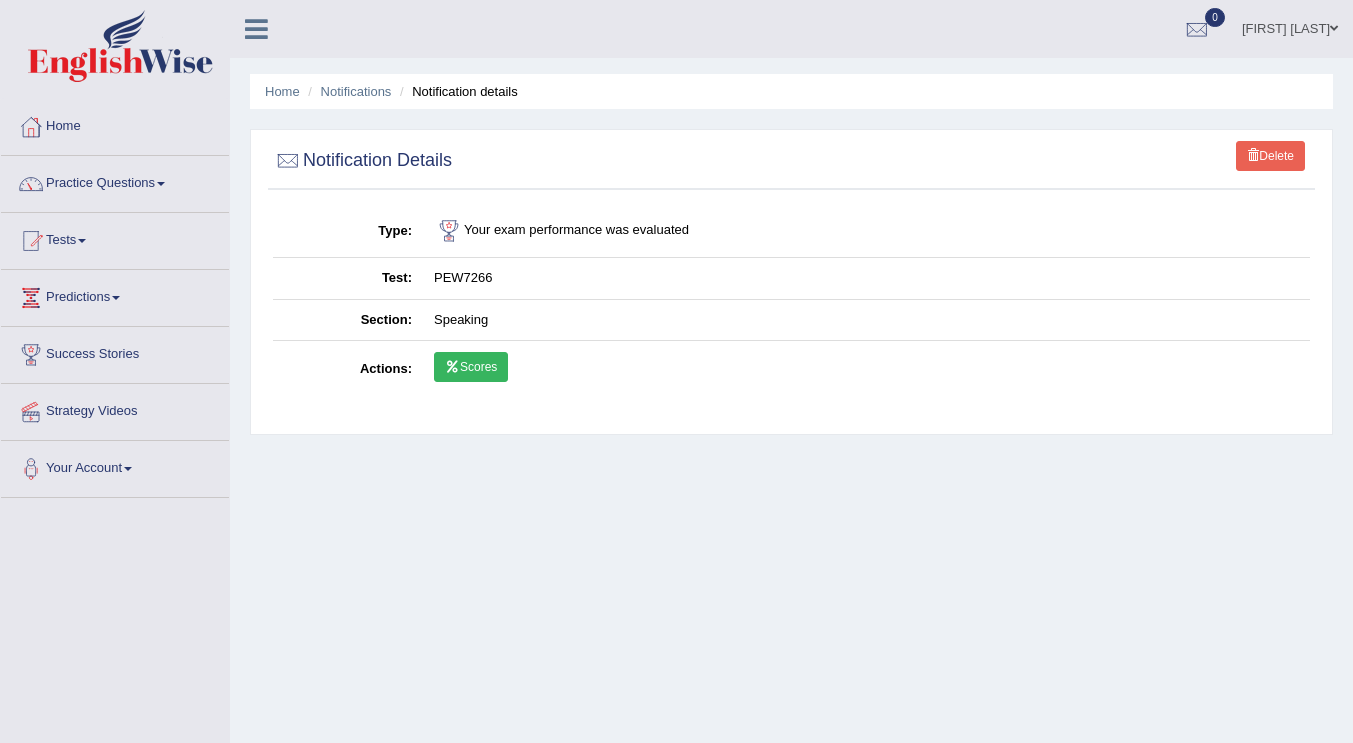 click at bounding box center [452, 367] 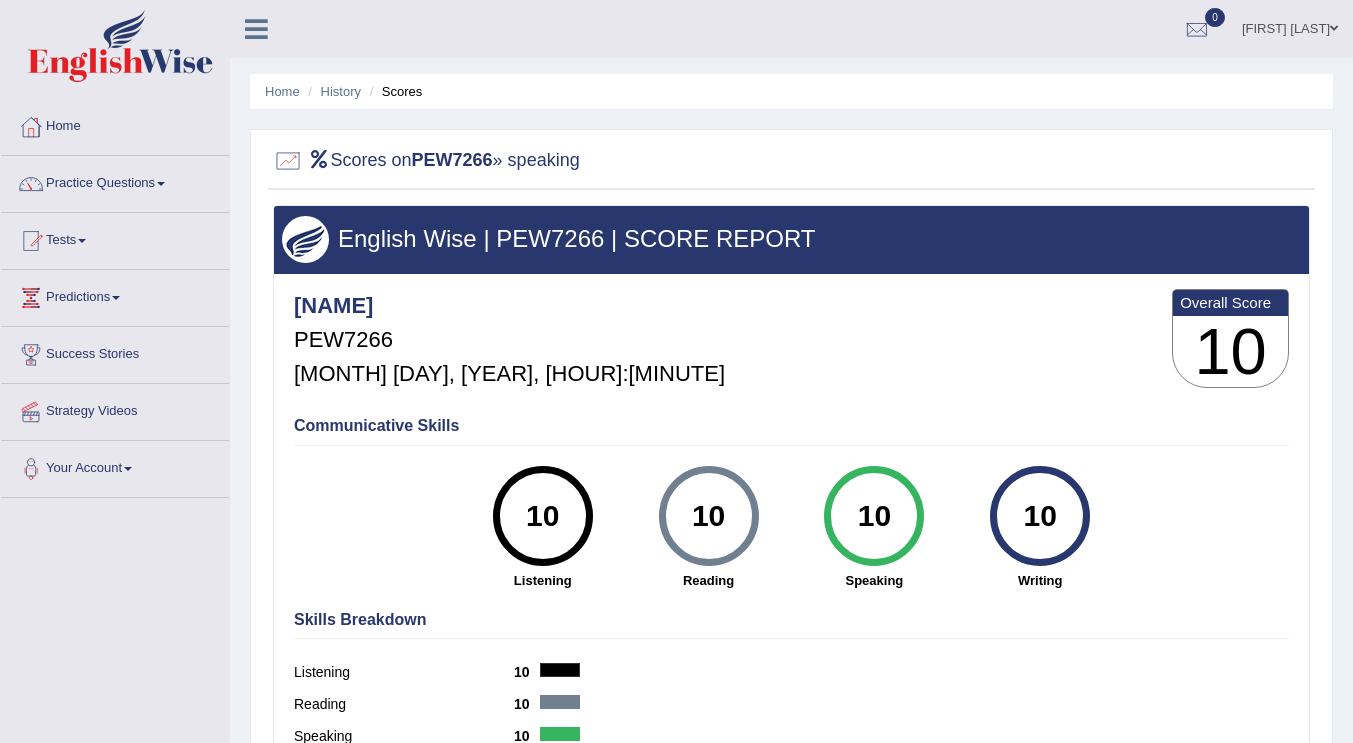 scroll, scrollTop: 0, scrollLeft: 0, axis: both 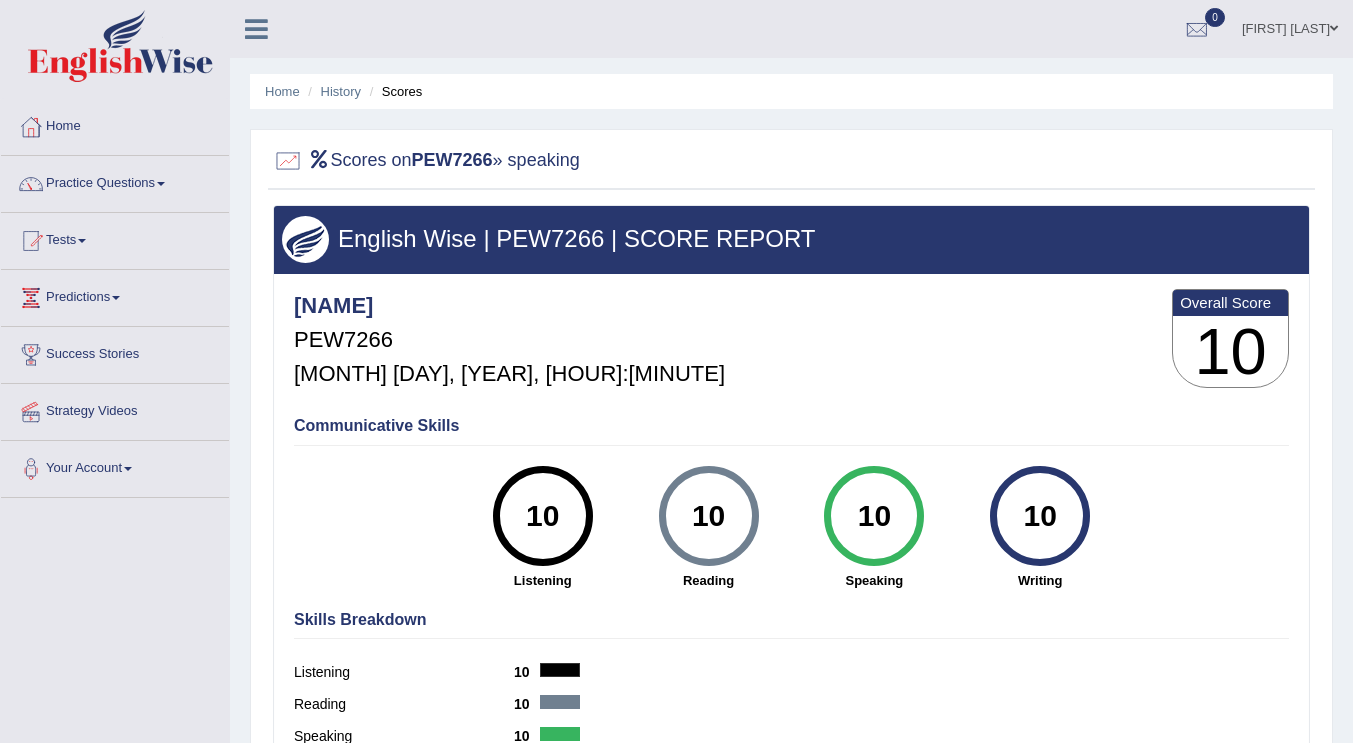 click on "PEW7266" at bounding box center (452, 160) 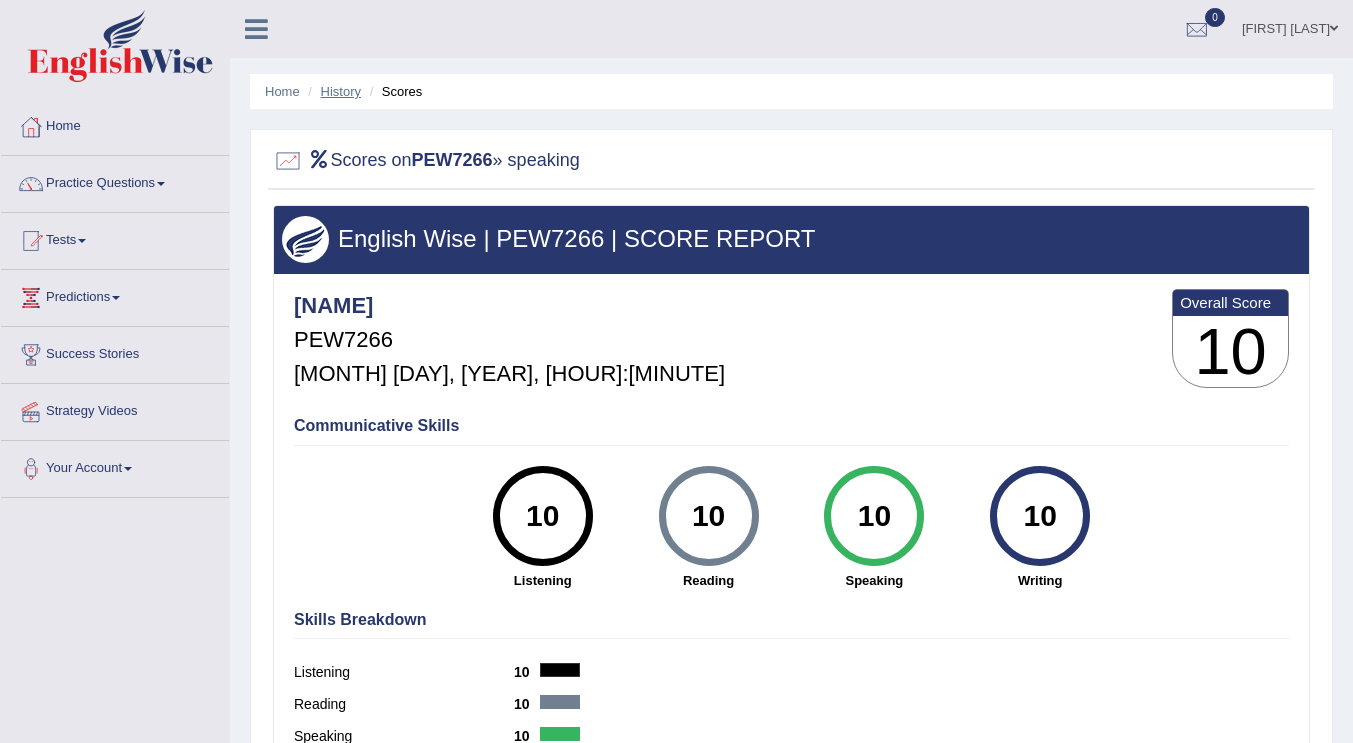 click on "History" at bounding box center (341, 91) 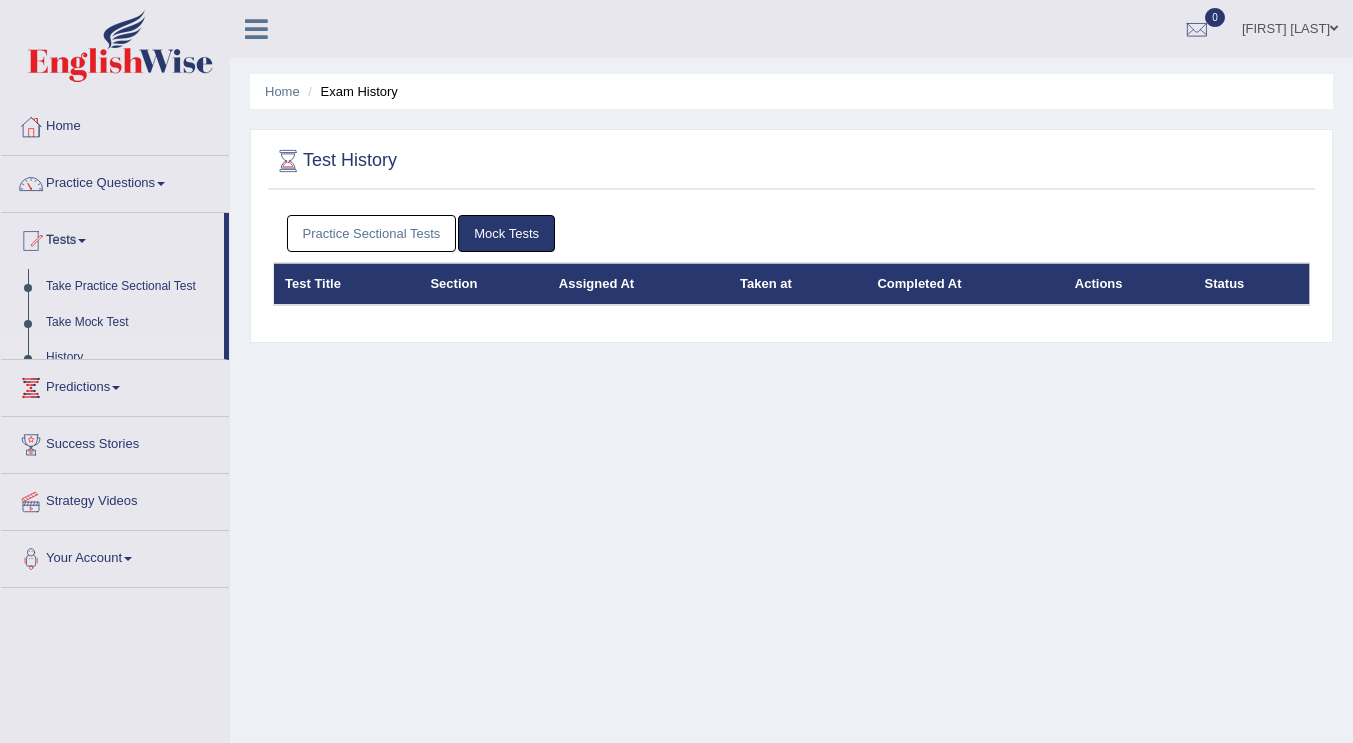 scroll, scrollTop: 0, scrollLeft: 0, axis: both 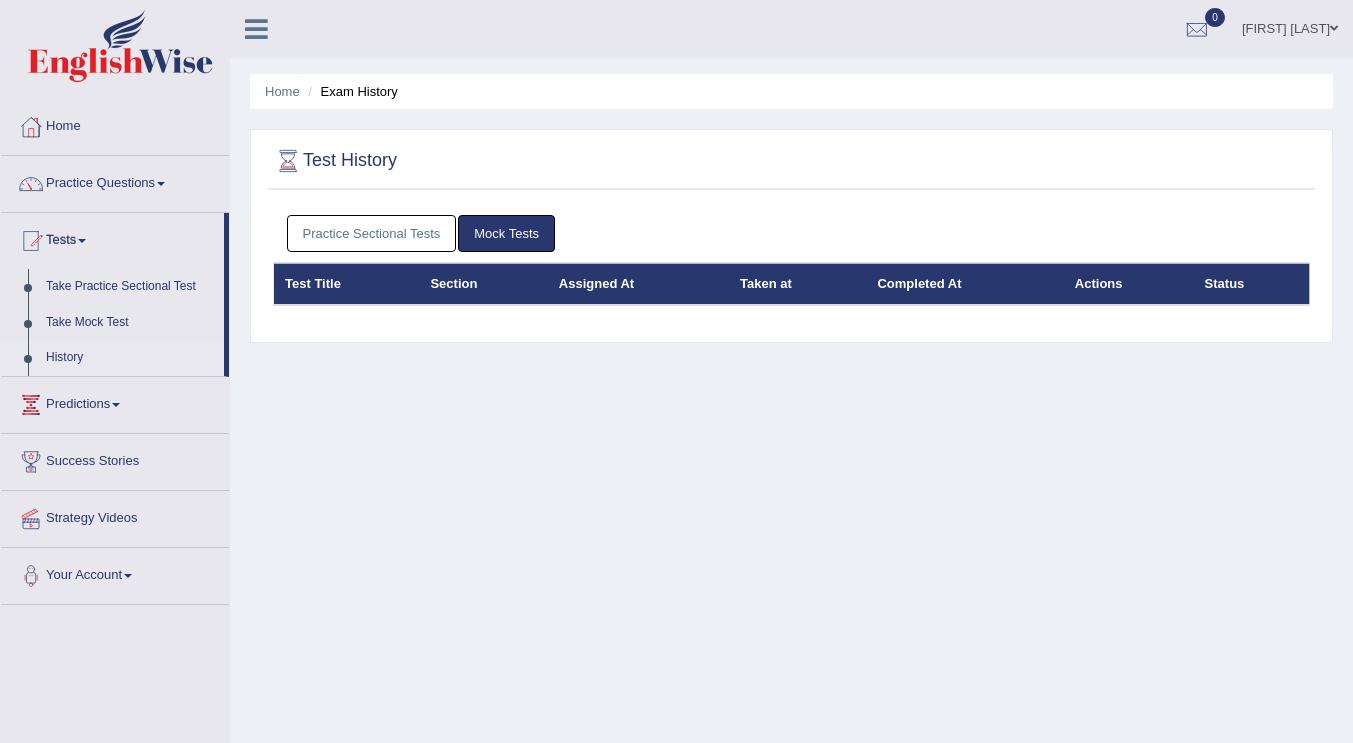 click on "History" at bounding box center [130, 358] 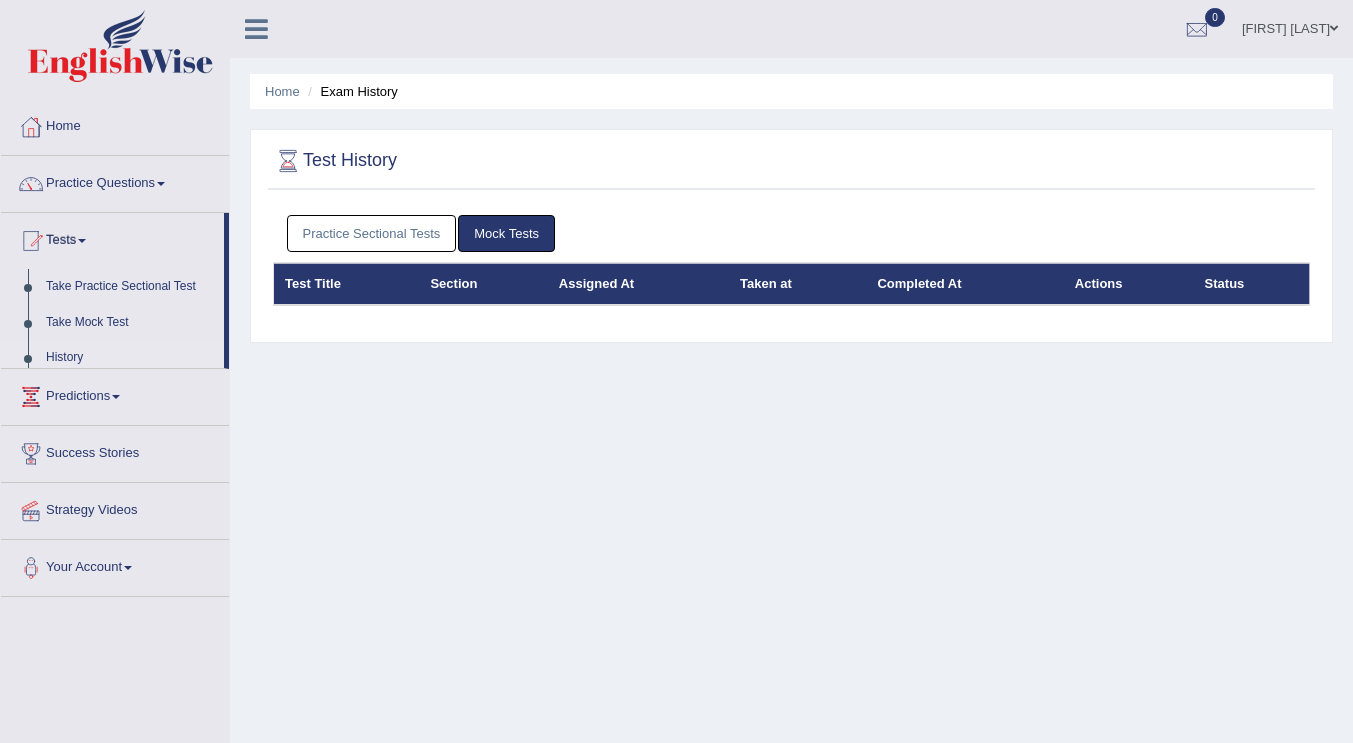 scroll, scrollTop: 0, scrollLeft: 0, axis: both 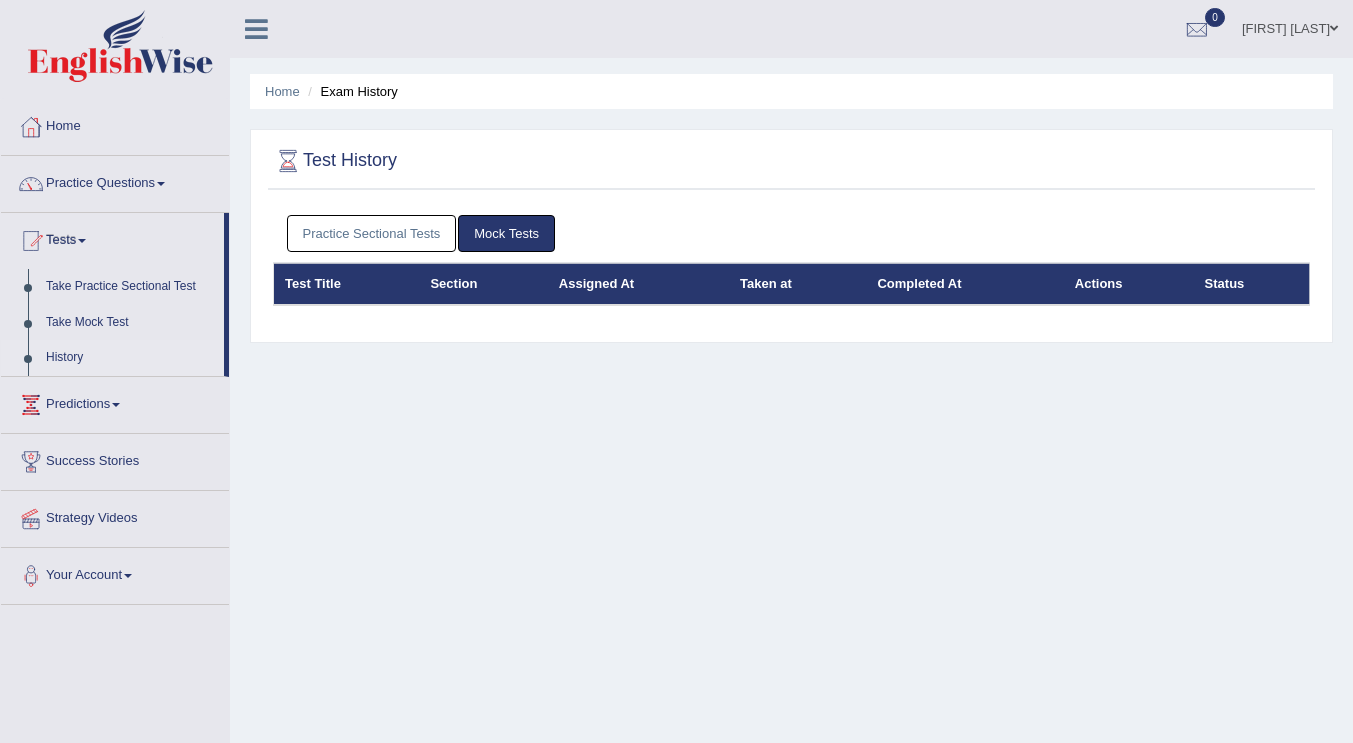 click on "Mock Tests" at bounding box center [506, 233] 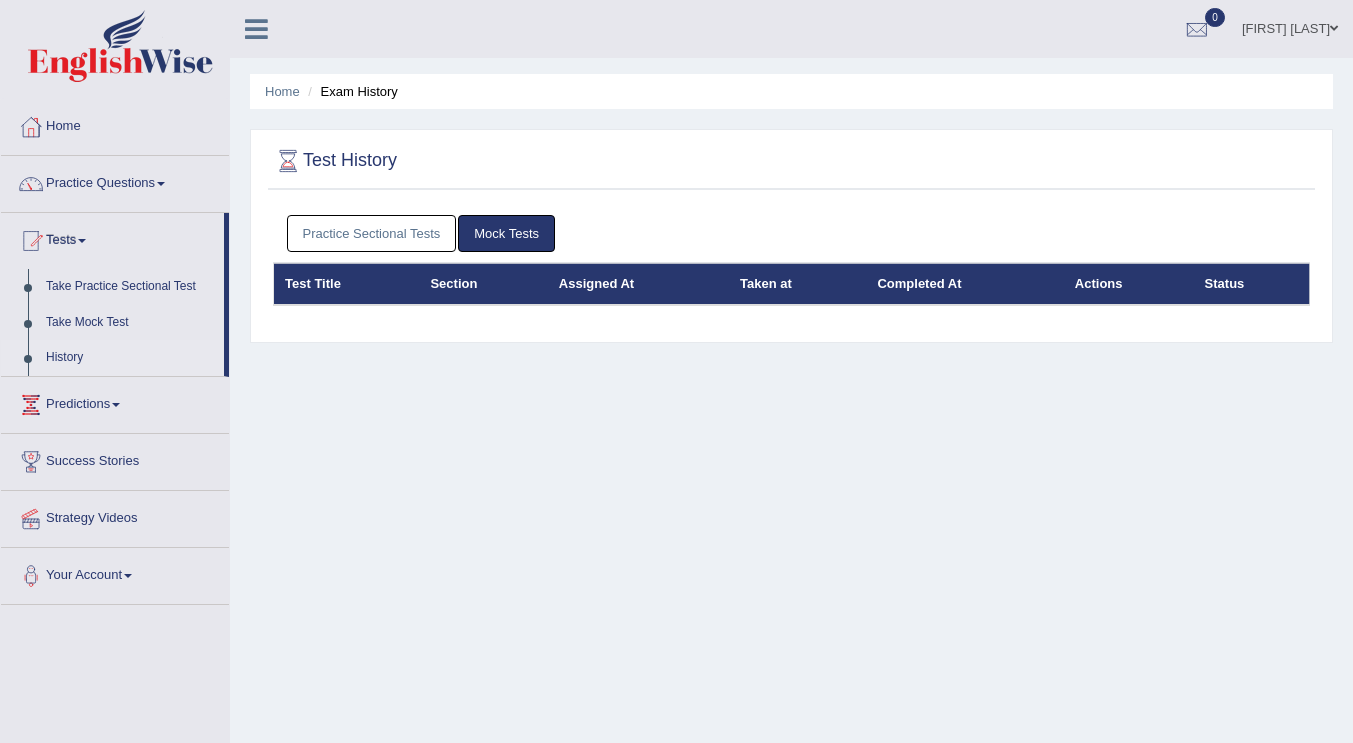 click at bounding box center [31, 241] 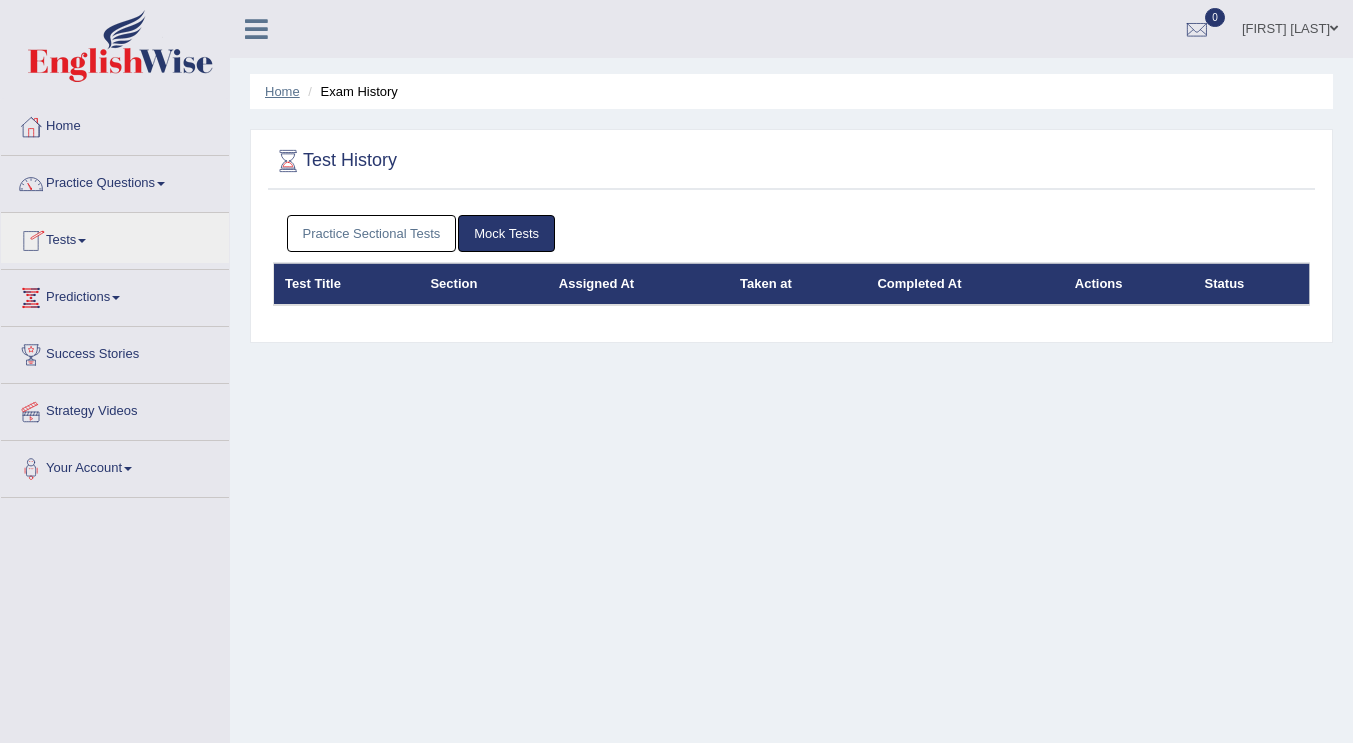 click on "Home" at bounding box center (282, 91) 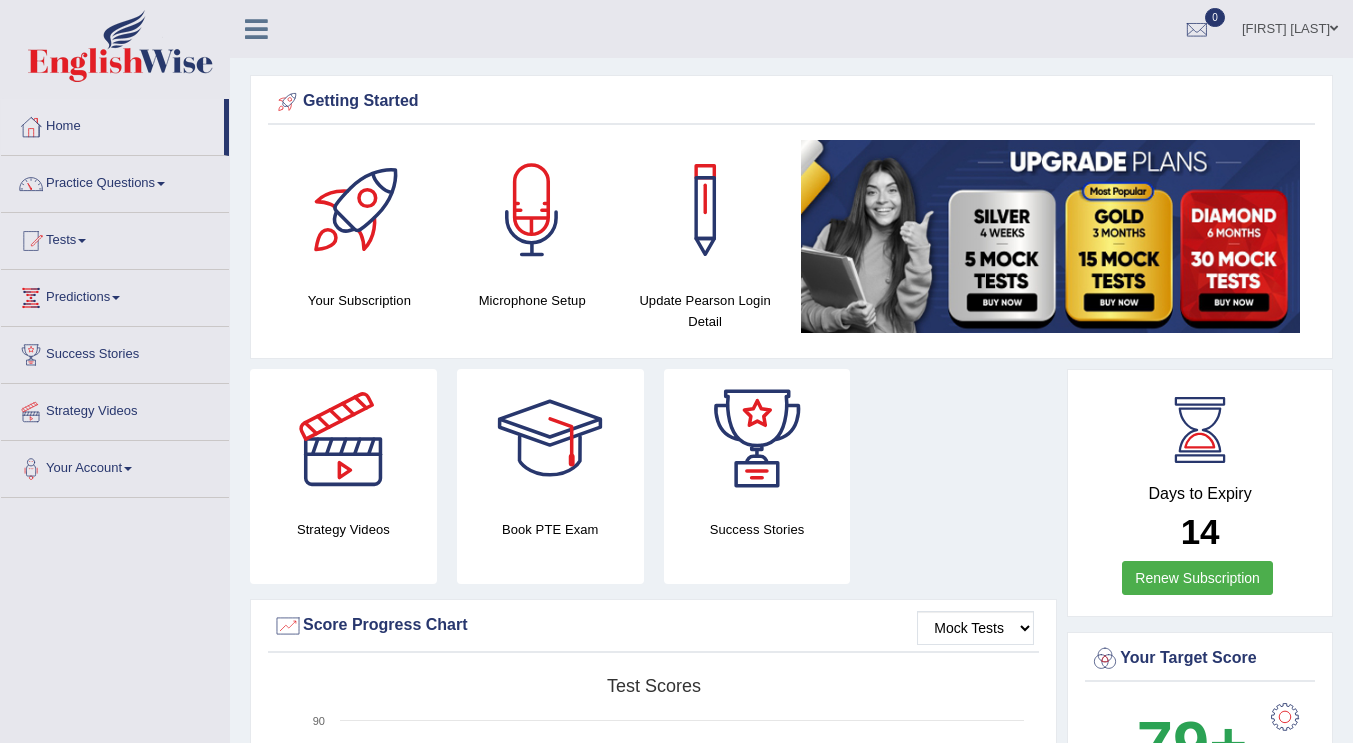 scroll, scrollTop: 0, scrollLeft: 0, axis: both 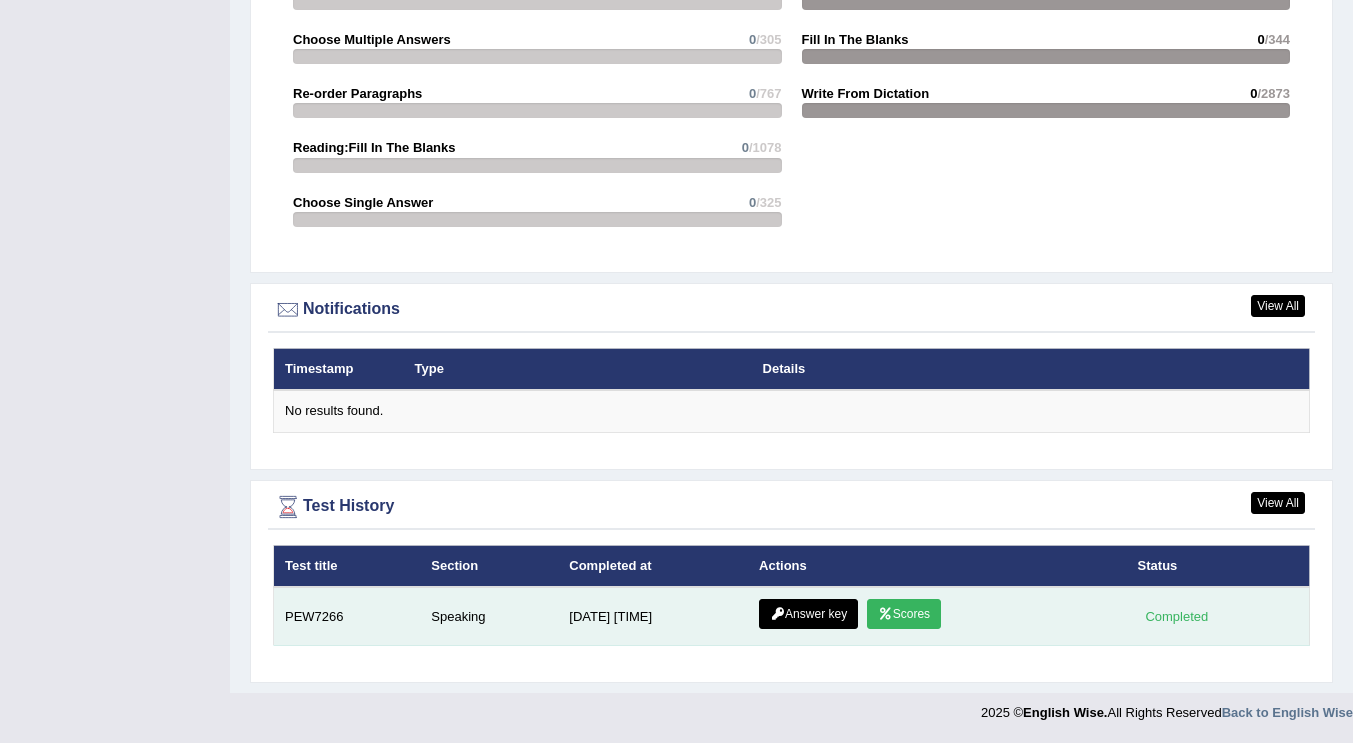 click on "Scores" at bounding box center [904, 614] 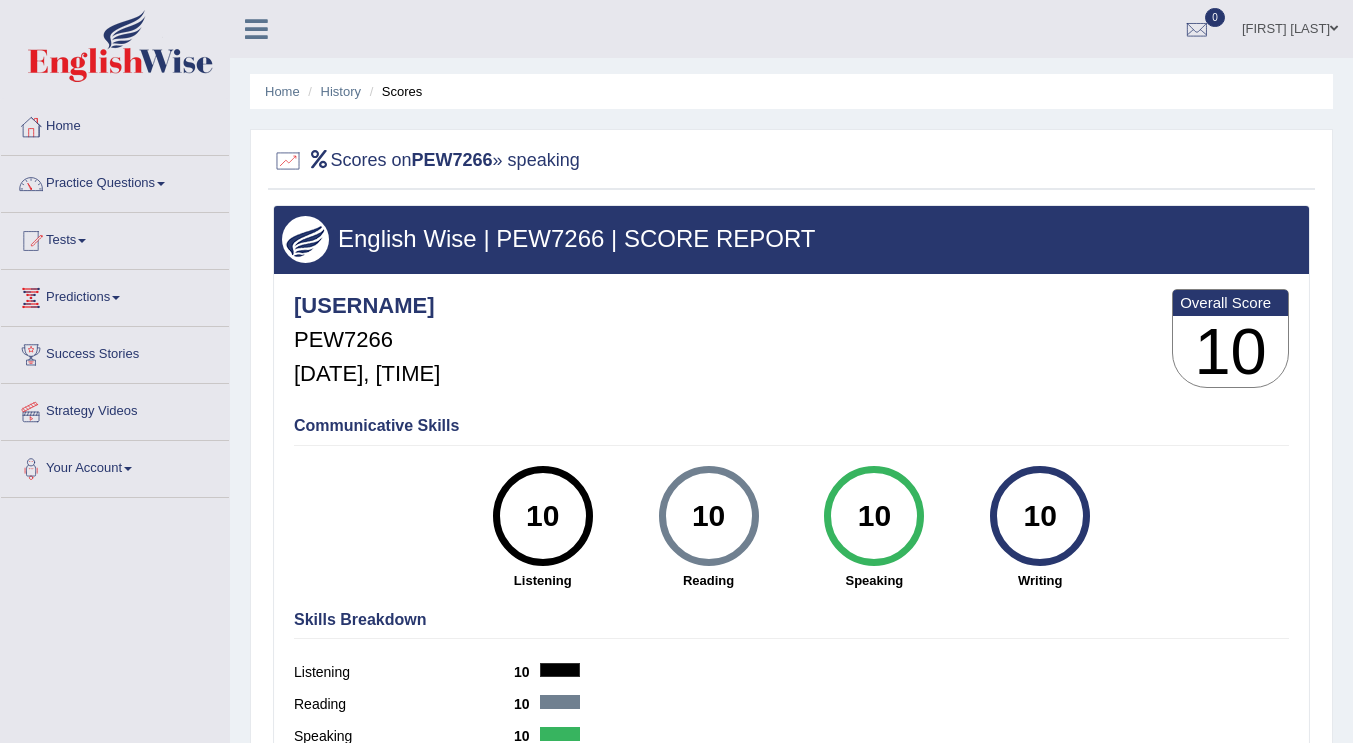 scroll, scrollTop: 0, scrollLeft: 0, axis: both 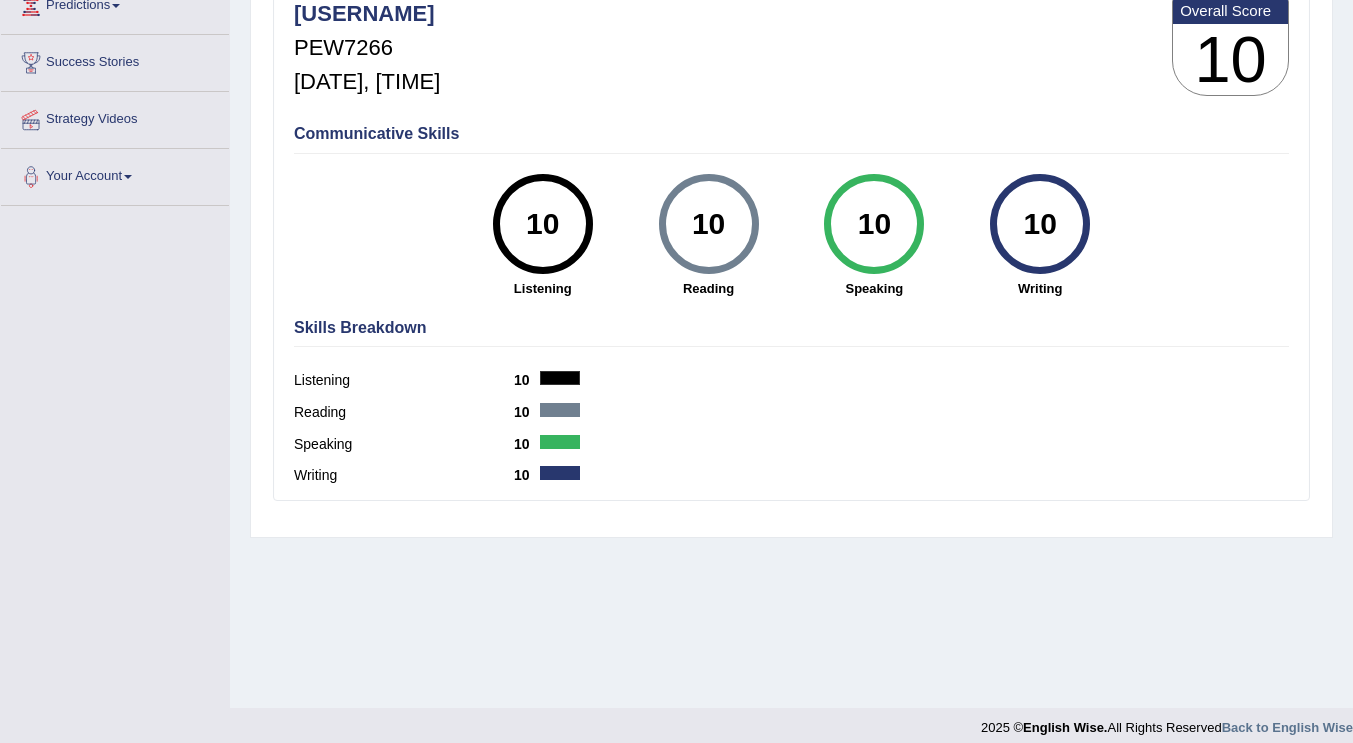 click on "10" at bounding box center [874, 224] 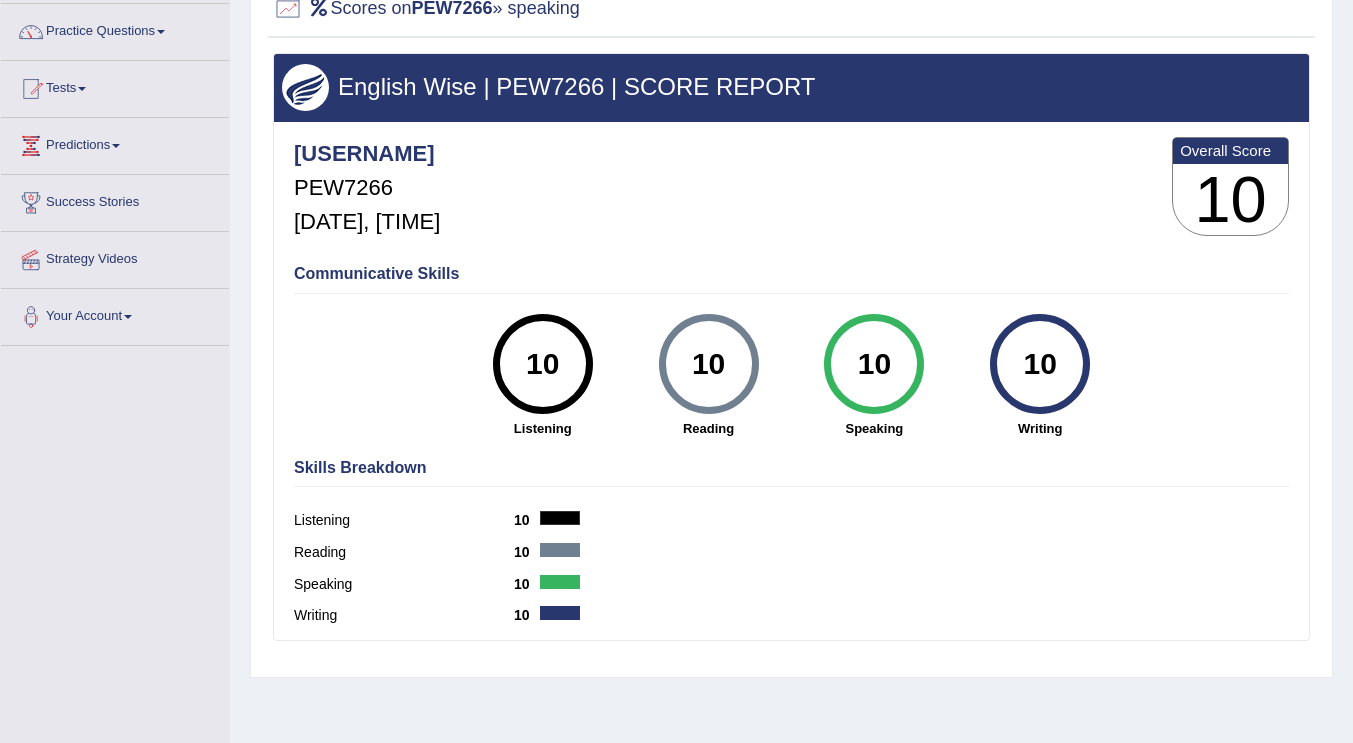 scroll, scrollTop: 0, scrollLeft: 0, axis: both 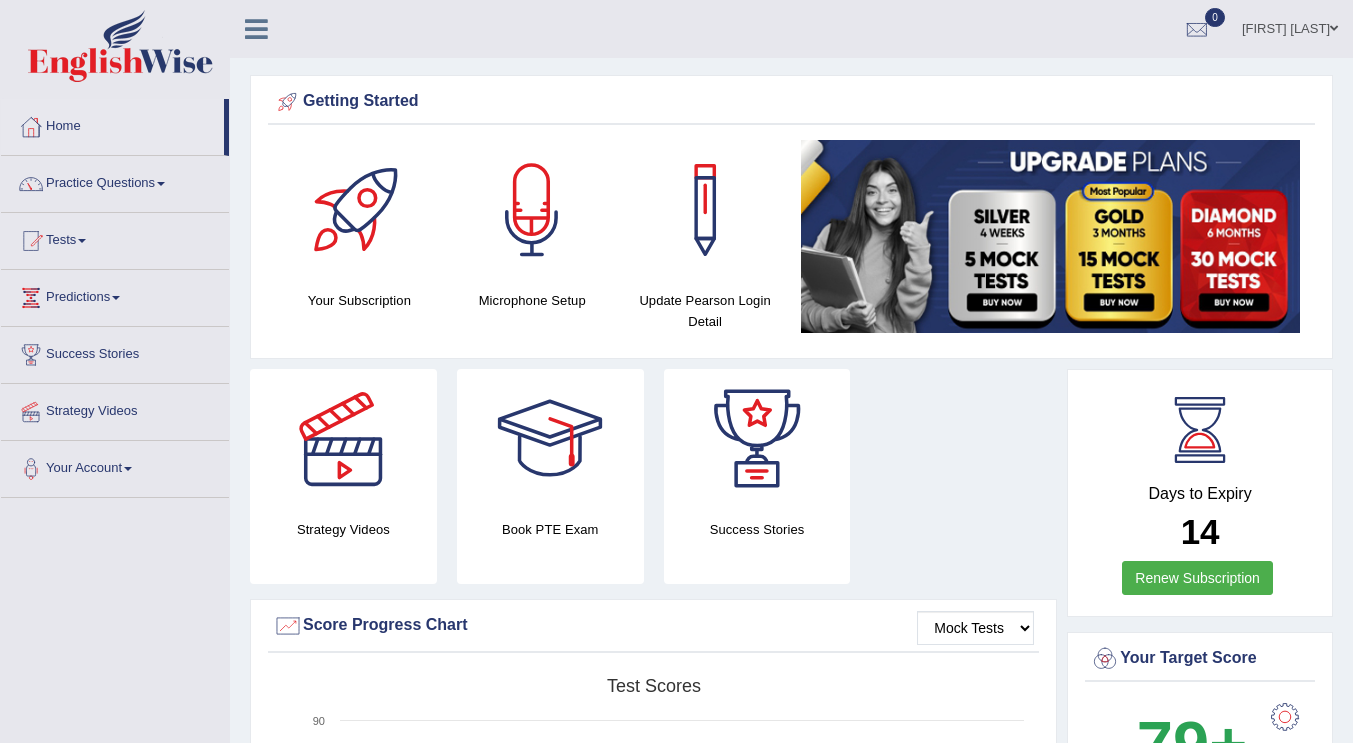 click at bounding box center (1050, 236) 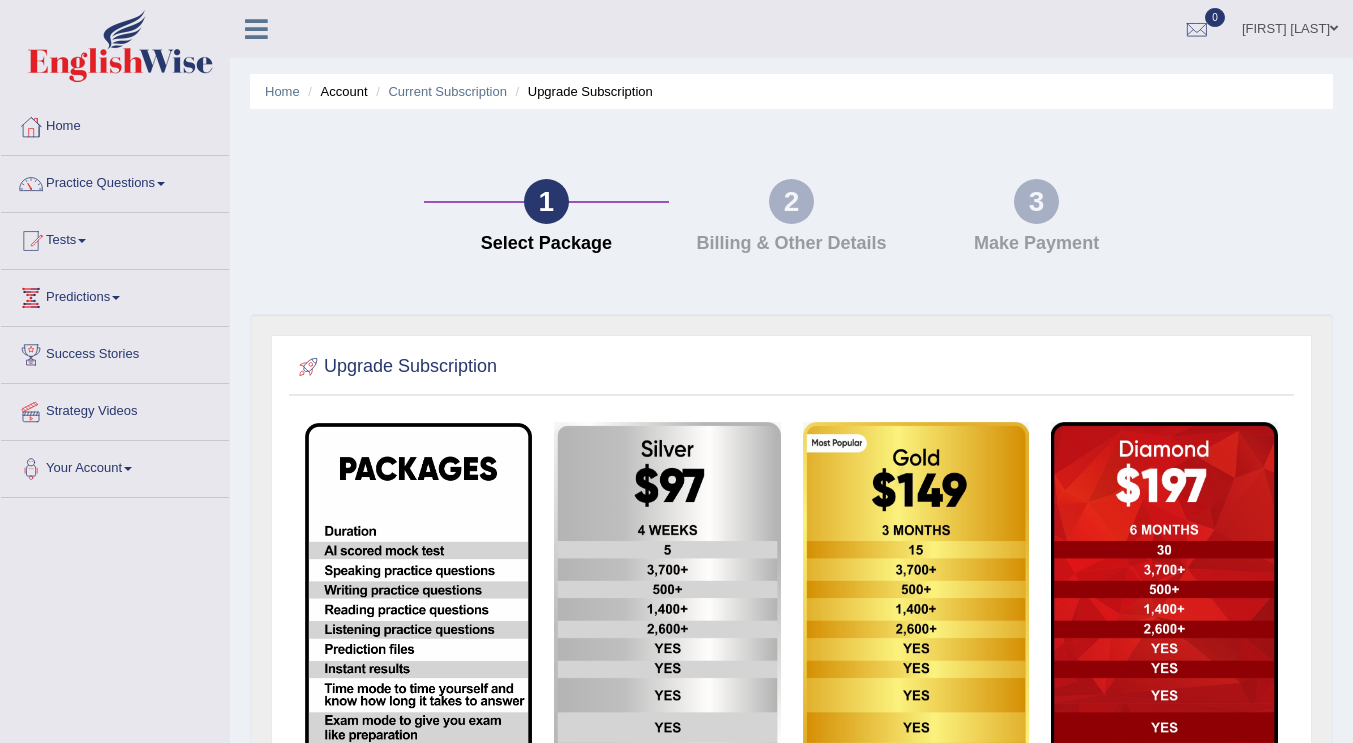 scroll, scrollTop: 0, scrollLeft: 0, axis: both 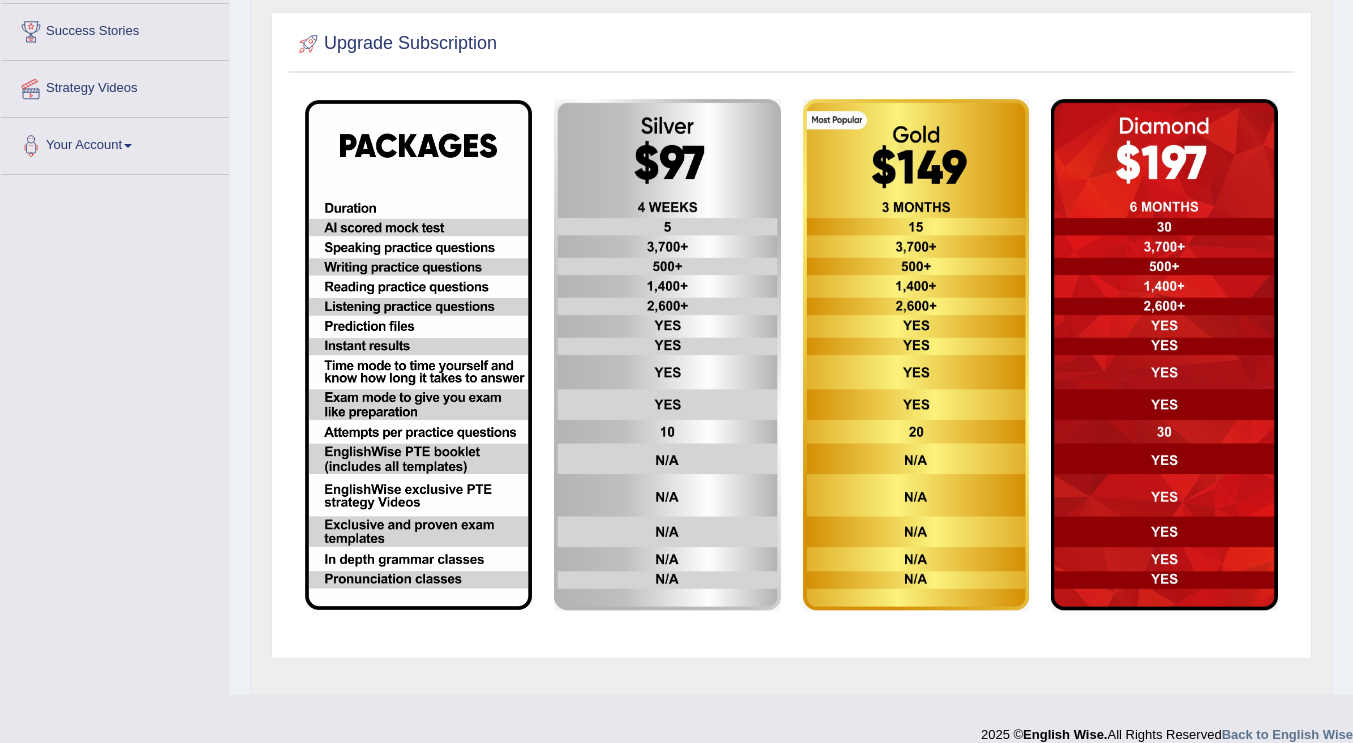 click at bounding box center [667, 355] 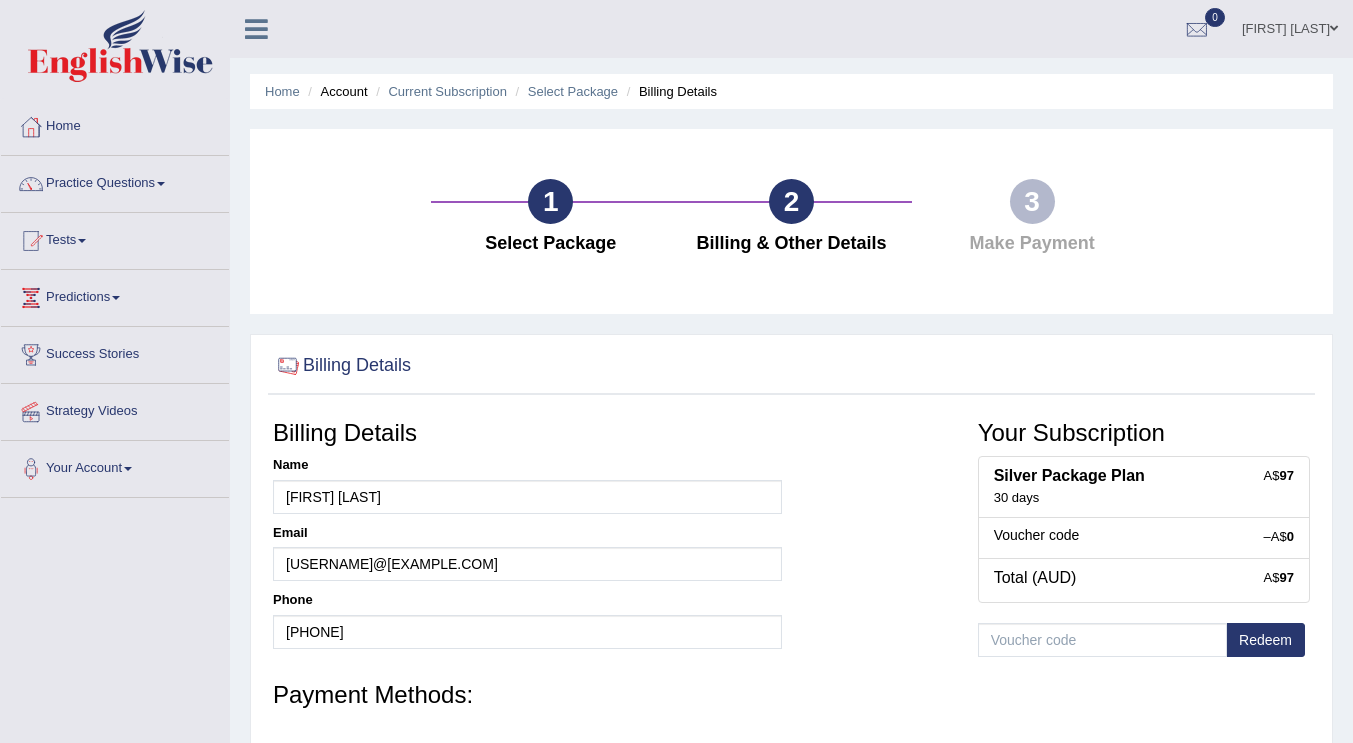 scroll, scrollTop: 0, scrollLeft: 0, axis: both 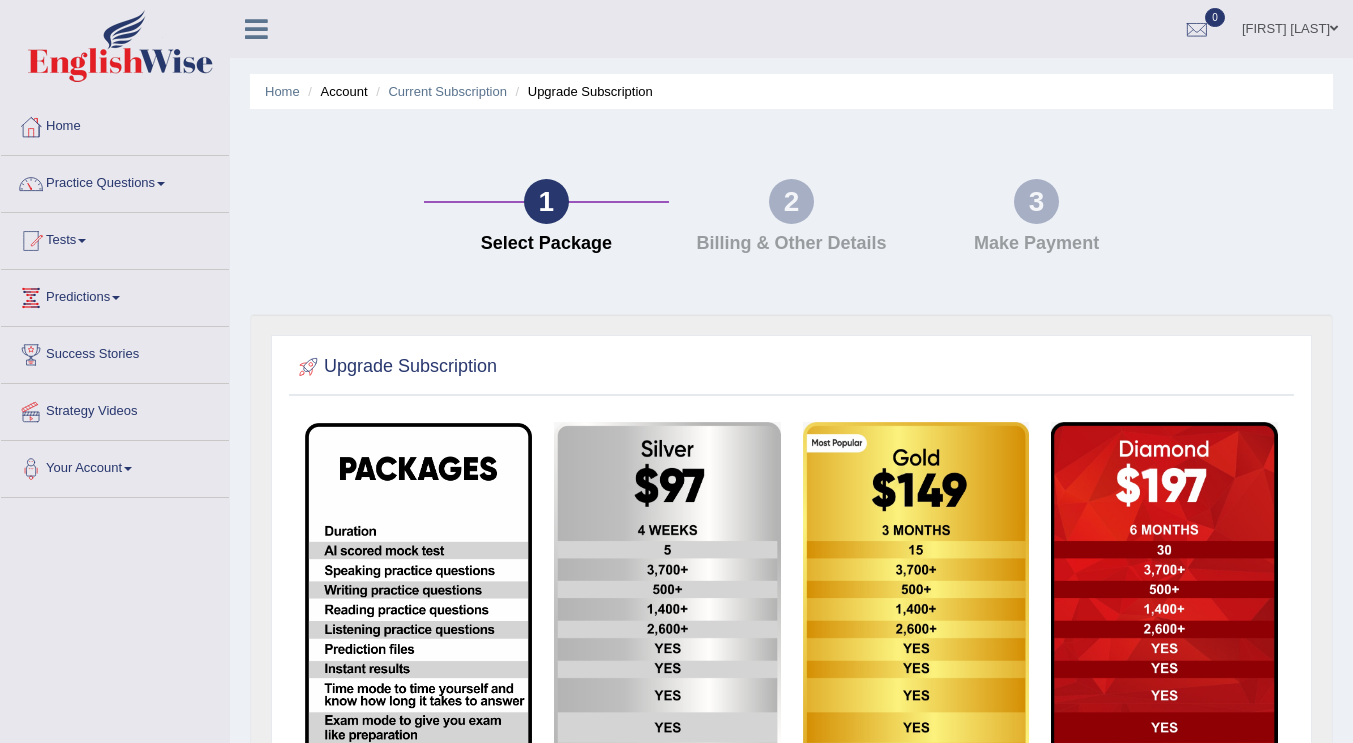 click at bounding box center (31, 298) 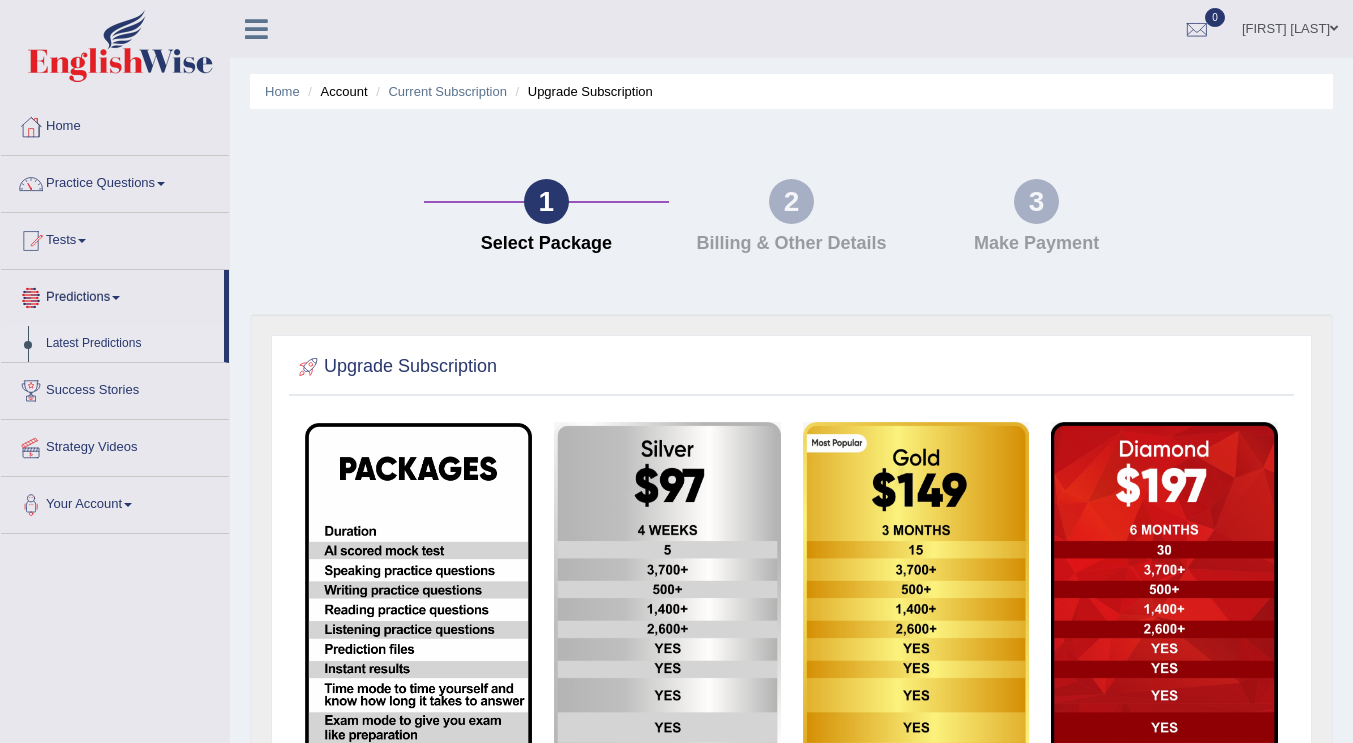 click on "Latest Predictions" at bounding box center (130, 344) 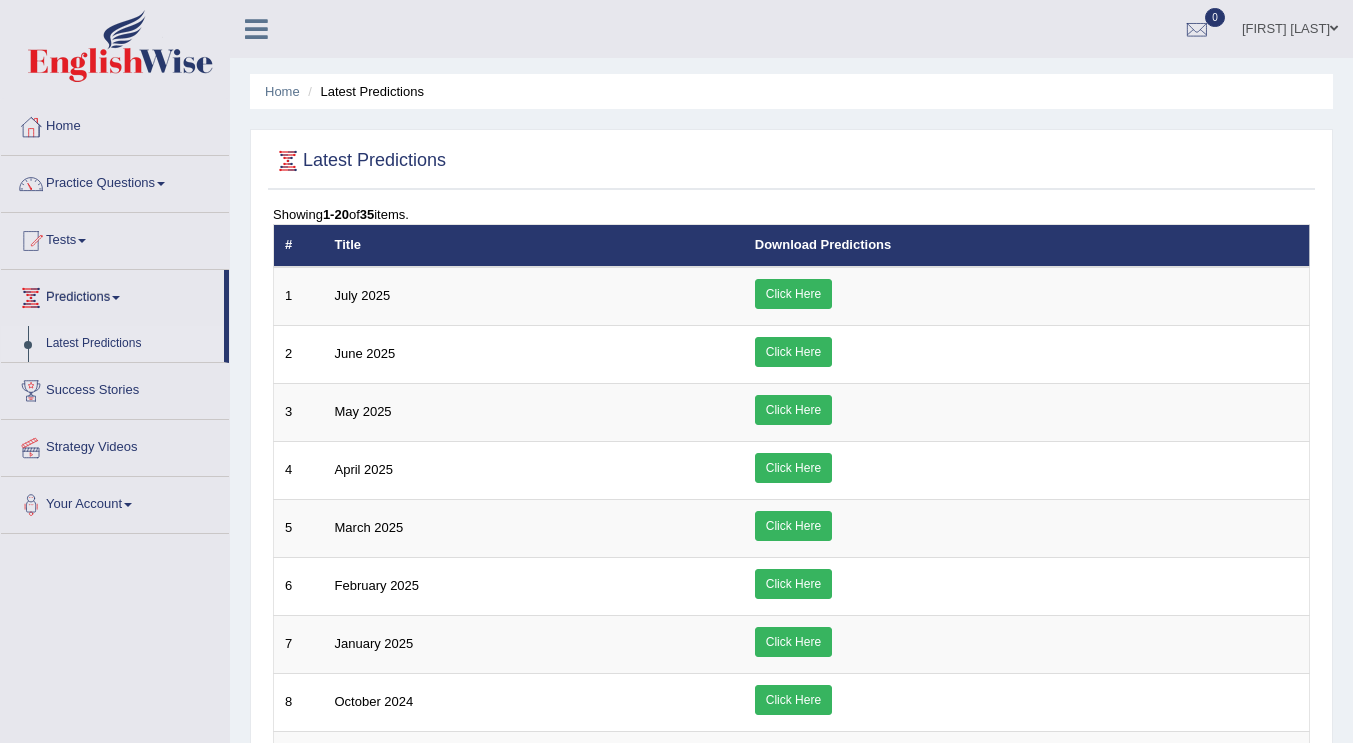 scroll, scrollTop: 0, scrollLeft: 0, axis: both 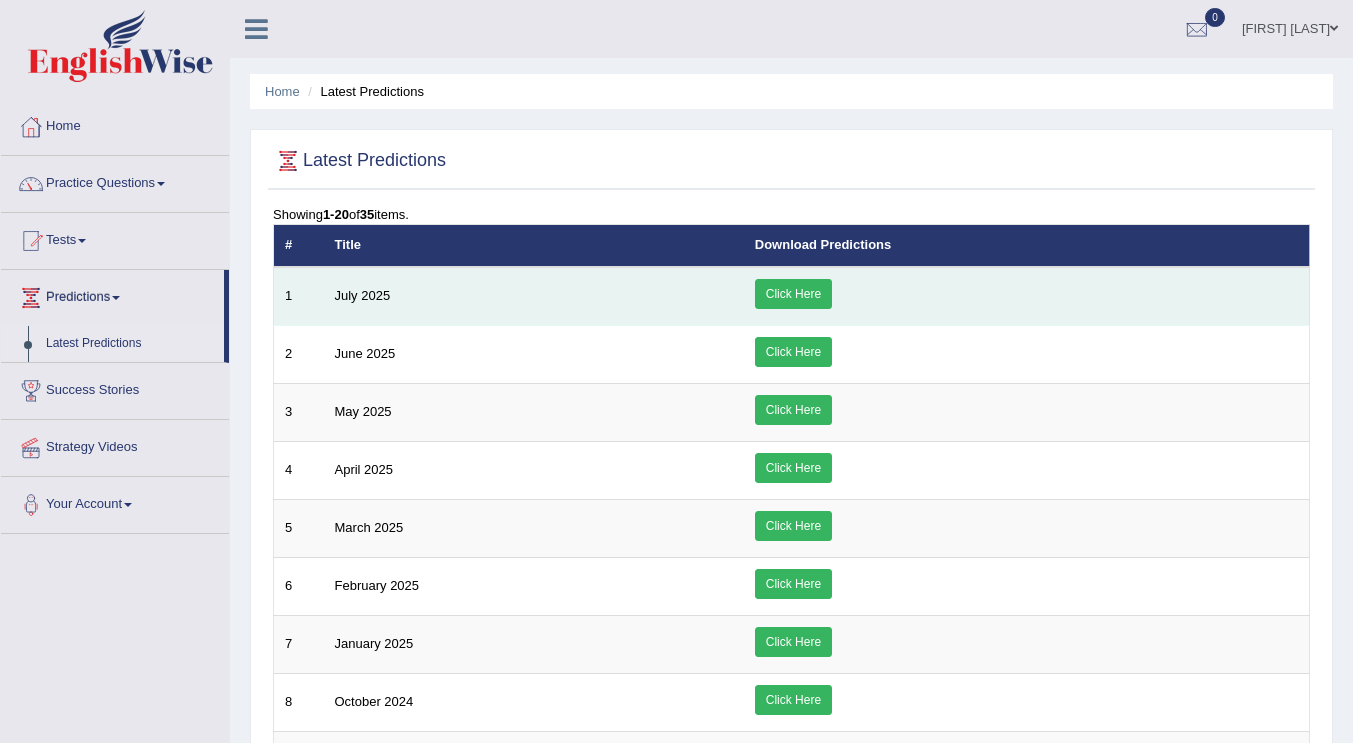 click on "Click Here" at bounding box center [793, 294] 